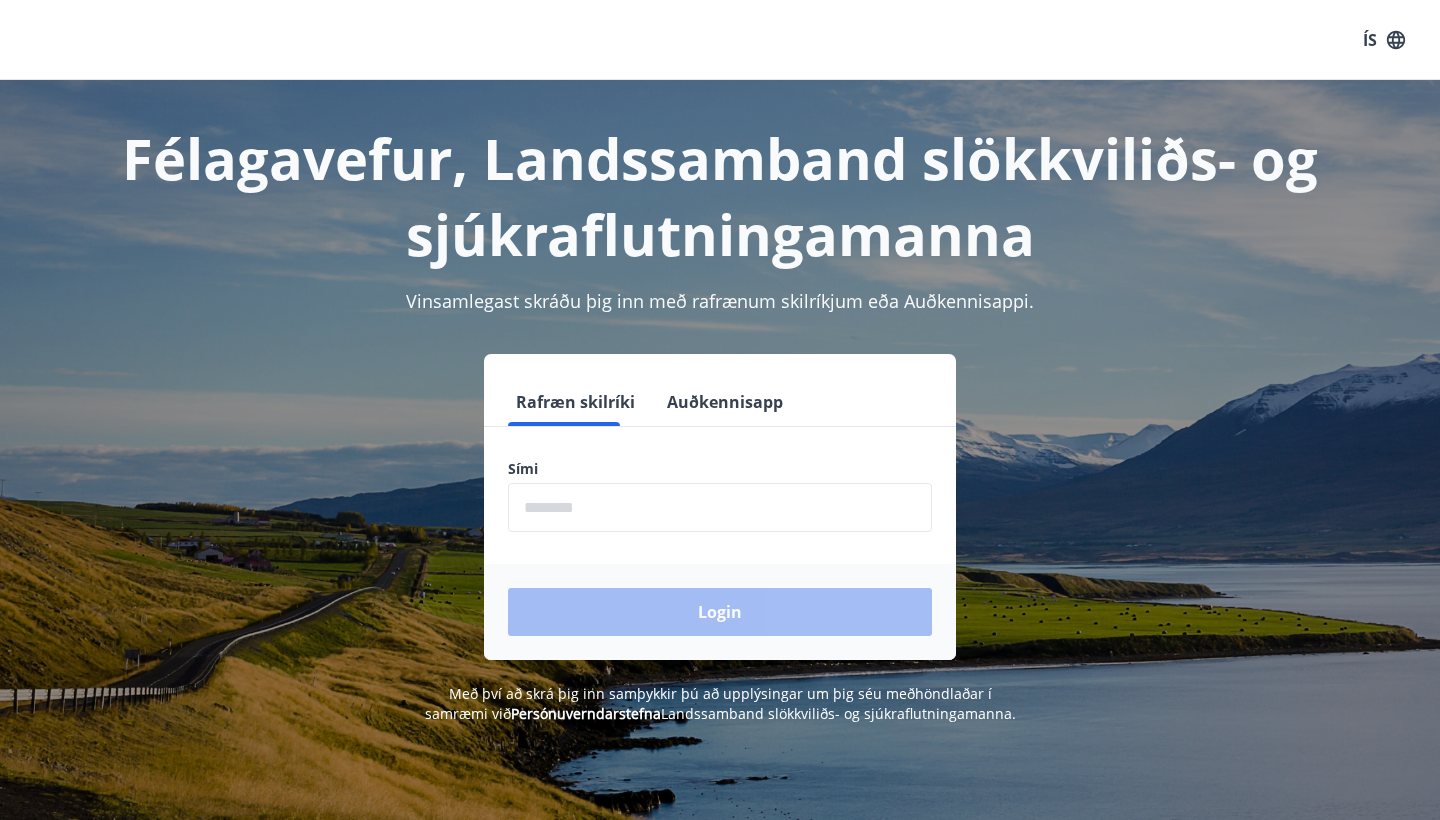scroll, scrollTop: 0, scrollLeft: 0, axis: both 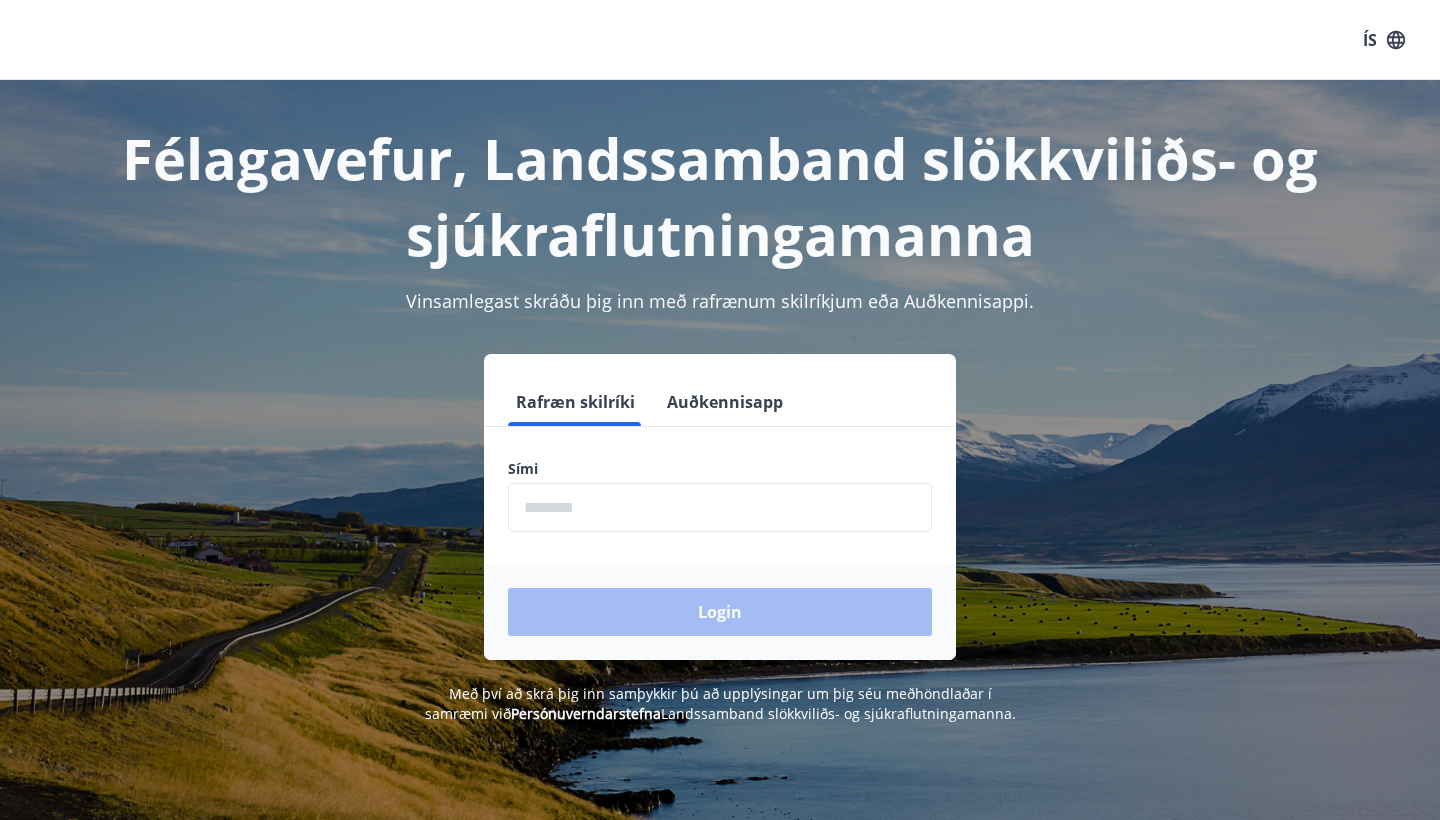 click at bounding box center [720, 507] 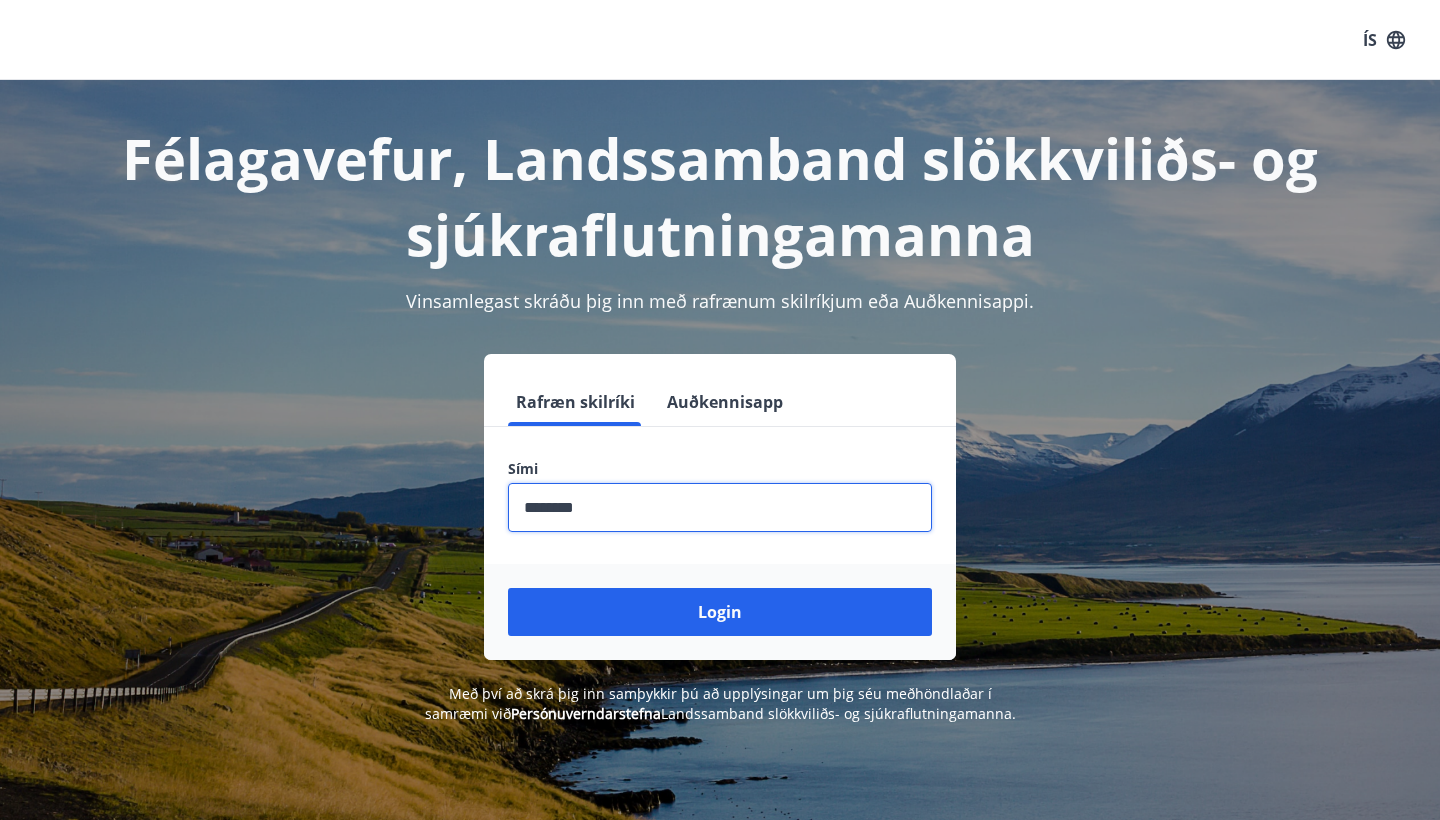 type on "********" 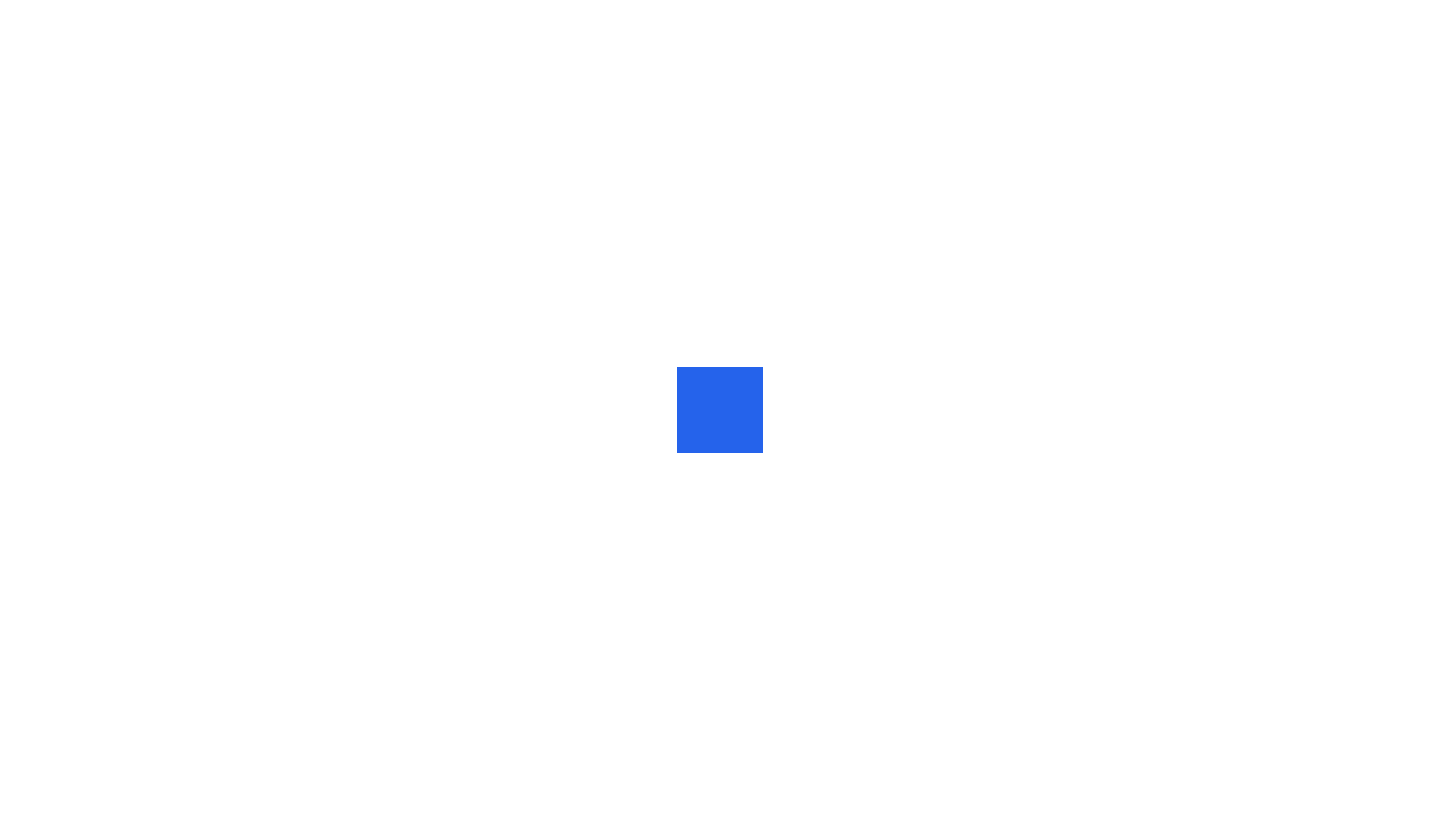 scroll, scrollTop: 0, scrollLeft: 0, axis: both 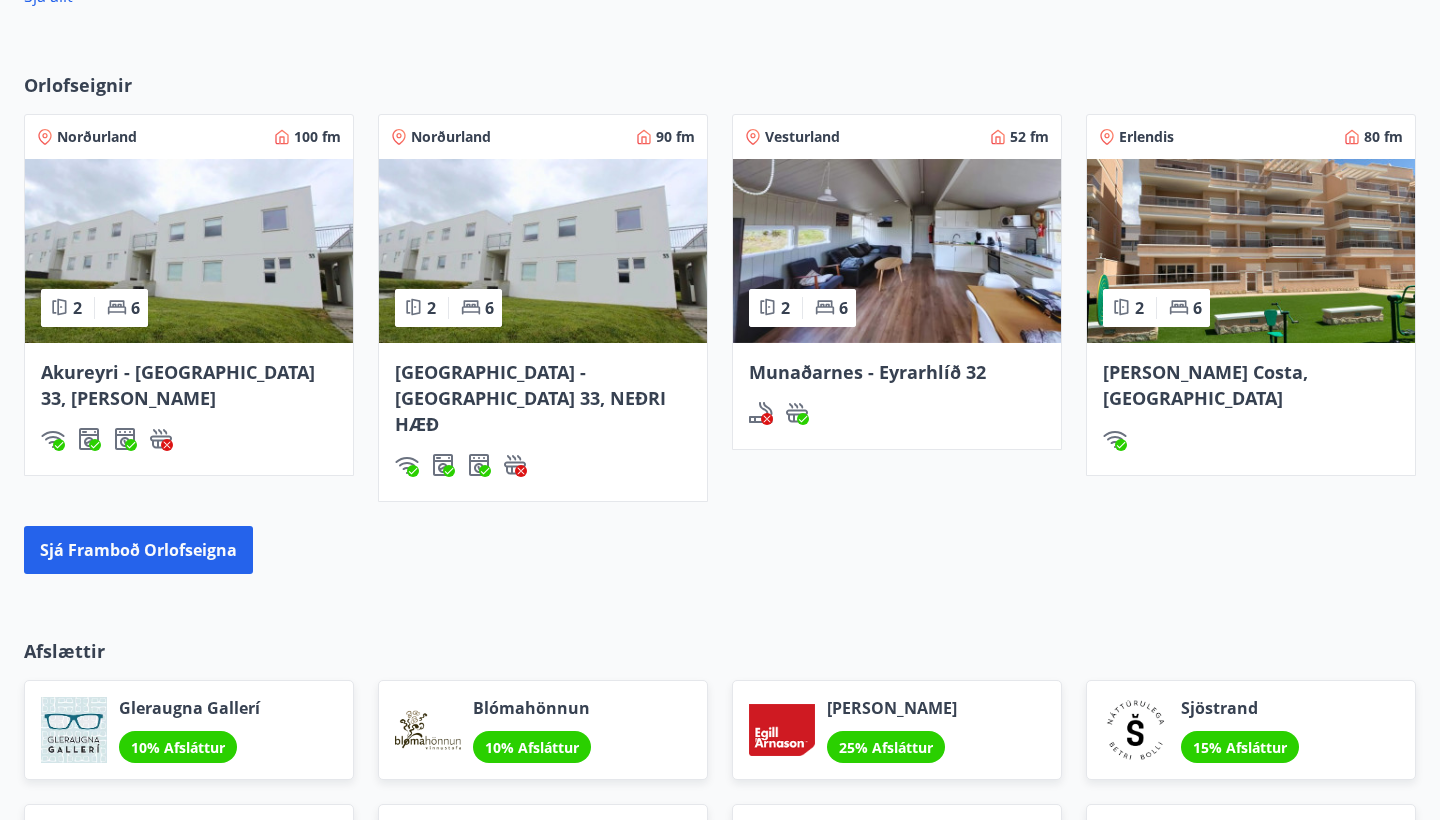 click at bounding box center (1251, 251) 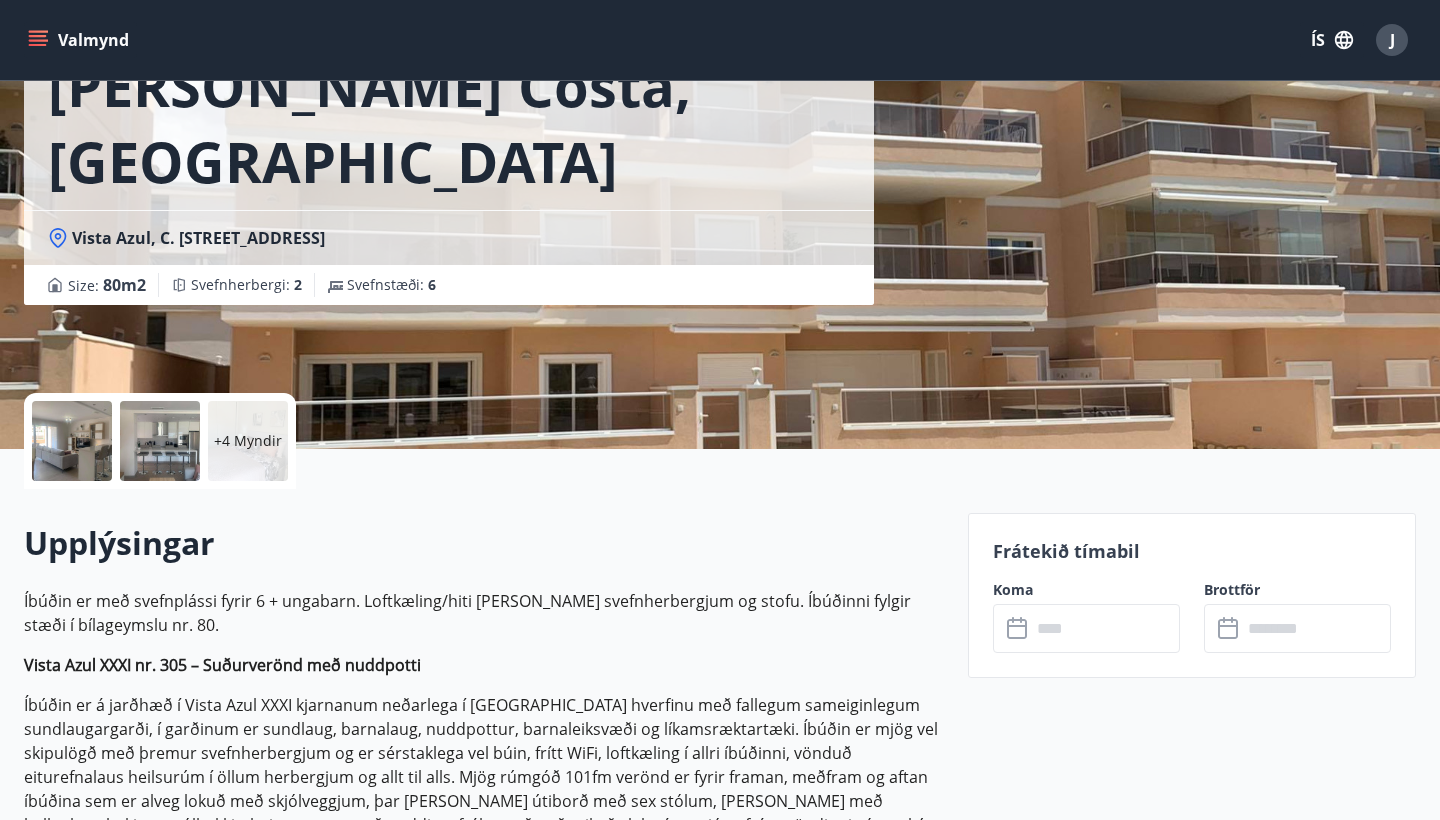 scroll, scrollTop: 164, scrollLeft: 0, axis: vertical 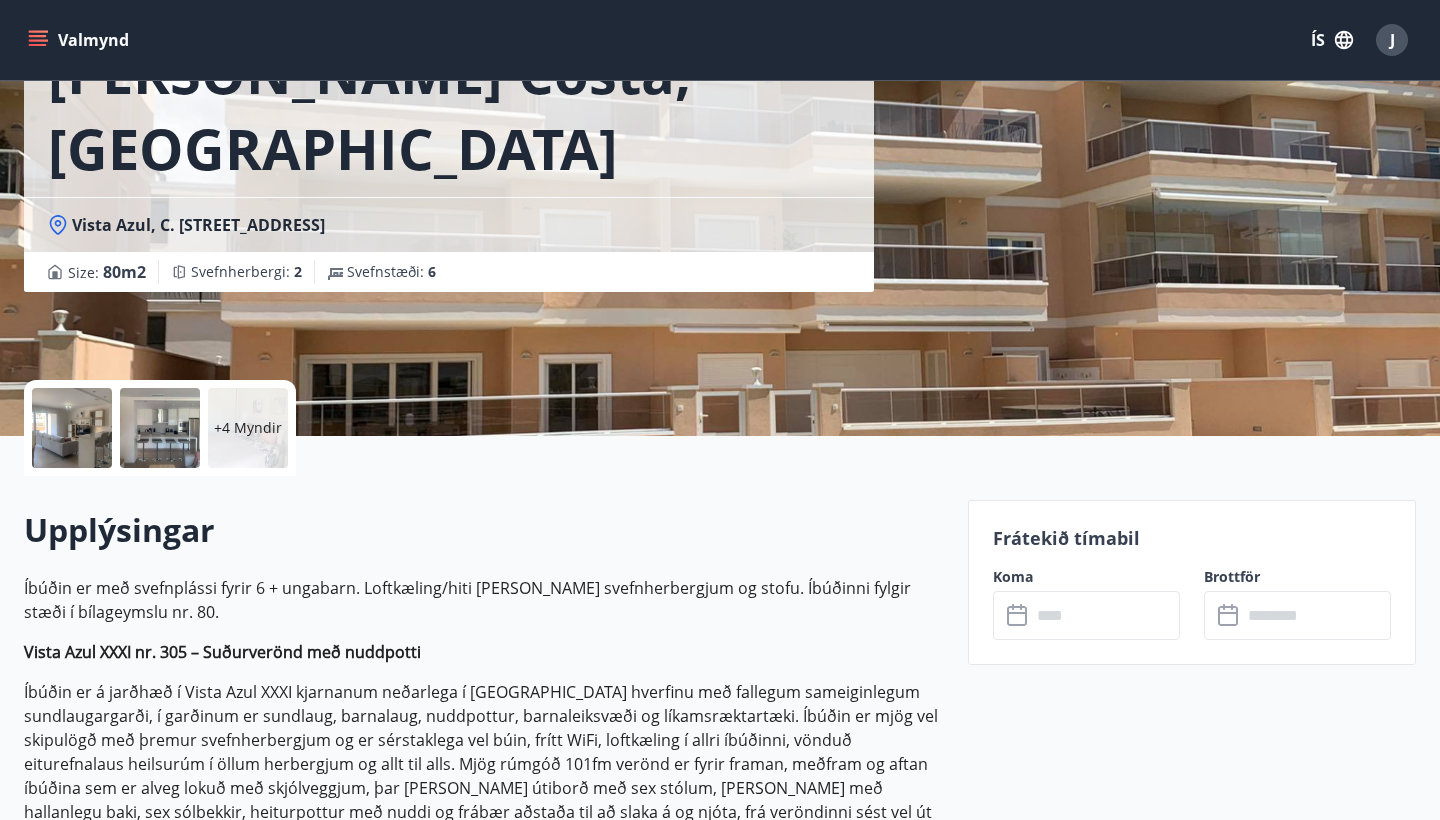 click at bounding box center (72, 428) 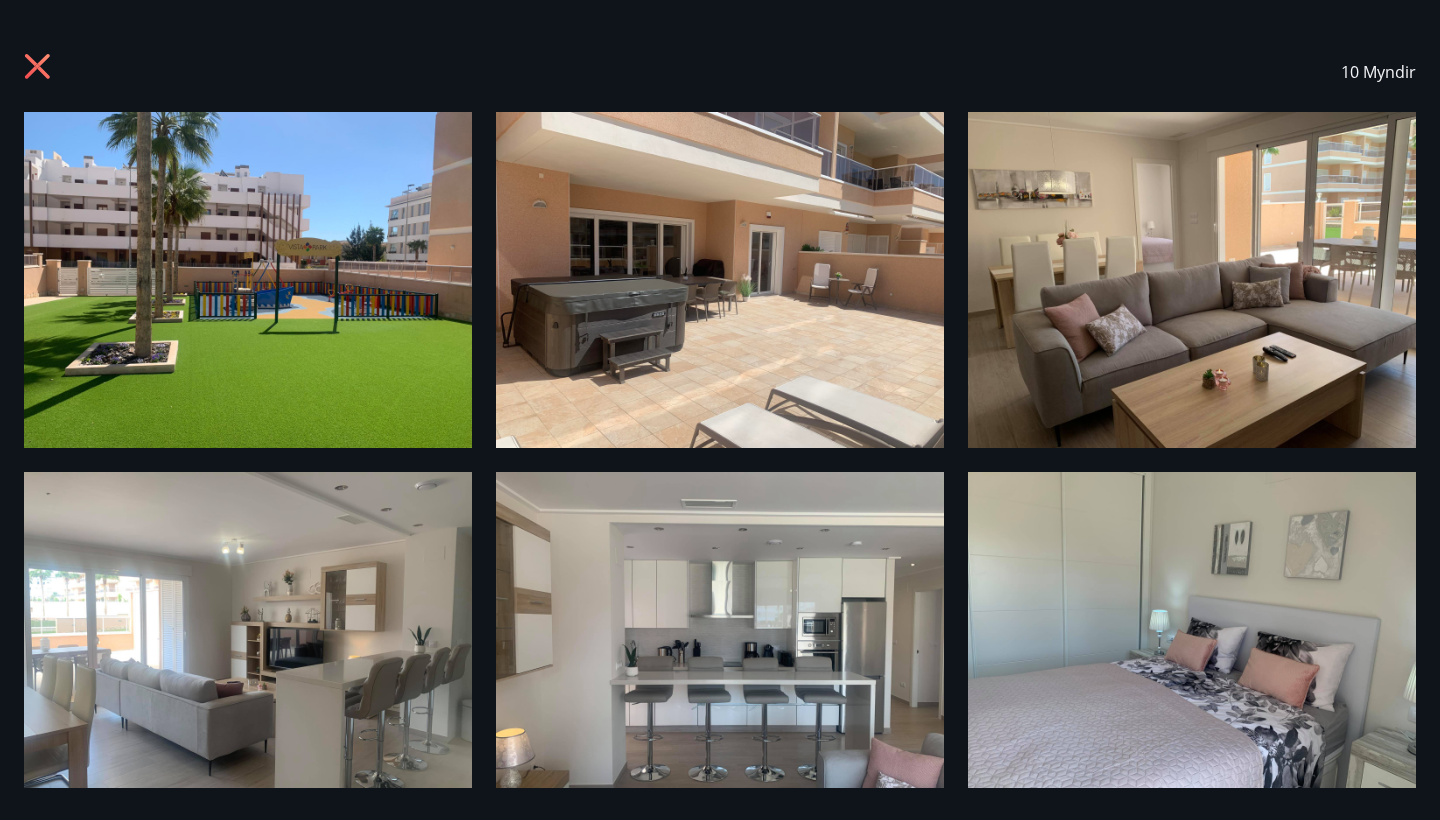 scroll, scrollTop: 0, scrollLeft: 0, axis: both 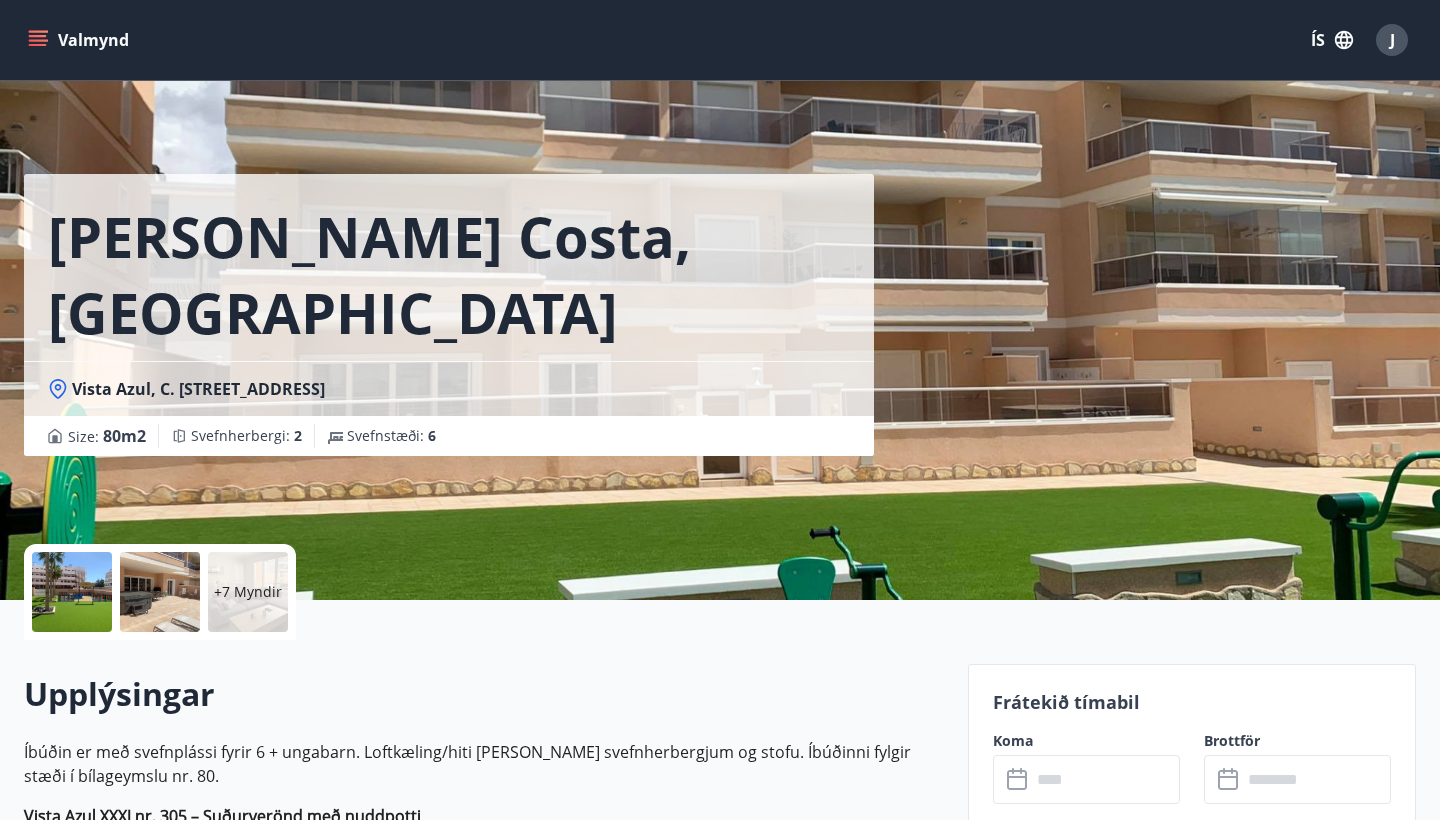 click 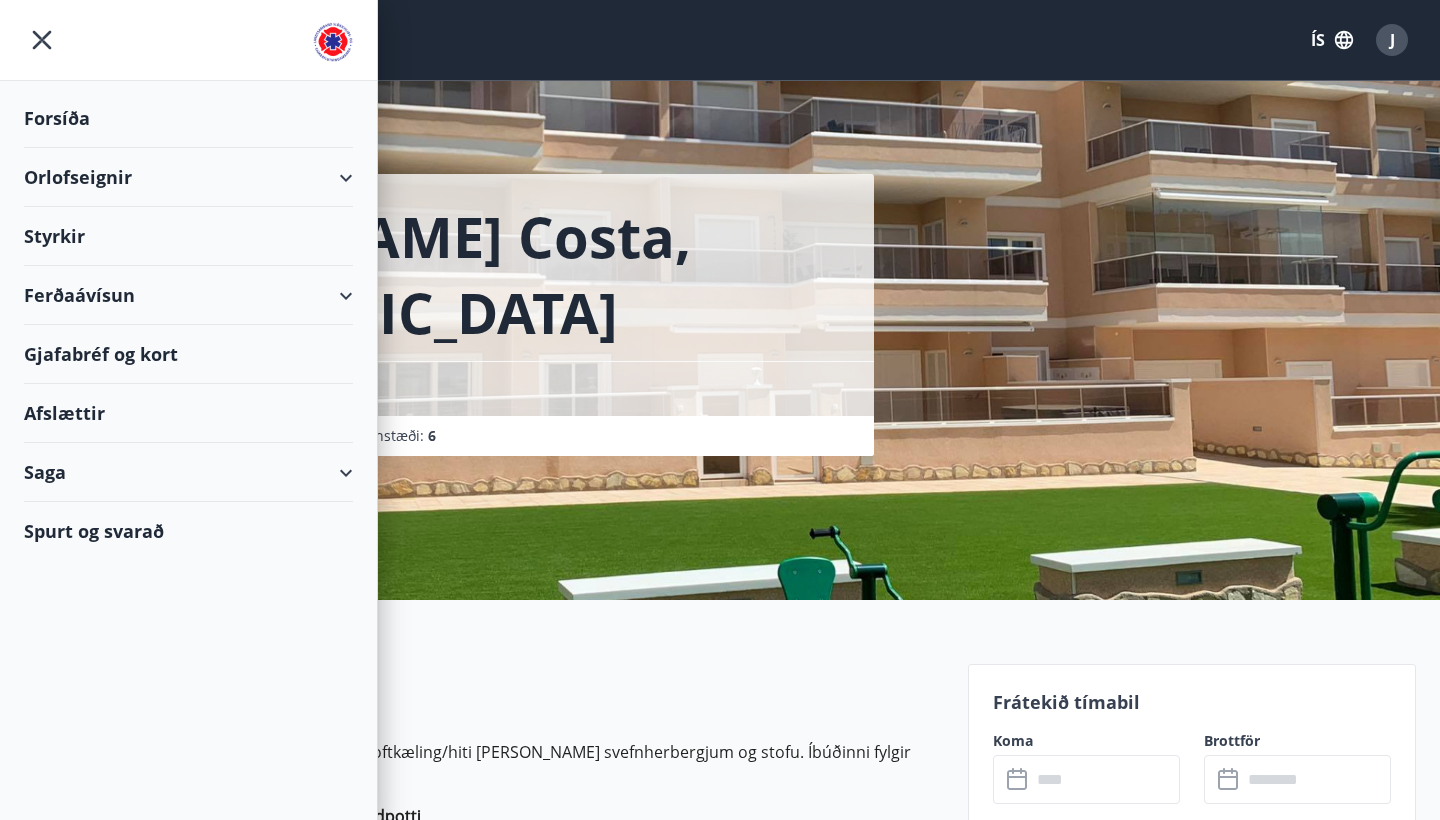 click on "Orlofseignir" at bounding box center (188, 177) 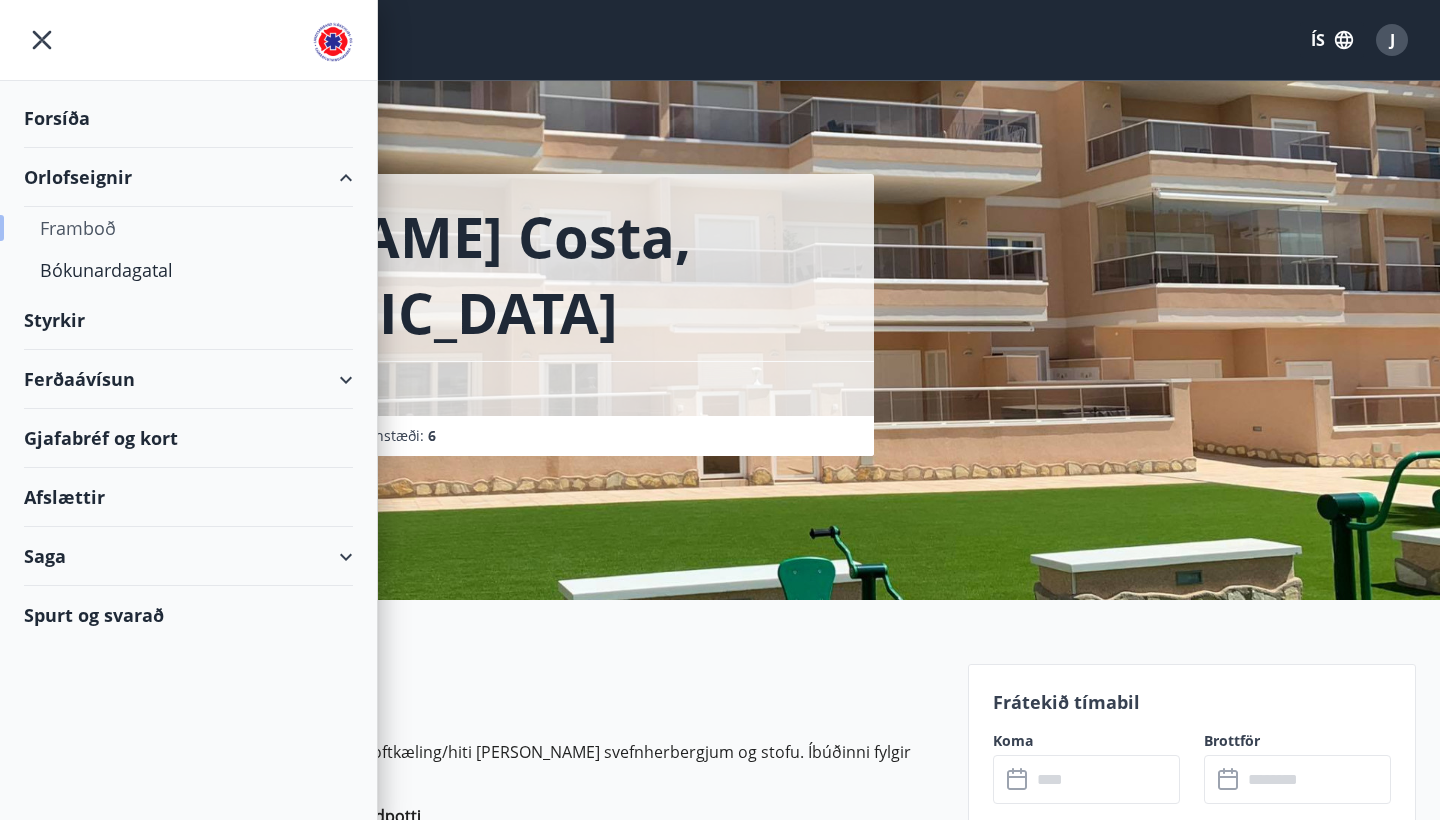 click on "Framboð" at bounding box center (188, 228) 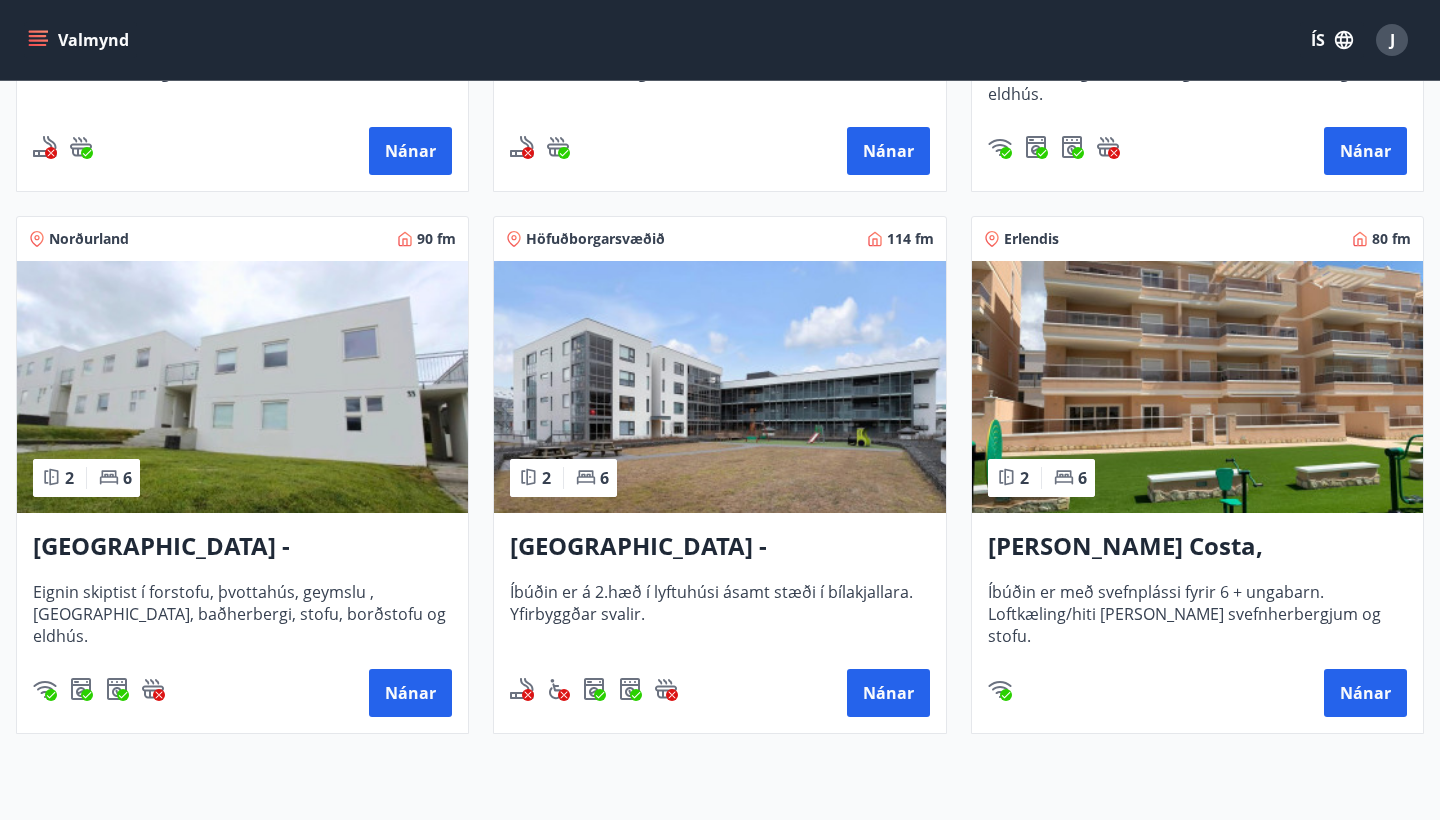 scroll, scrollTop: 786, scrollLeft: 0, axis: vertical 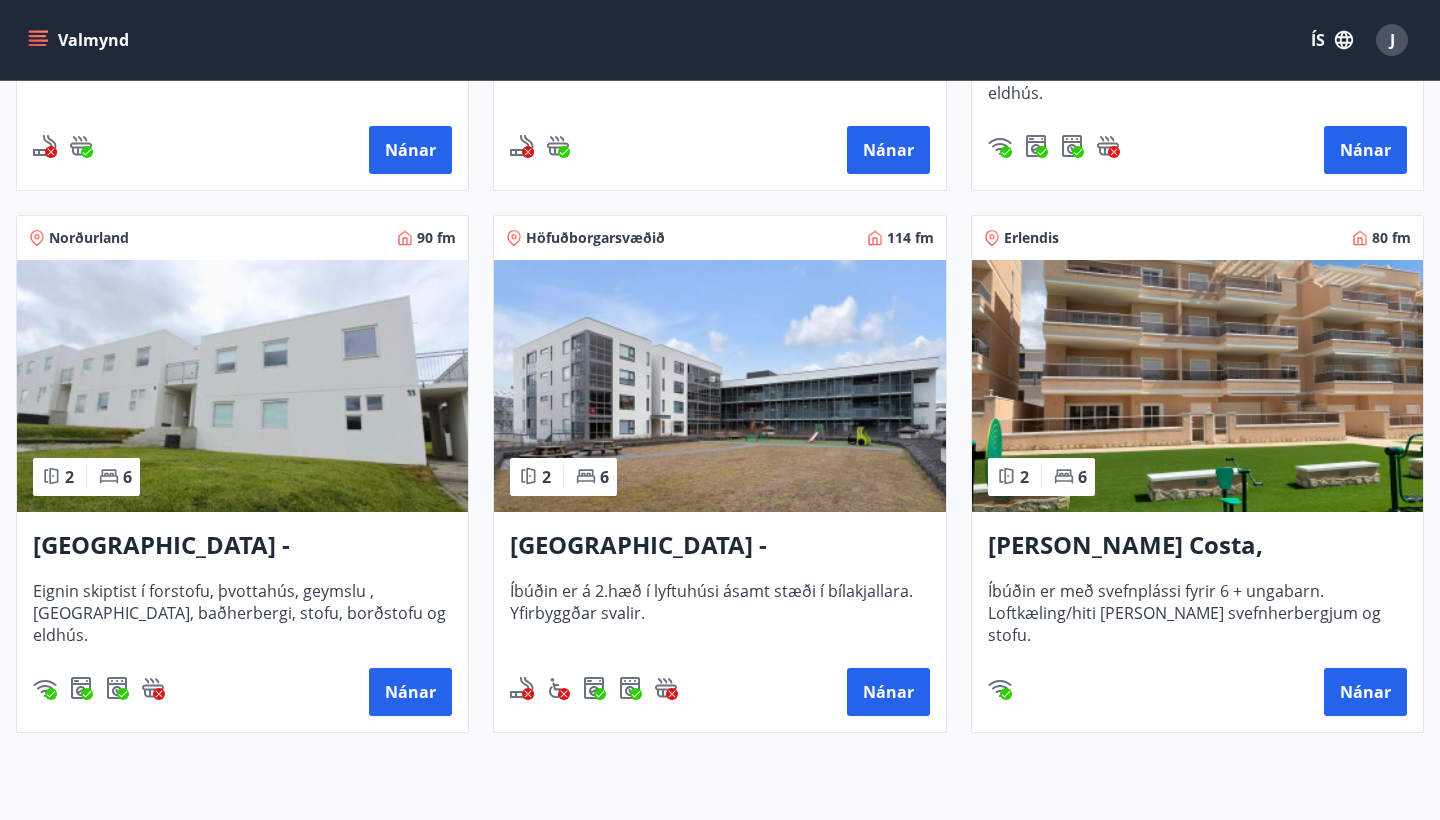 click at bounding box center [1197, 386] 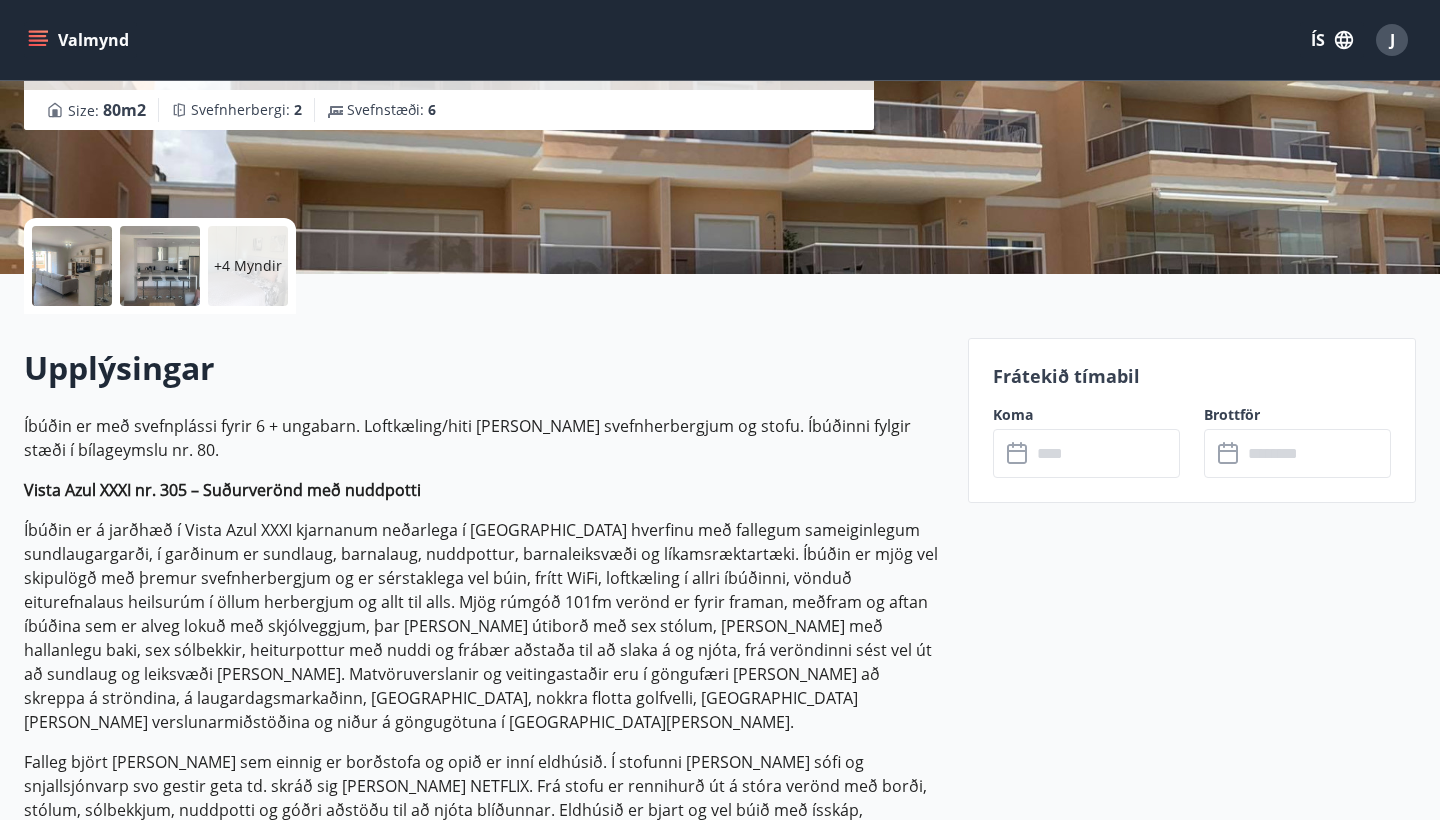 scroll, scrollTop: 335, scrollLeft: 0, axis: vertical 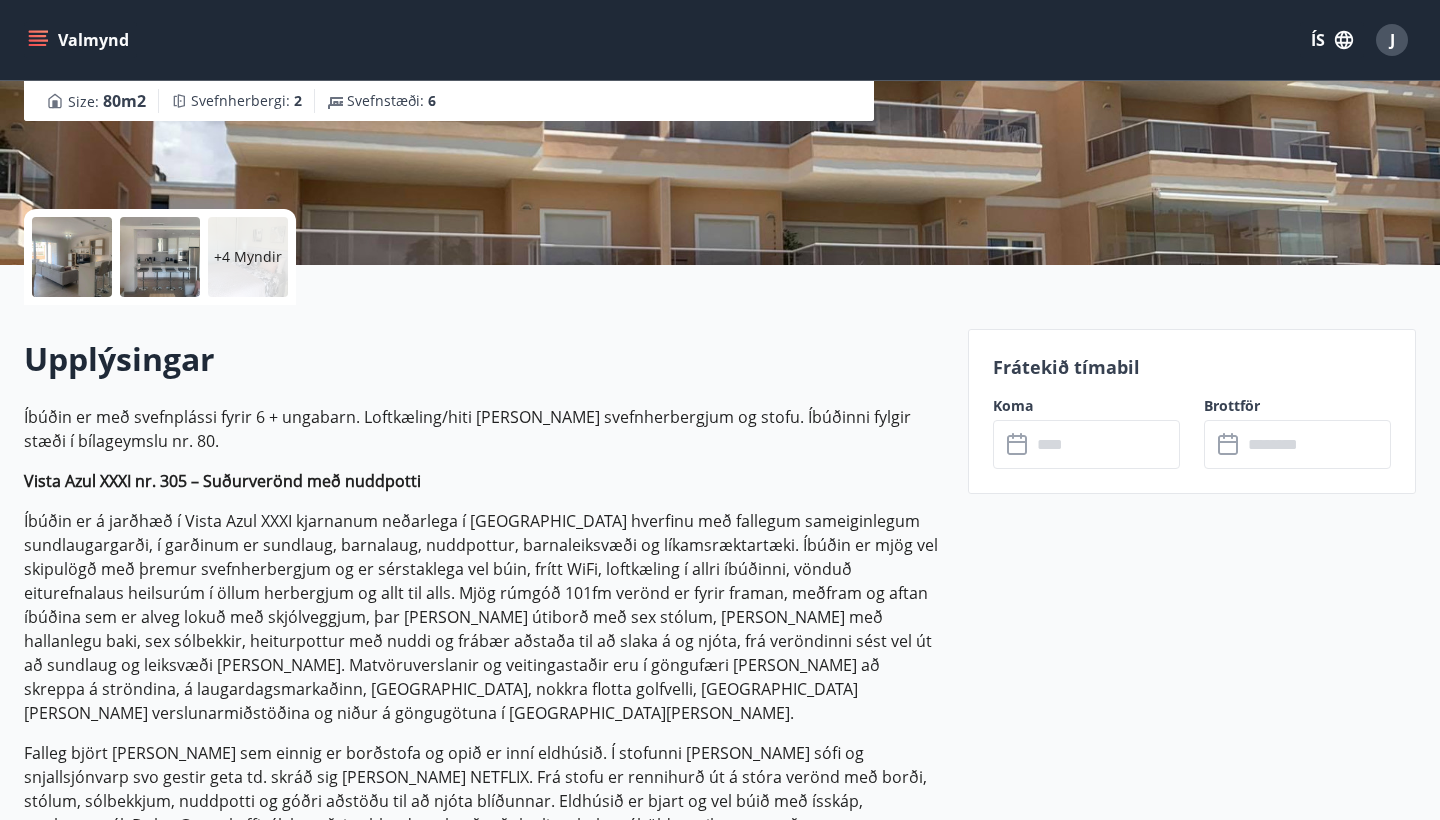 click 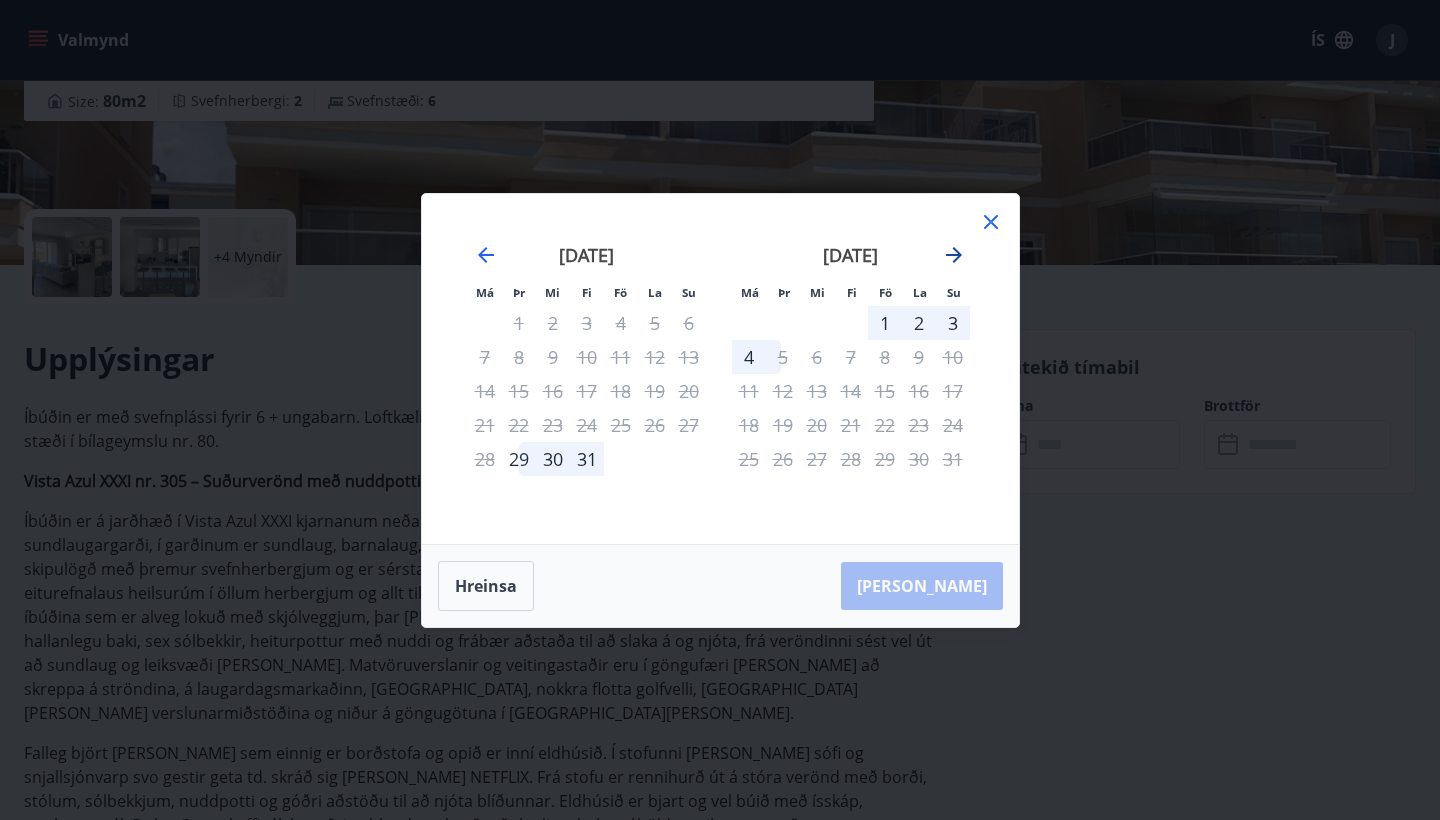 click 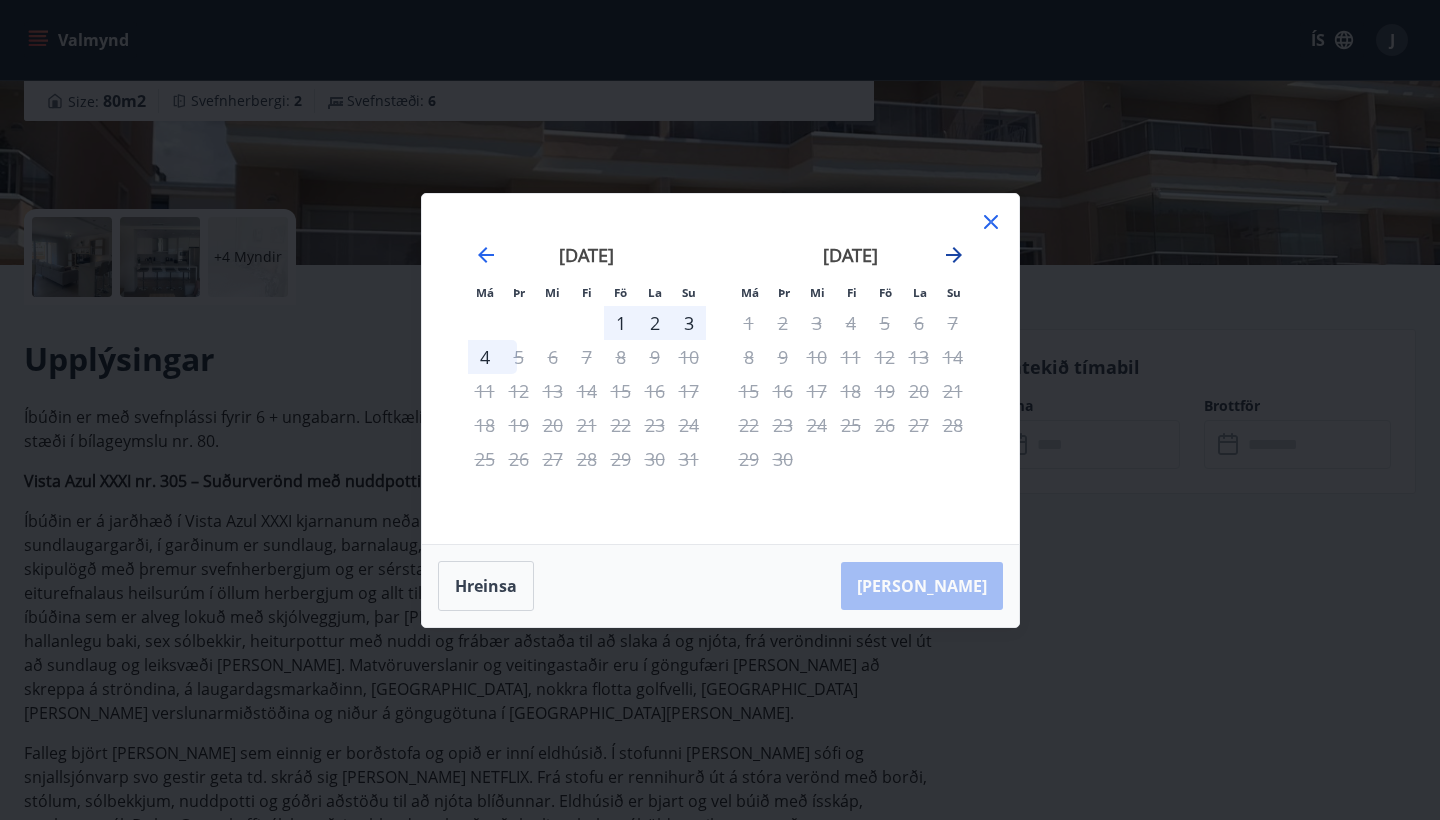 click 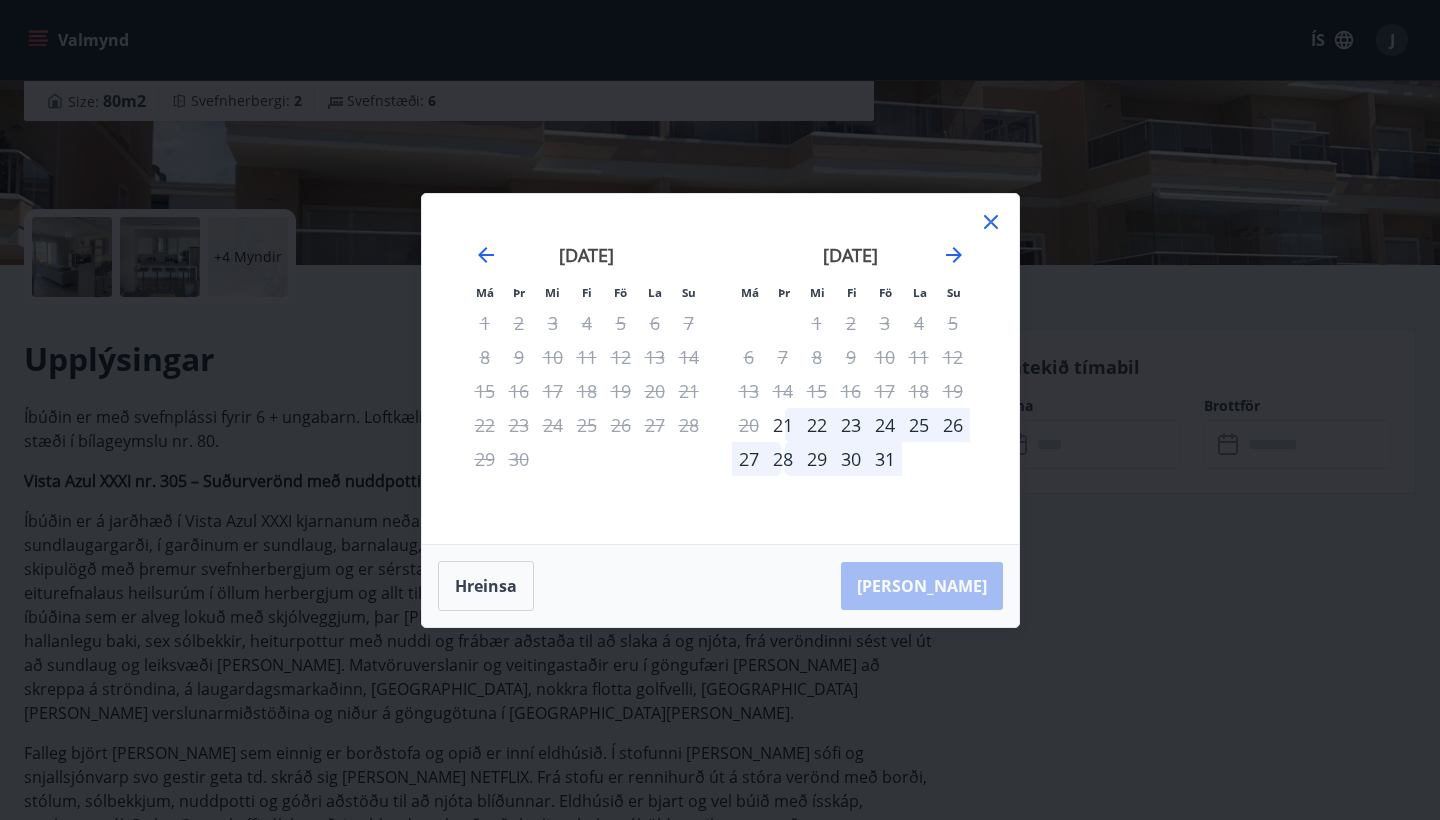 click on "22" at bounding box center [817, 425] 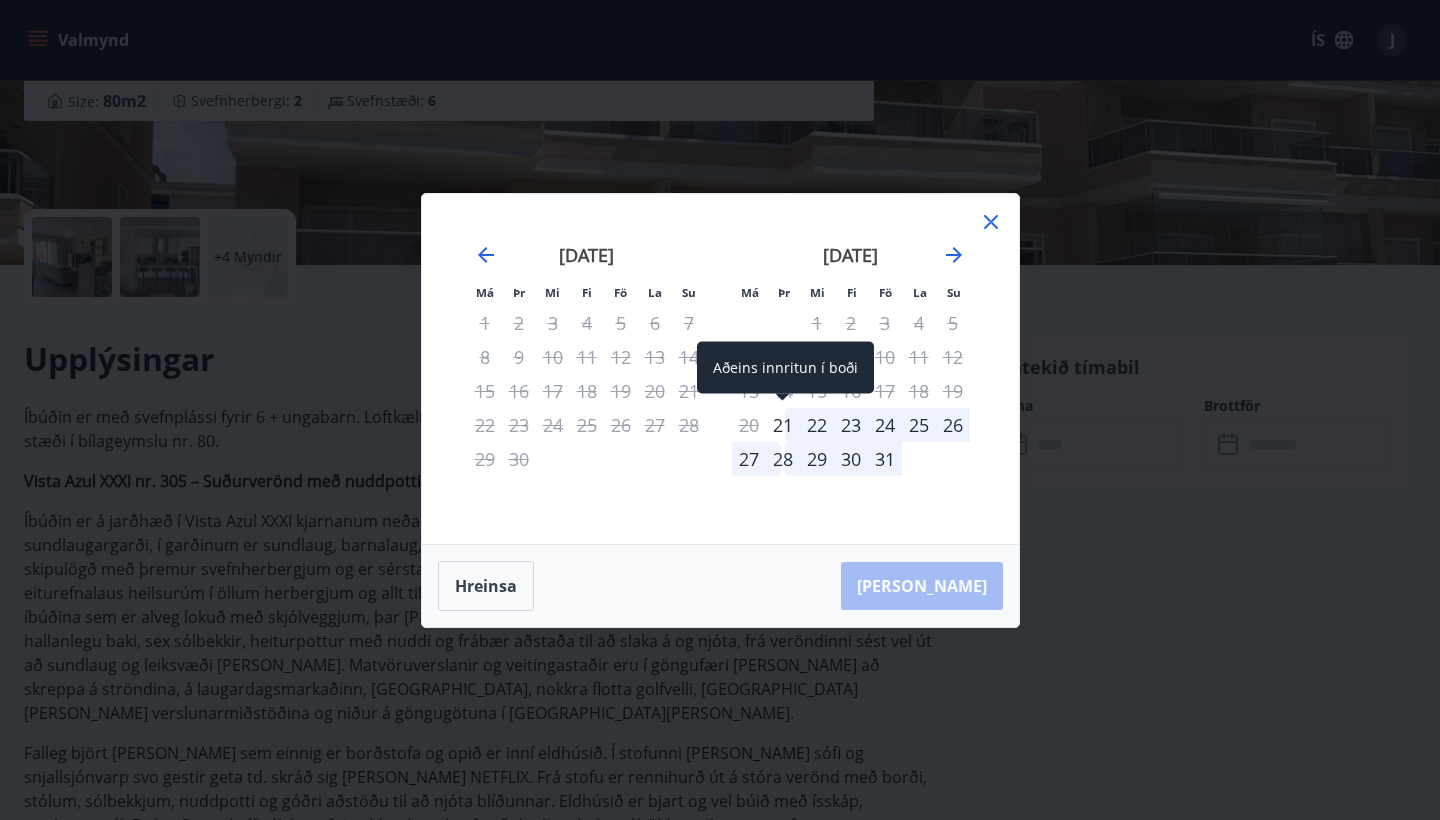 click on "21" at bounding box center [783, 425] 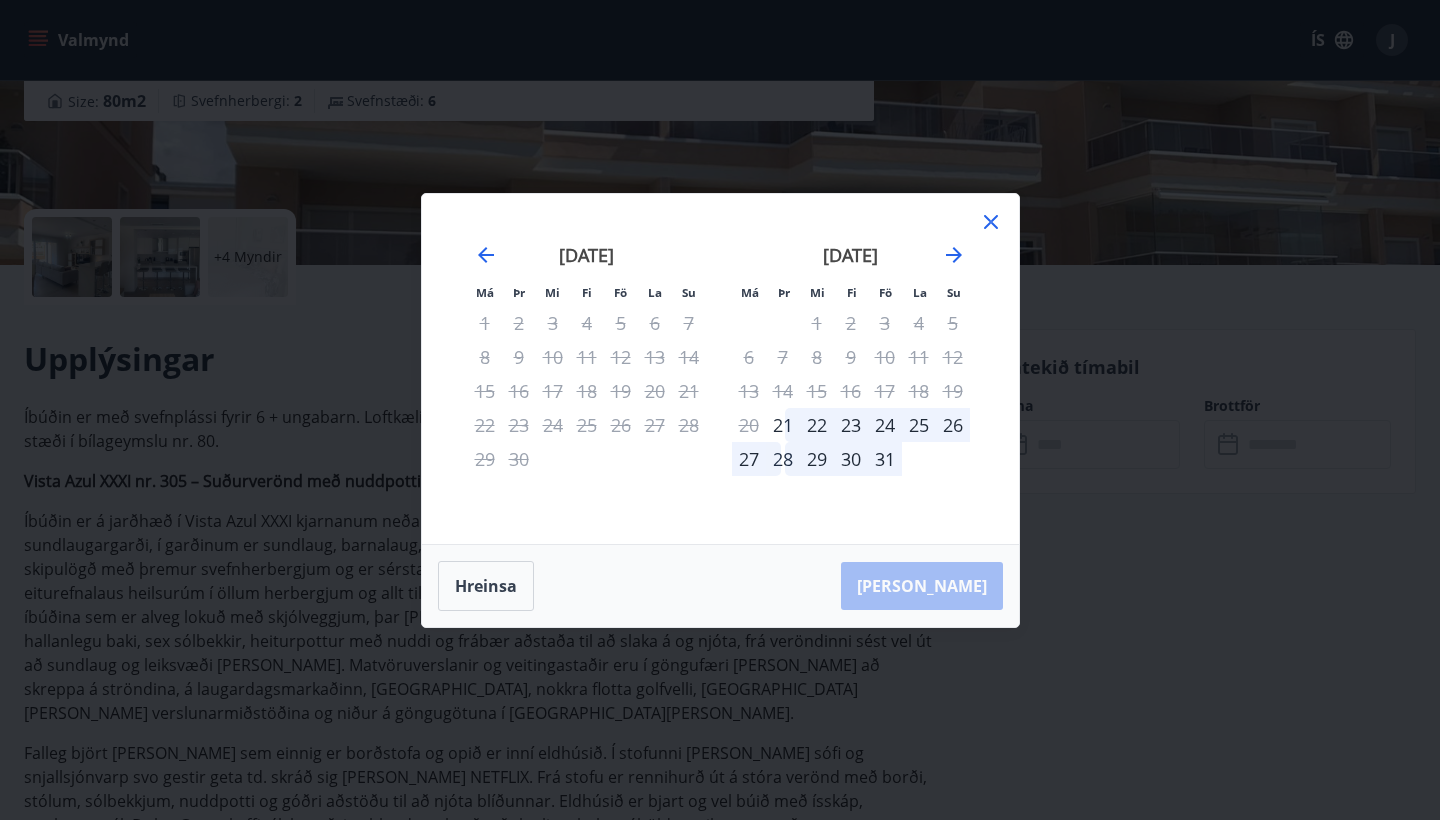 click on "22" at bounding box center (817, 425) 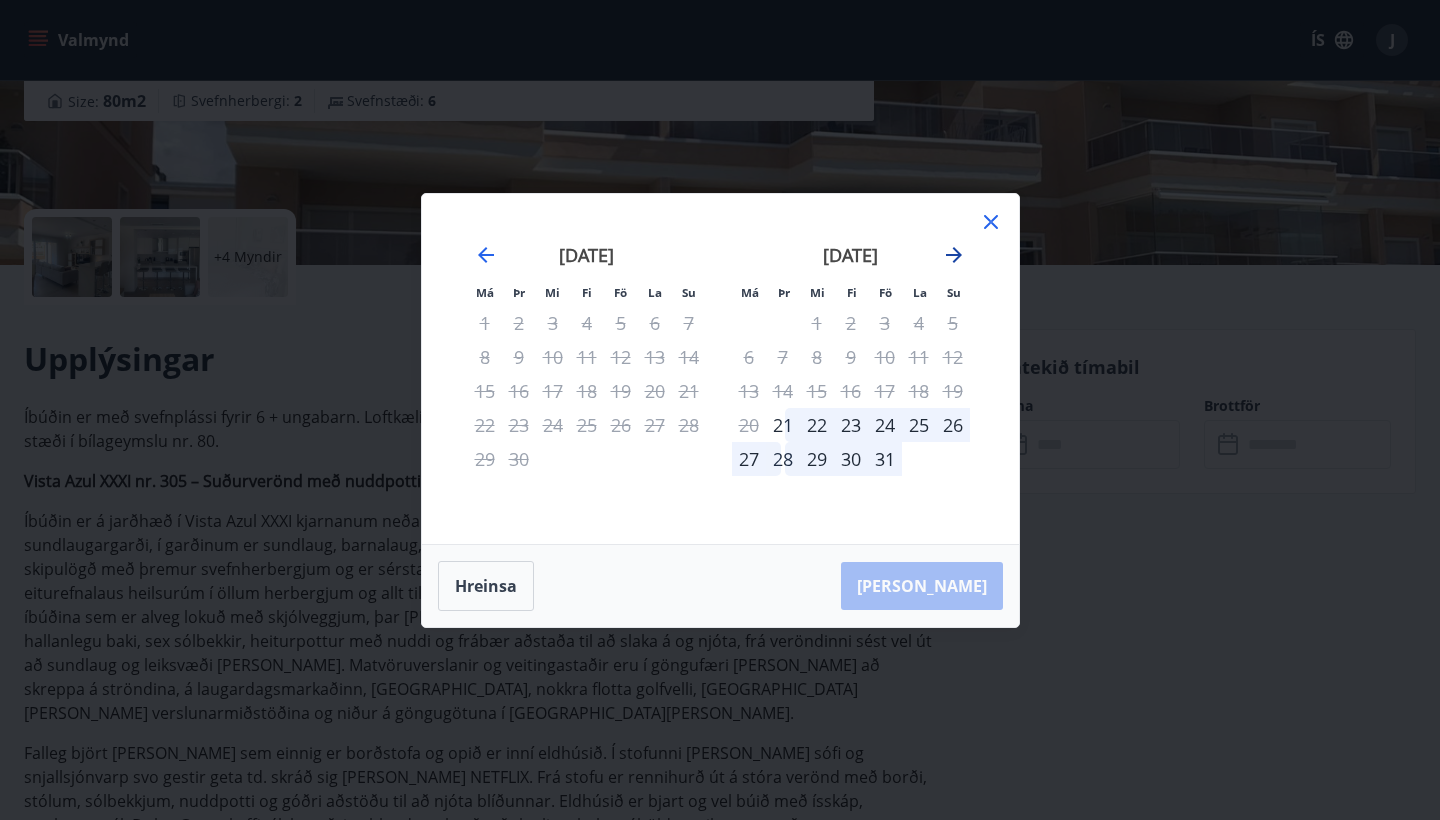 click 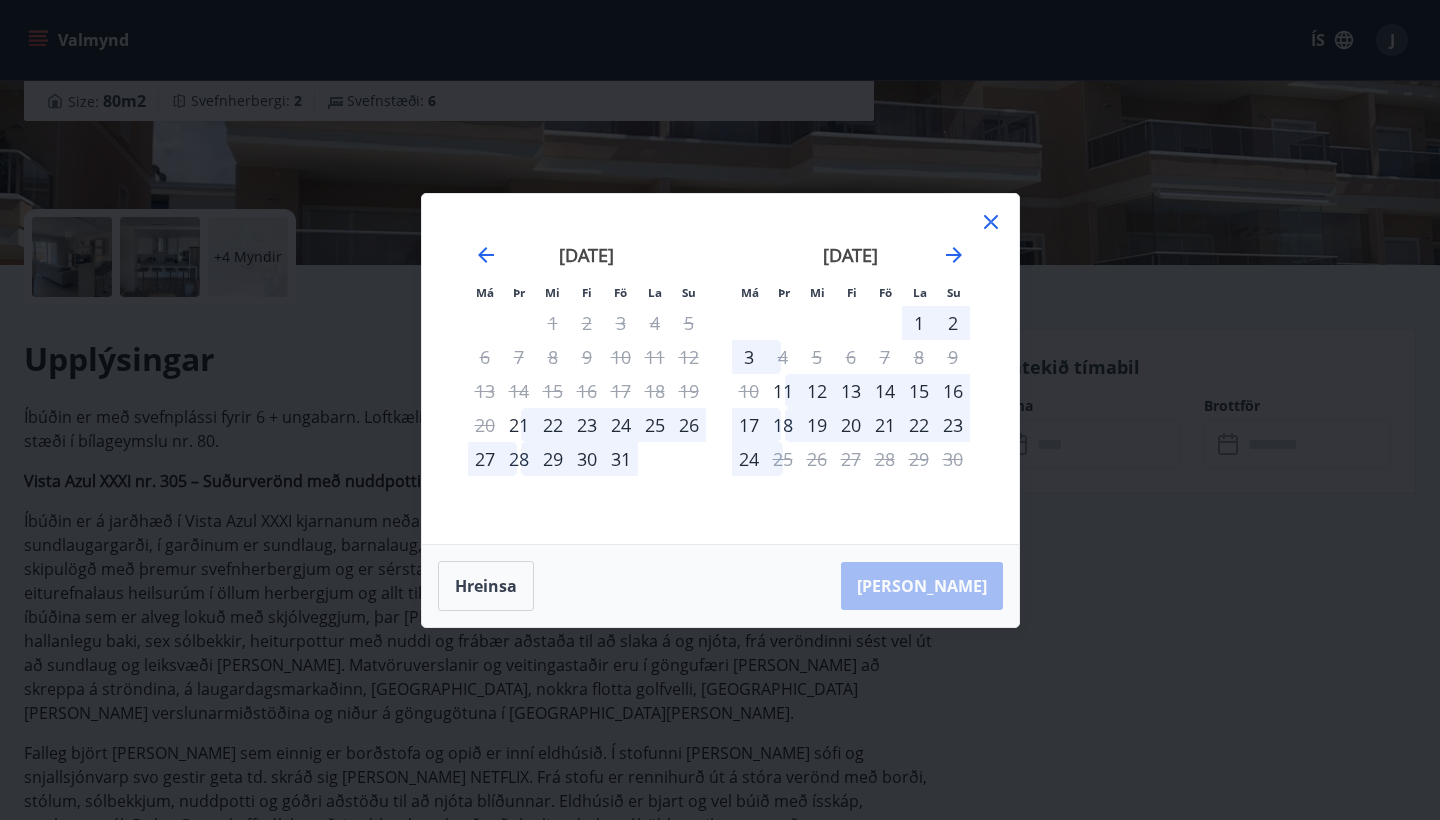 click on "22" at bounding box center [553, 425] 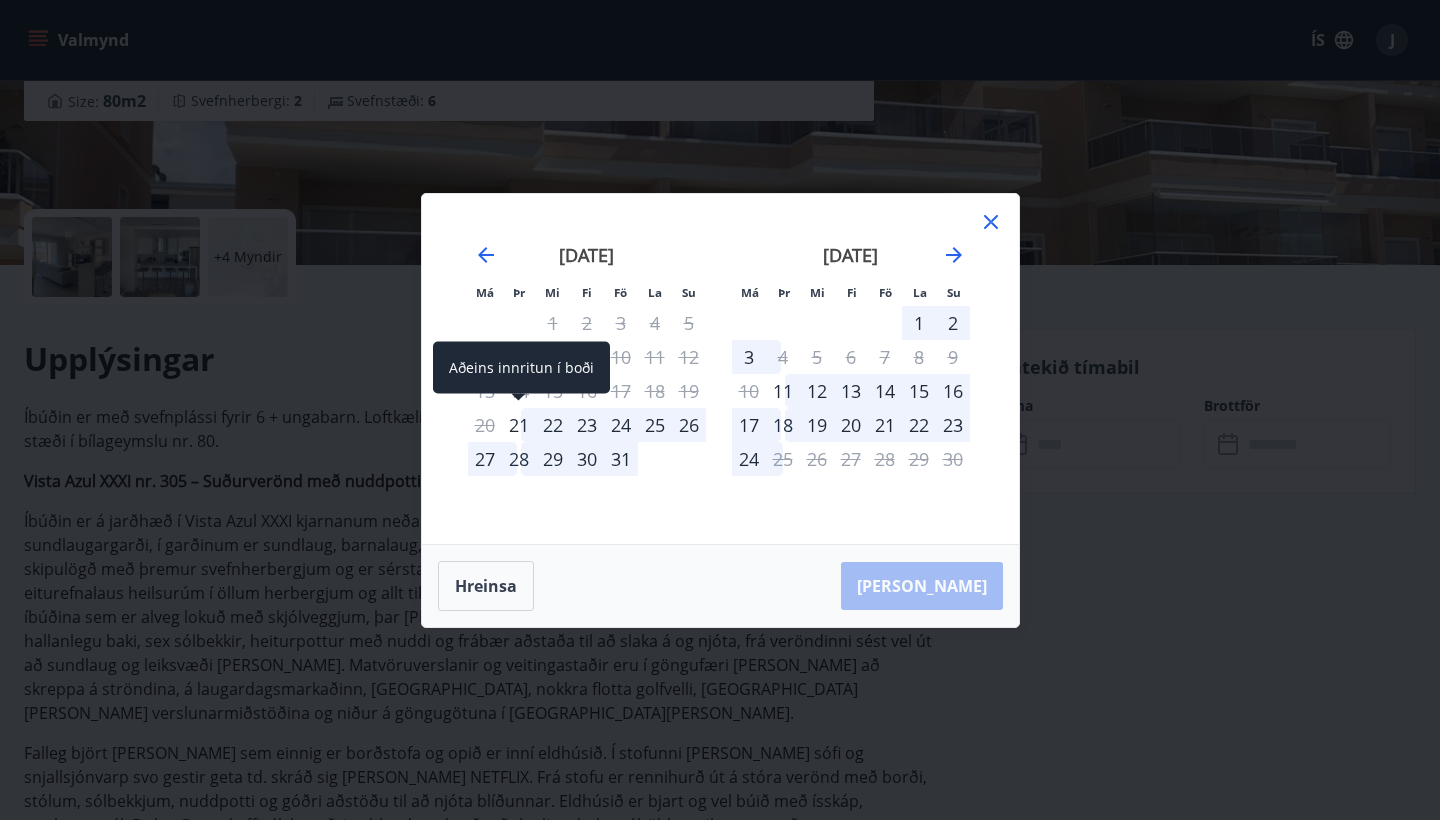 click on "21" at bounding box center (519, 425) 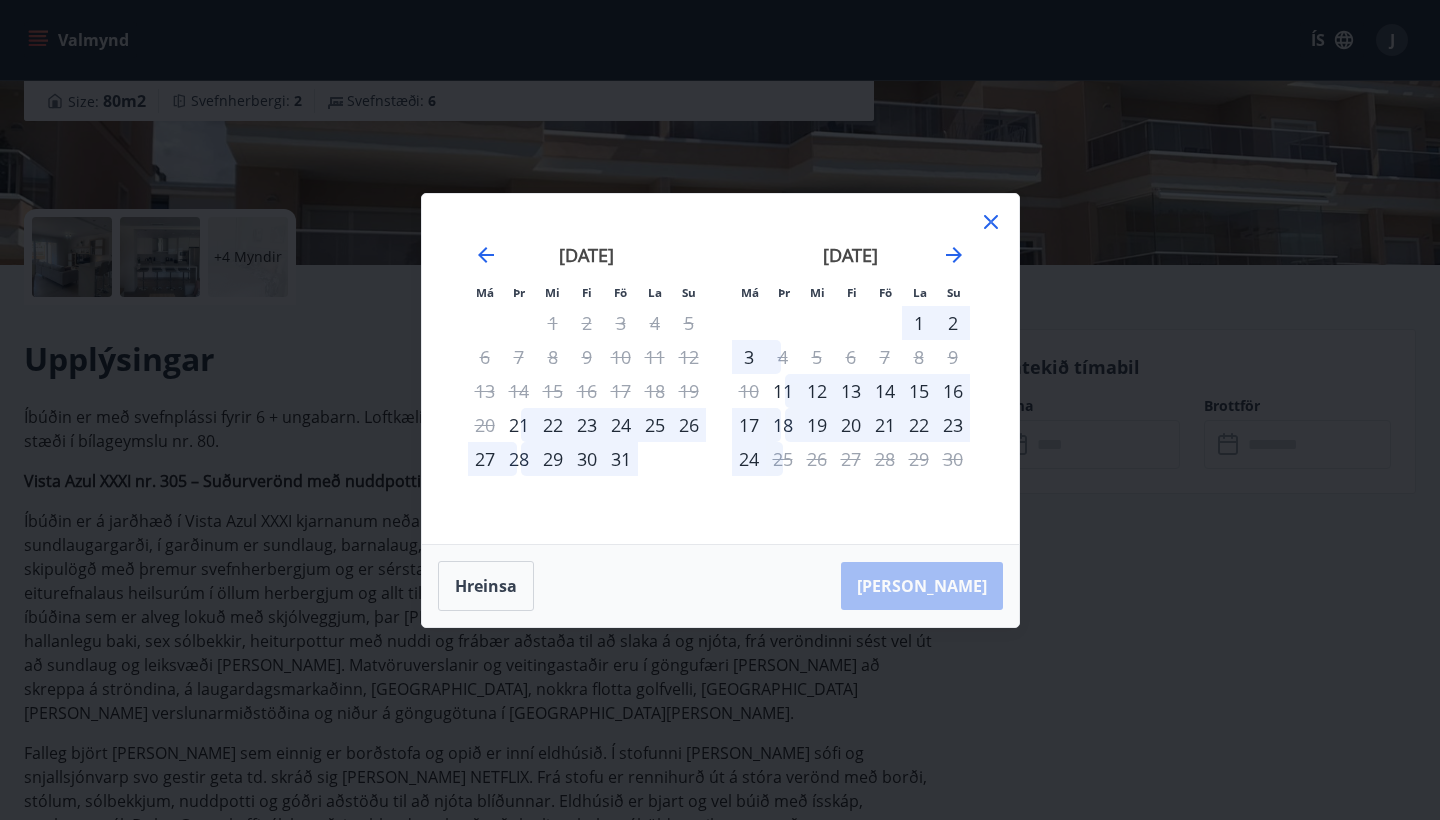 click on "28" at bounding box center (519, 459) 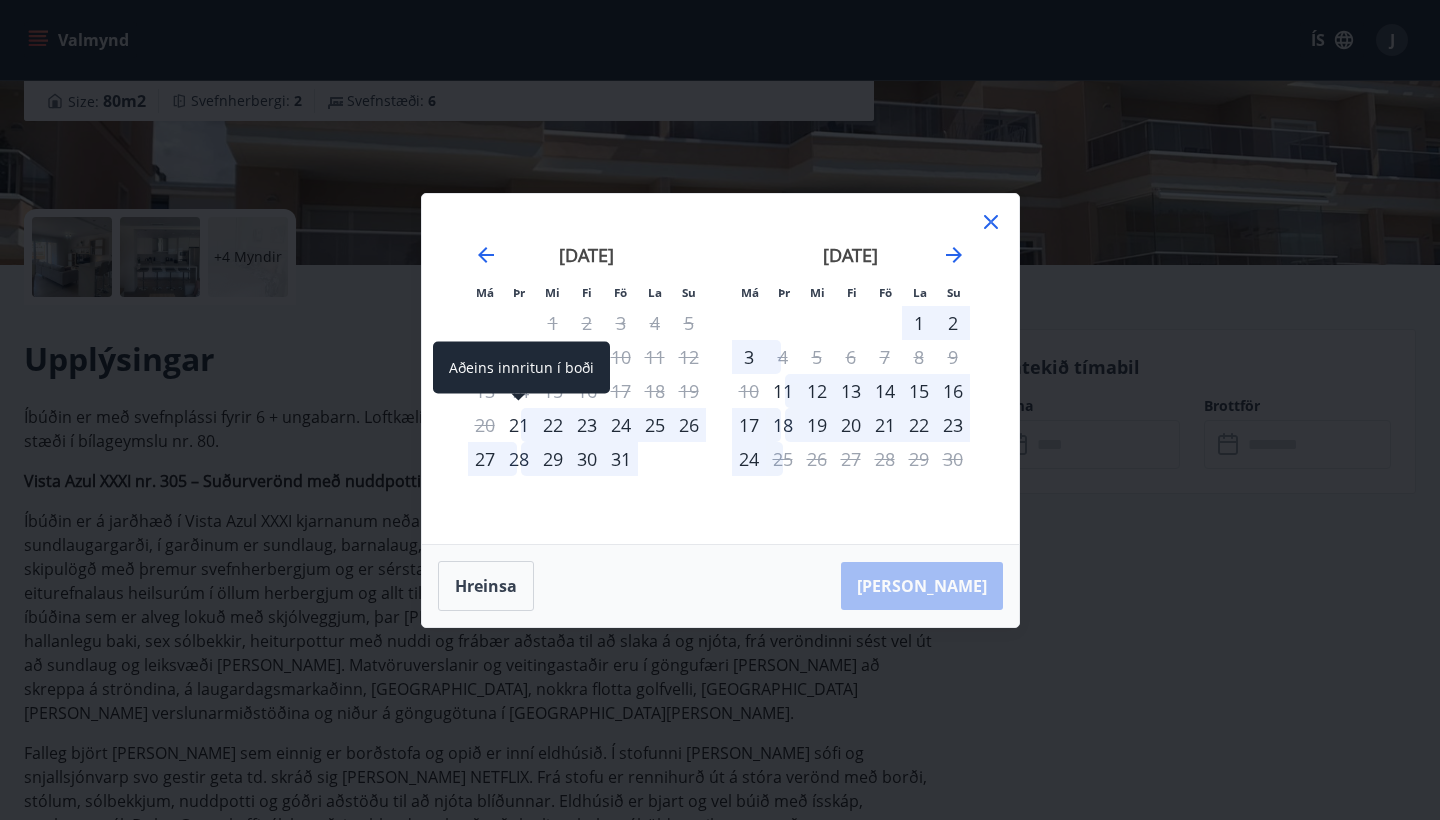 click on "21" at bounding box center (519, 425) 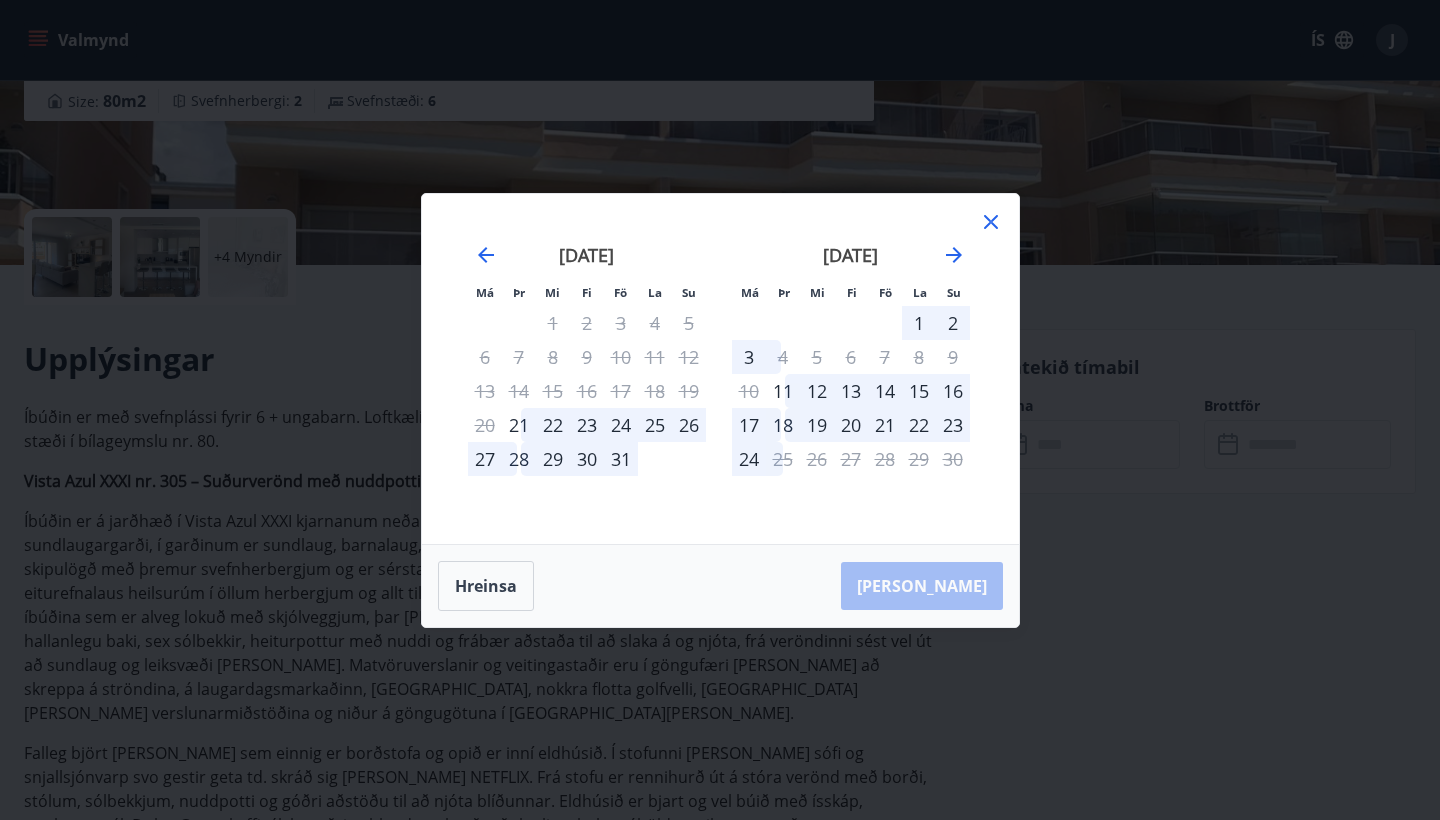 click on "Hreinsa Taka Frá" at bounding box center [720, 586] 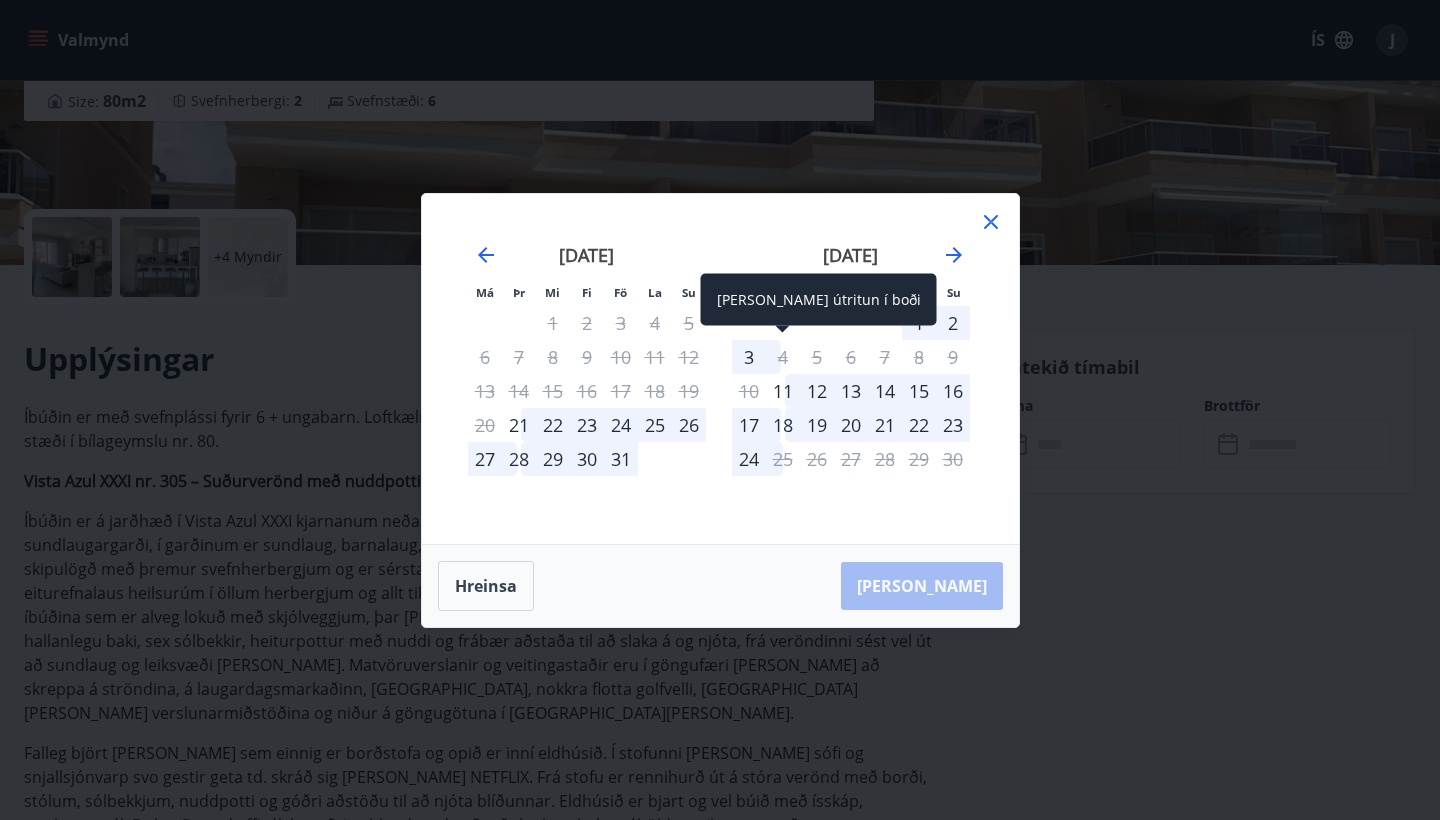 click on "4" at bounding box center (783, 357) 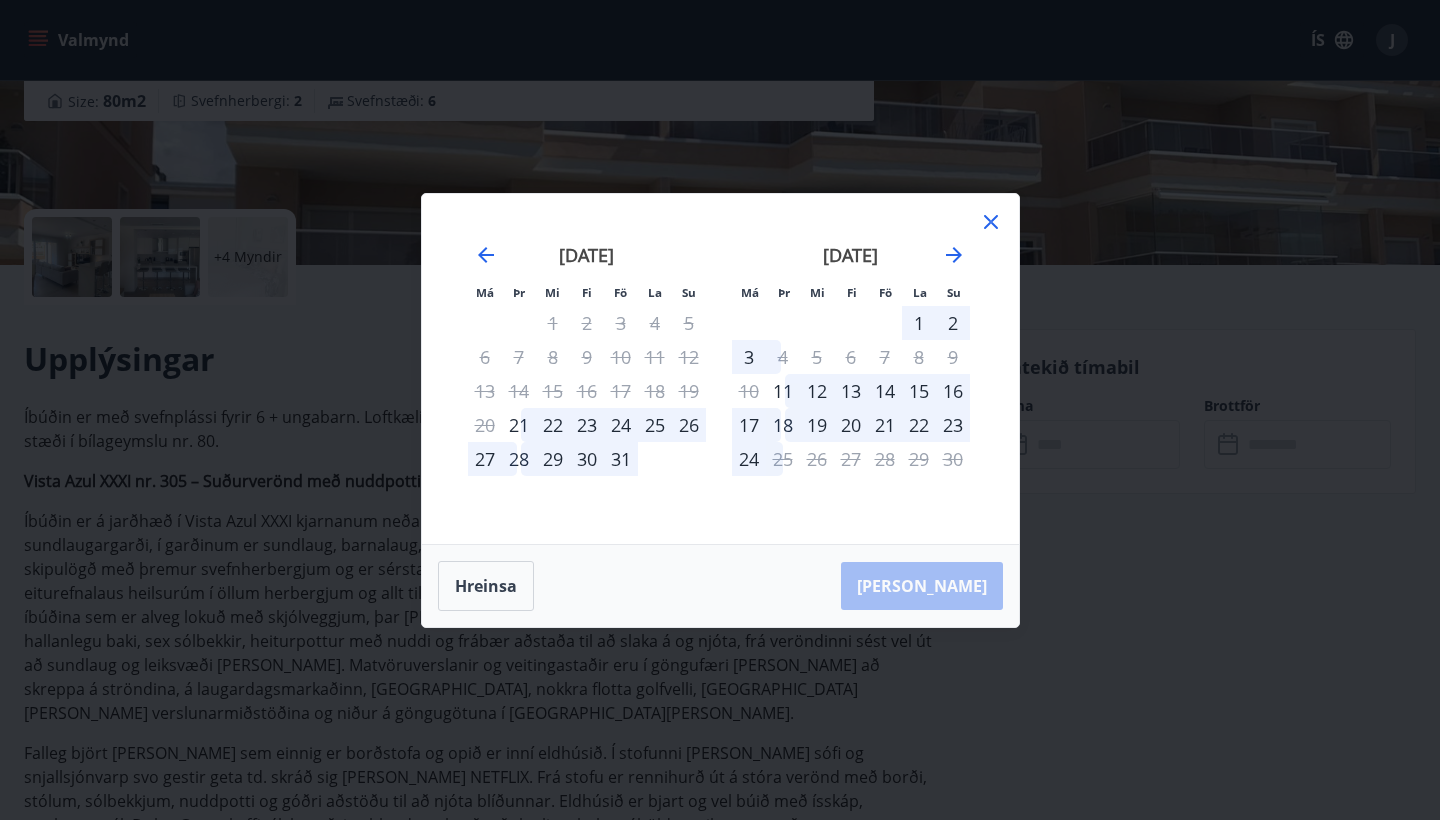 click on "1" at bounding box center (553, 323) 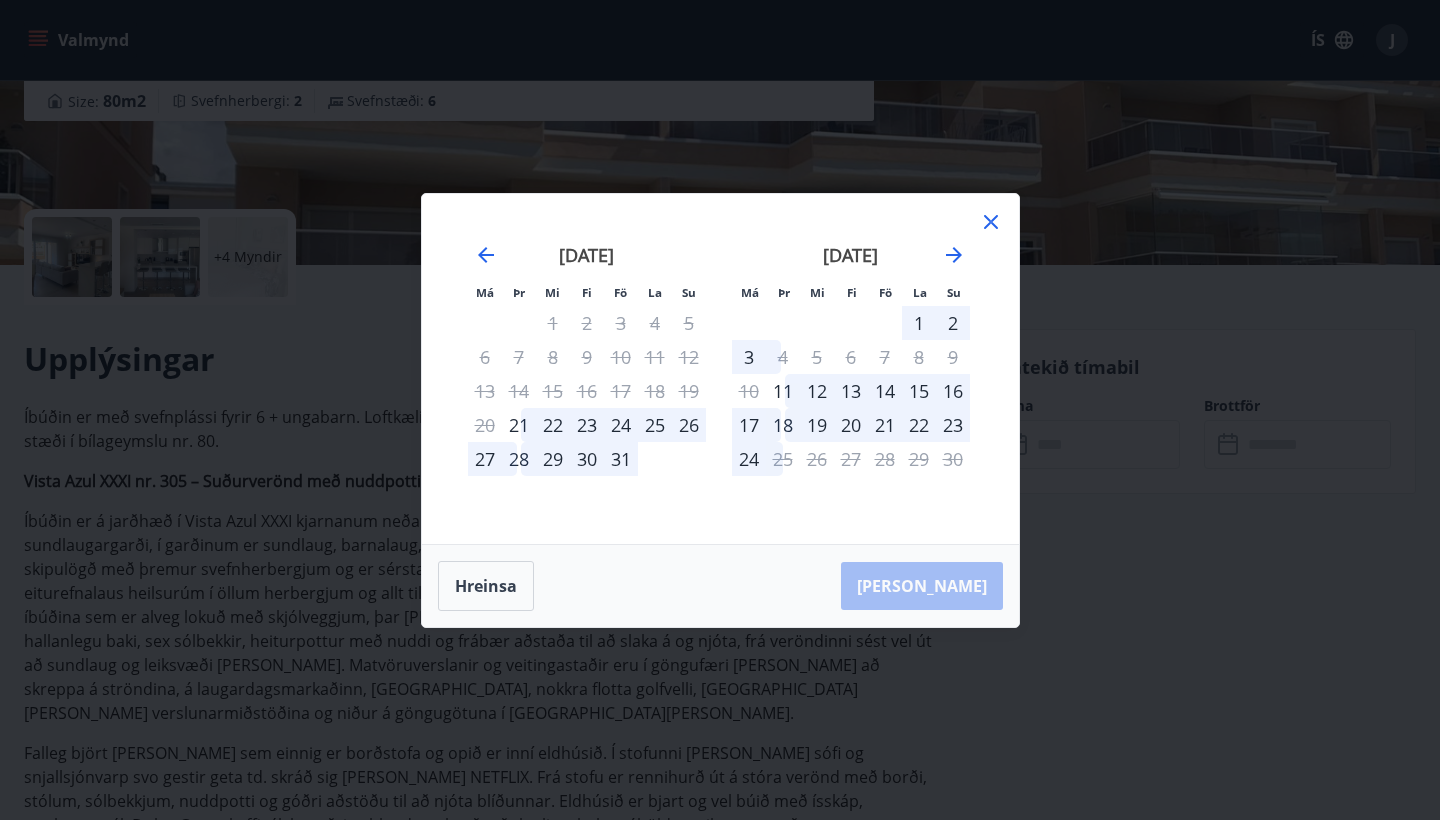 click on "8" at bounding box center (553, 357) 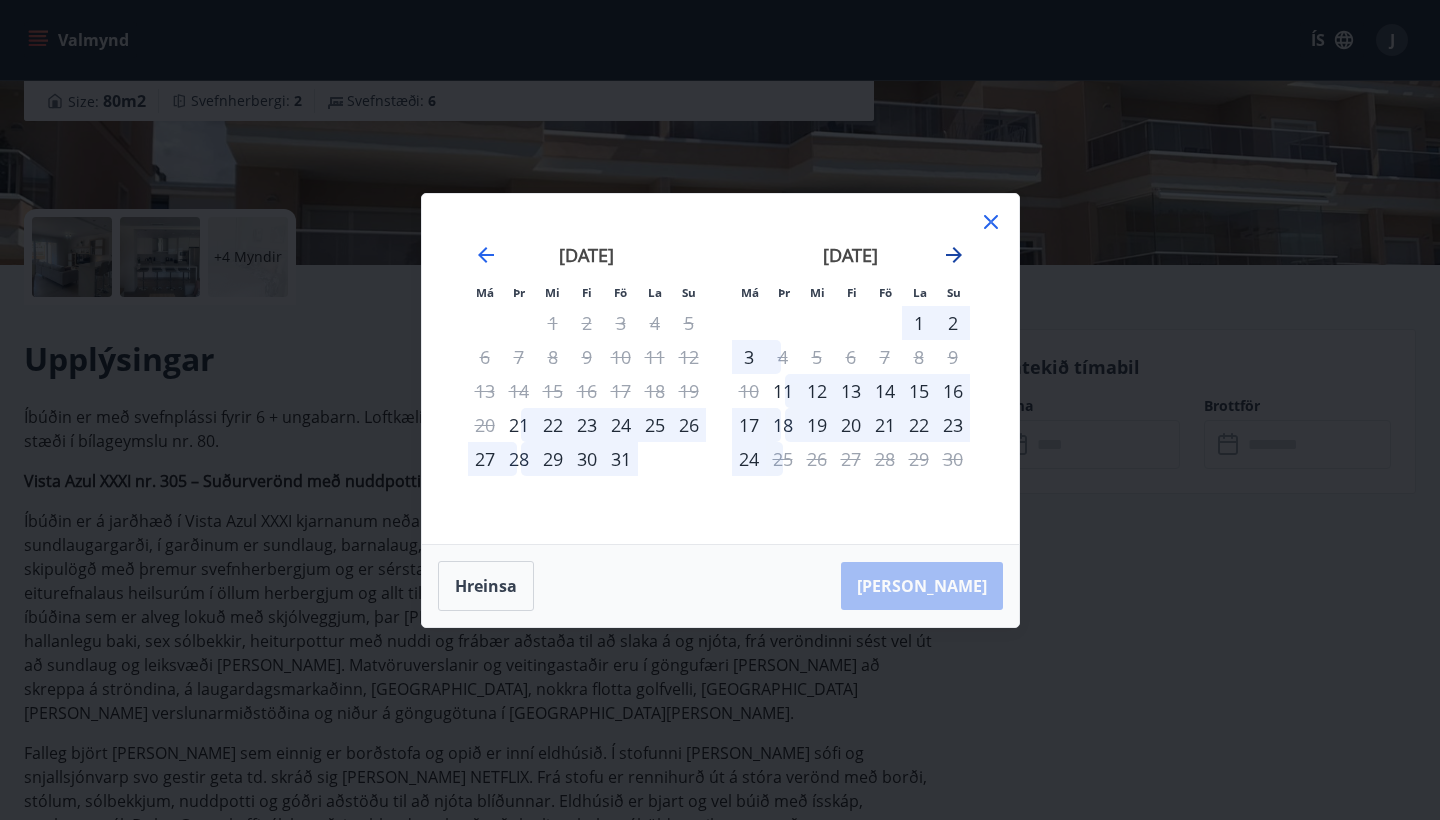 click 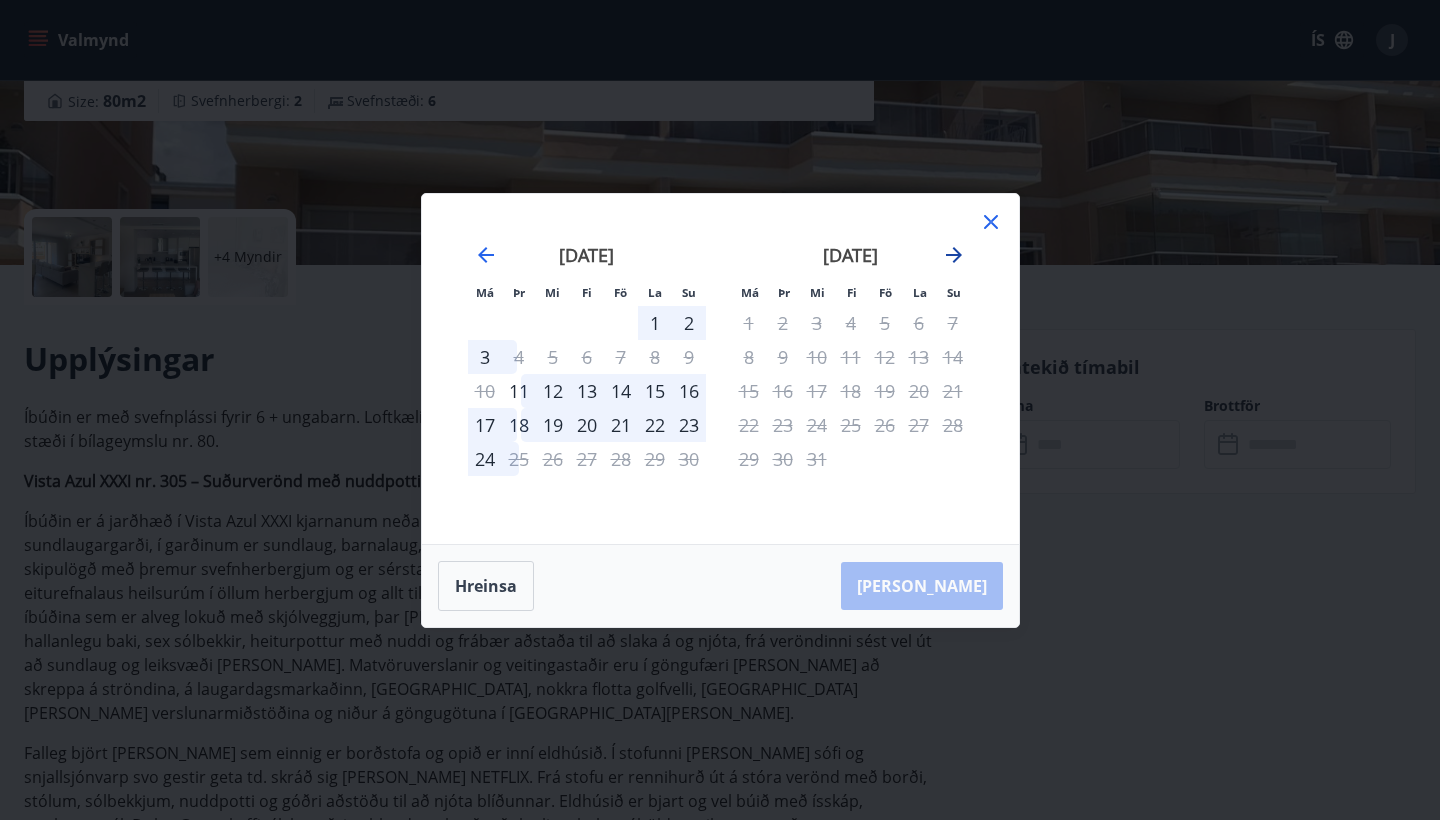 click 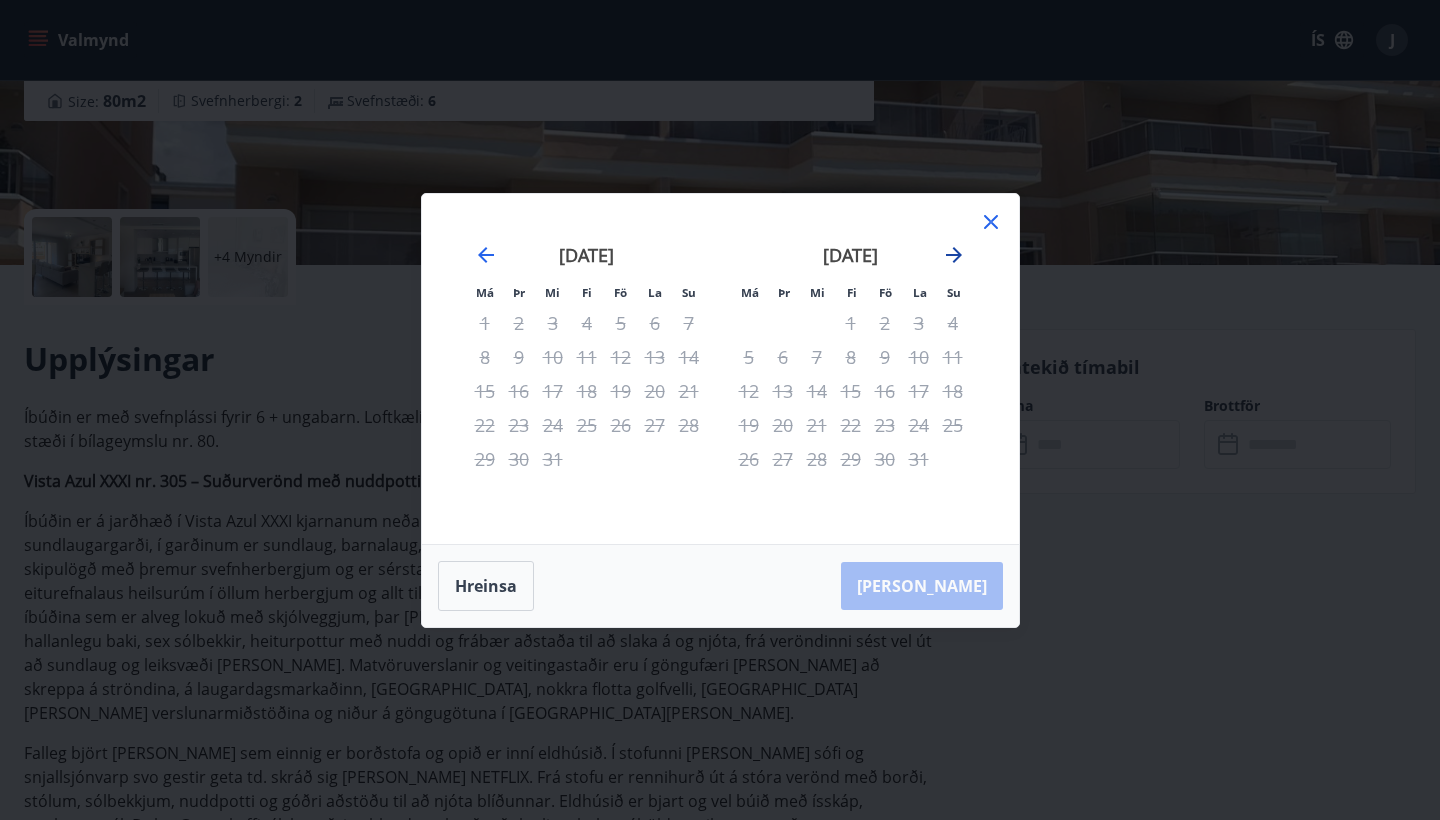 click 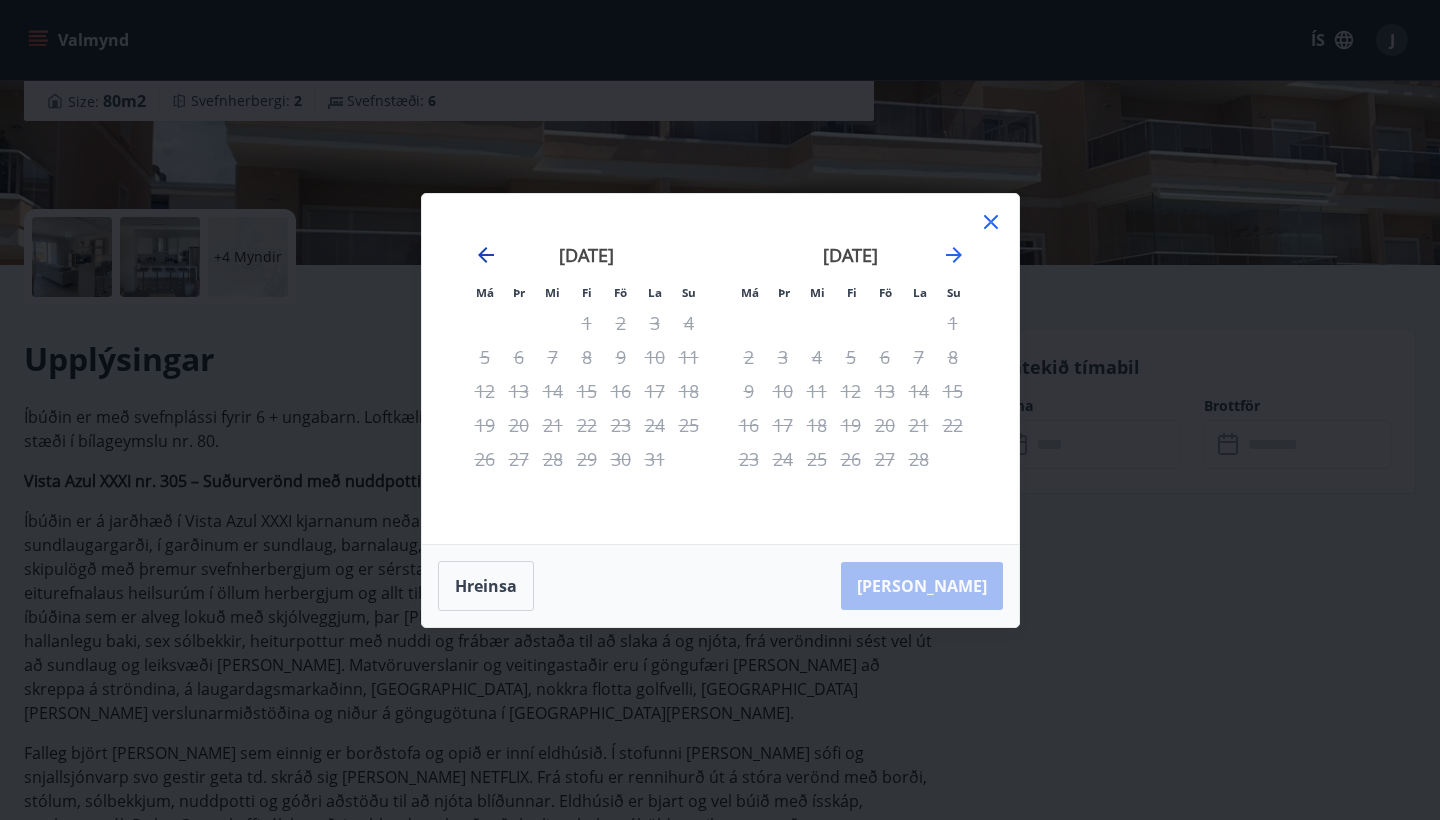 click 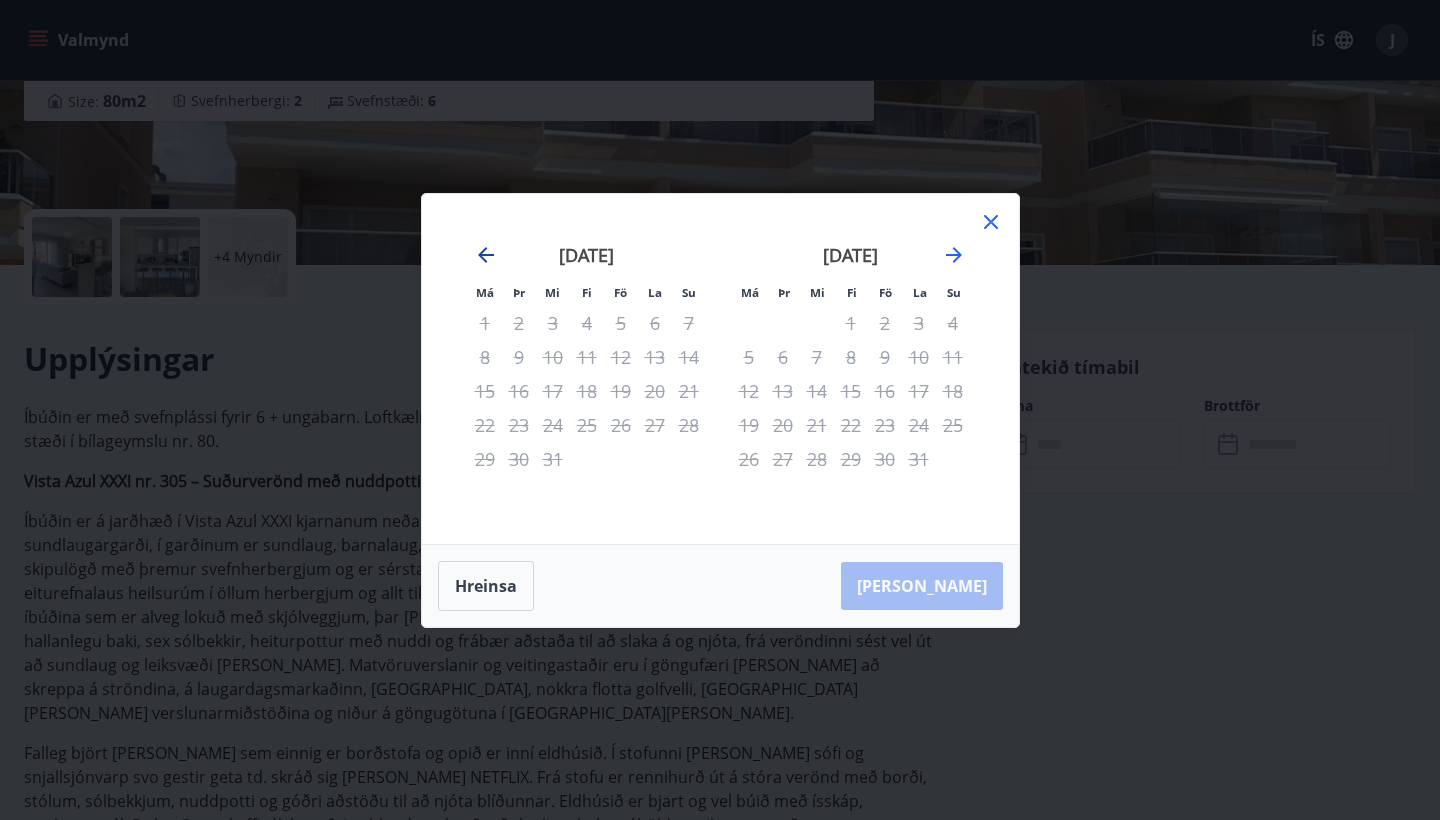 click 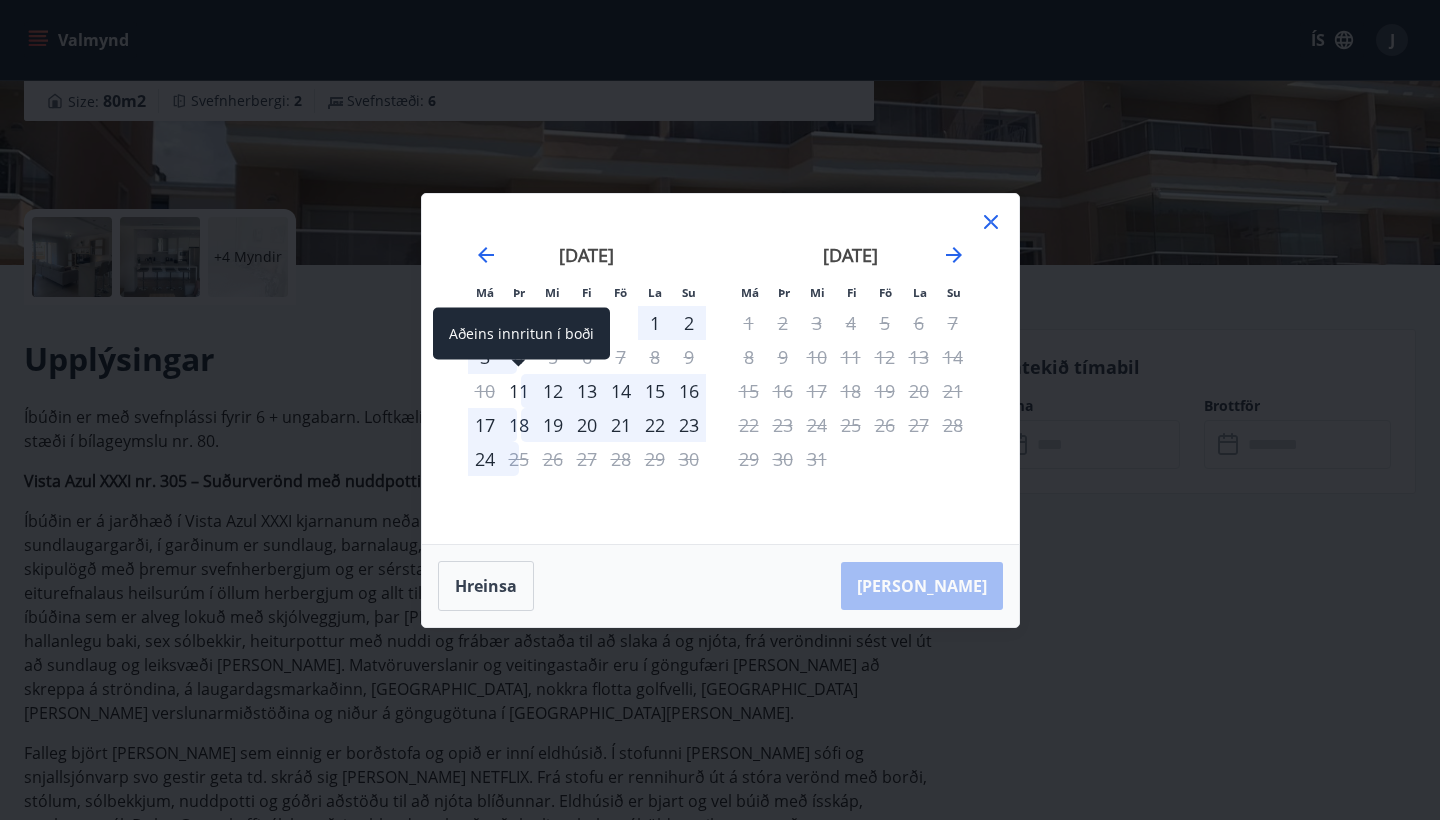 click on "11" at bounding box center (519, 391) 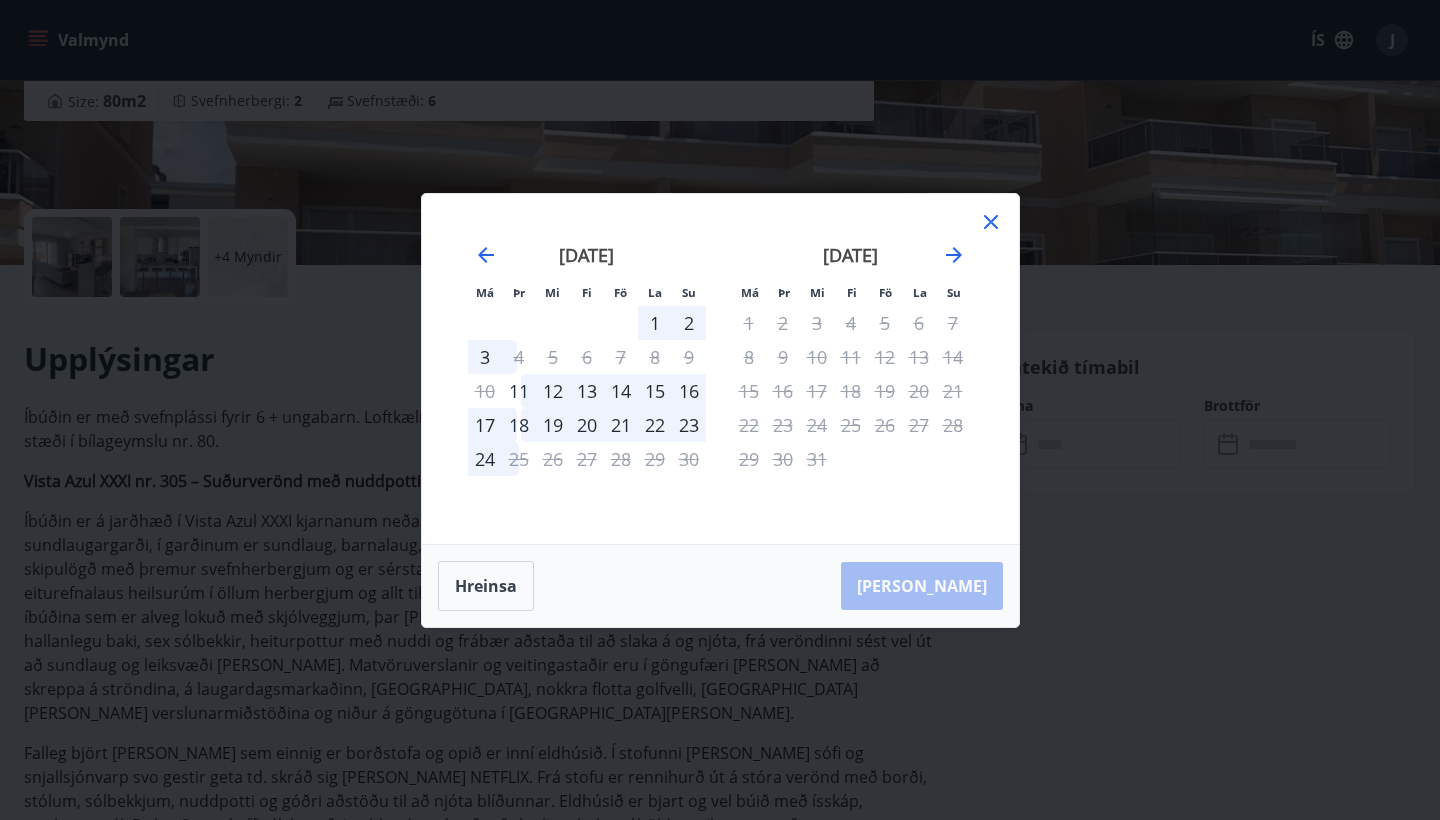 click on "12" at bounding box center [553, 391] 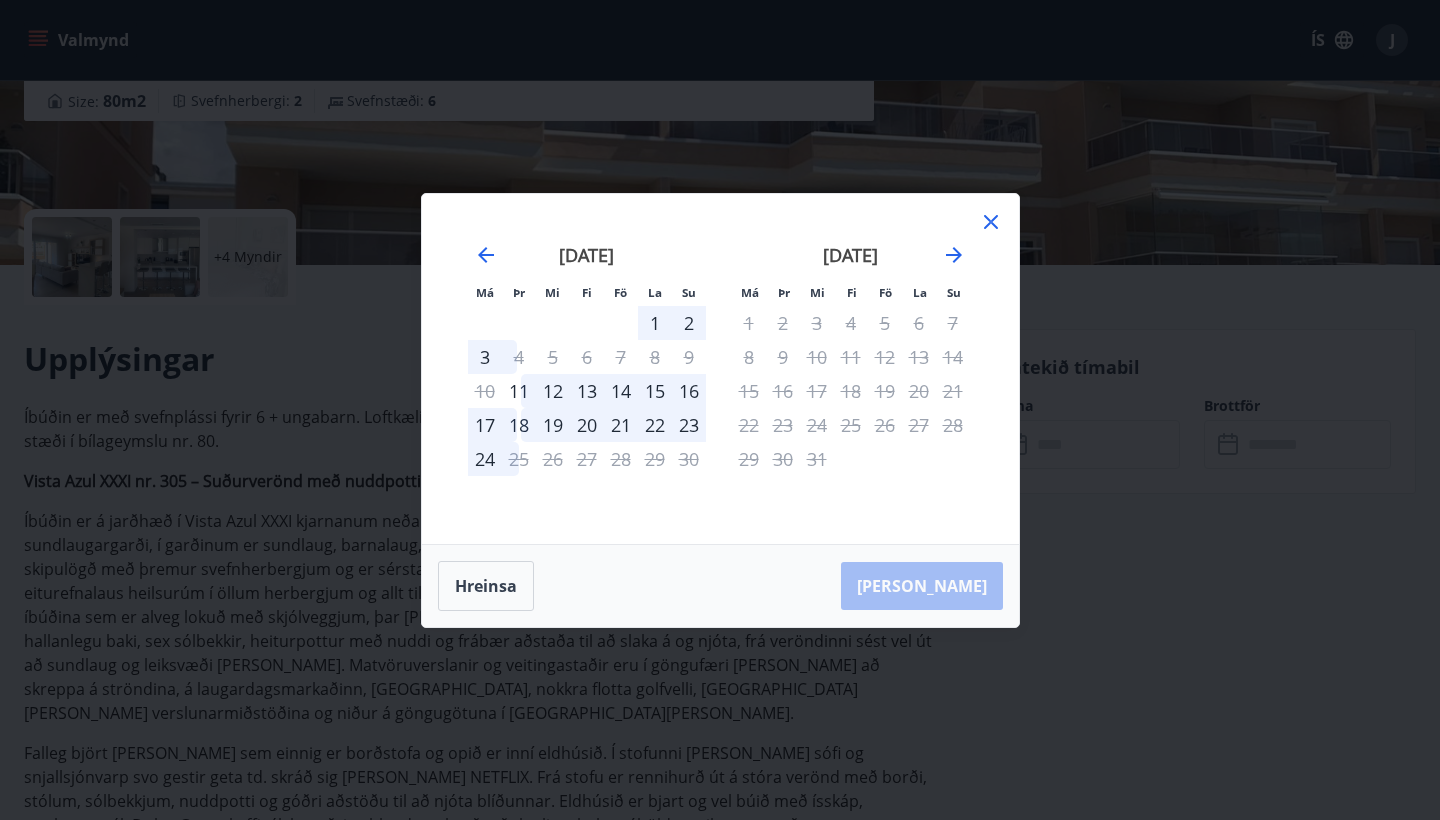click on "12" at bounding box center (553, 391) 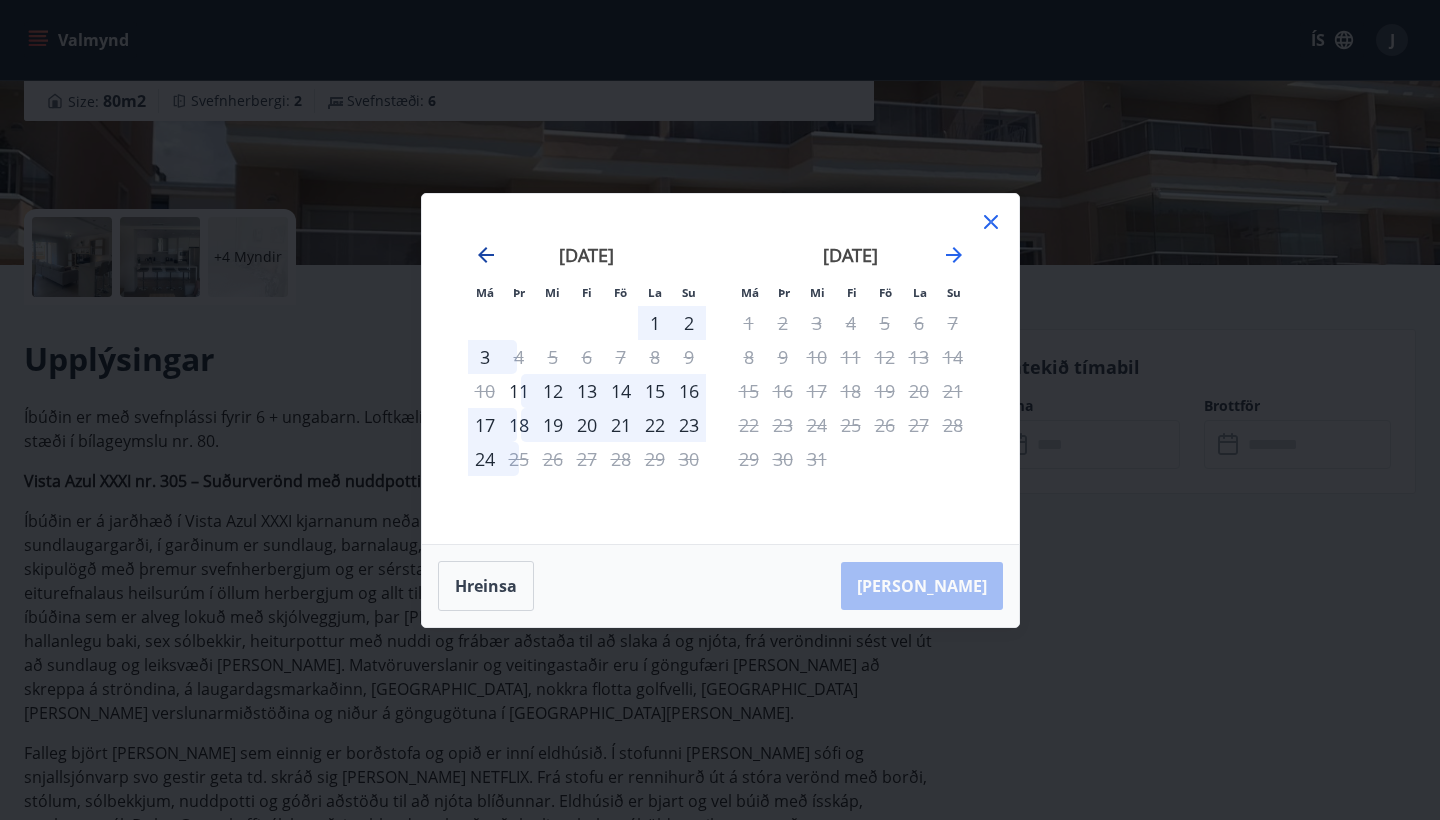 click 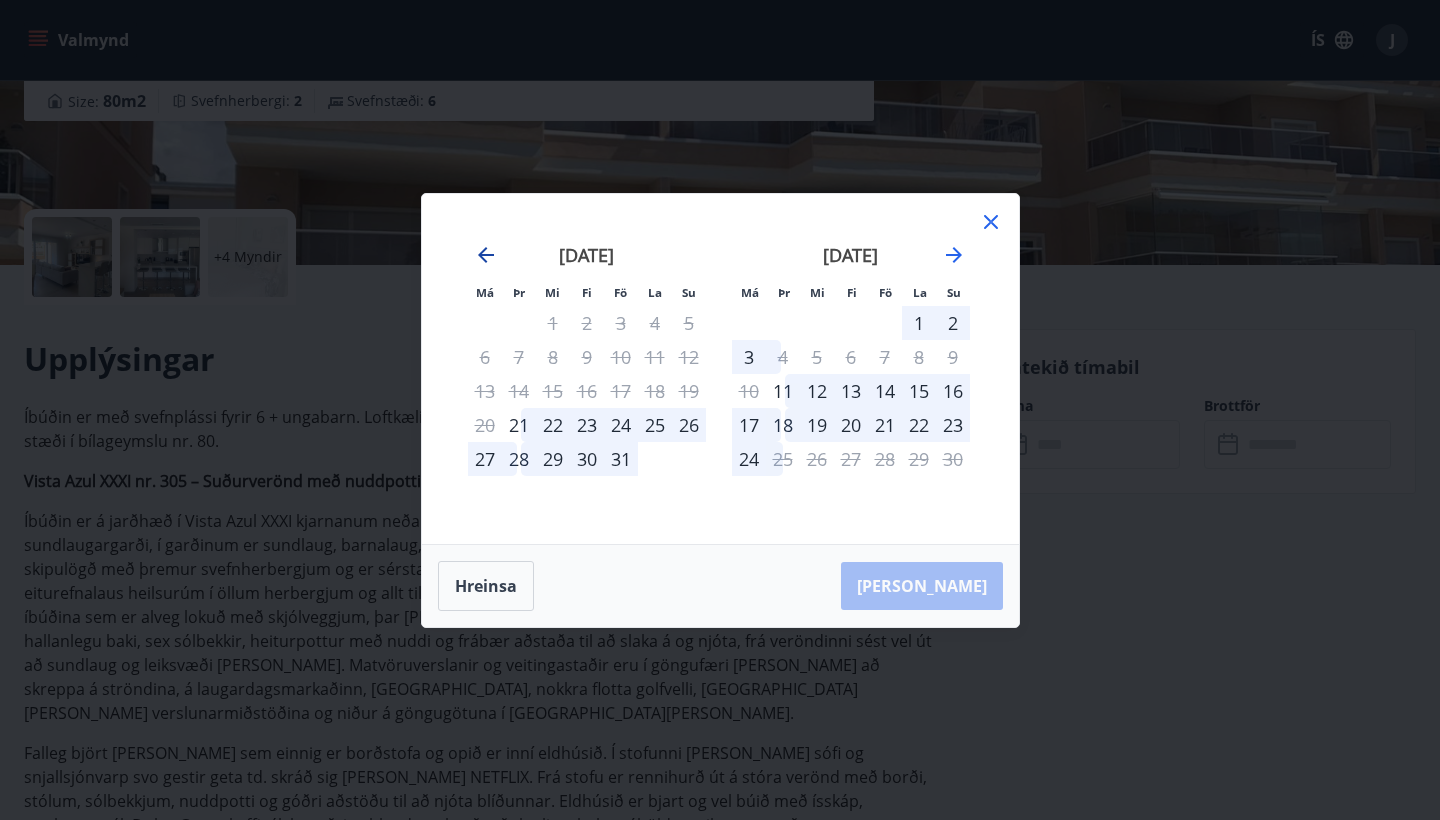 click 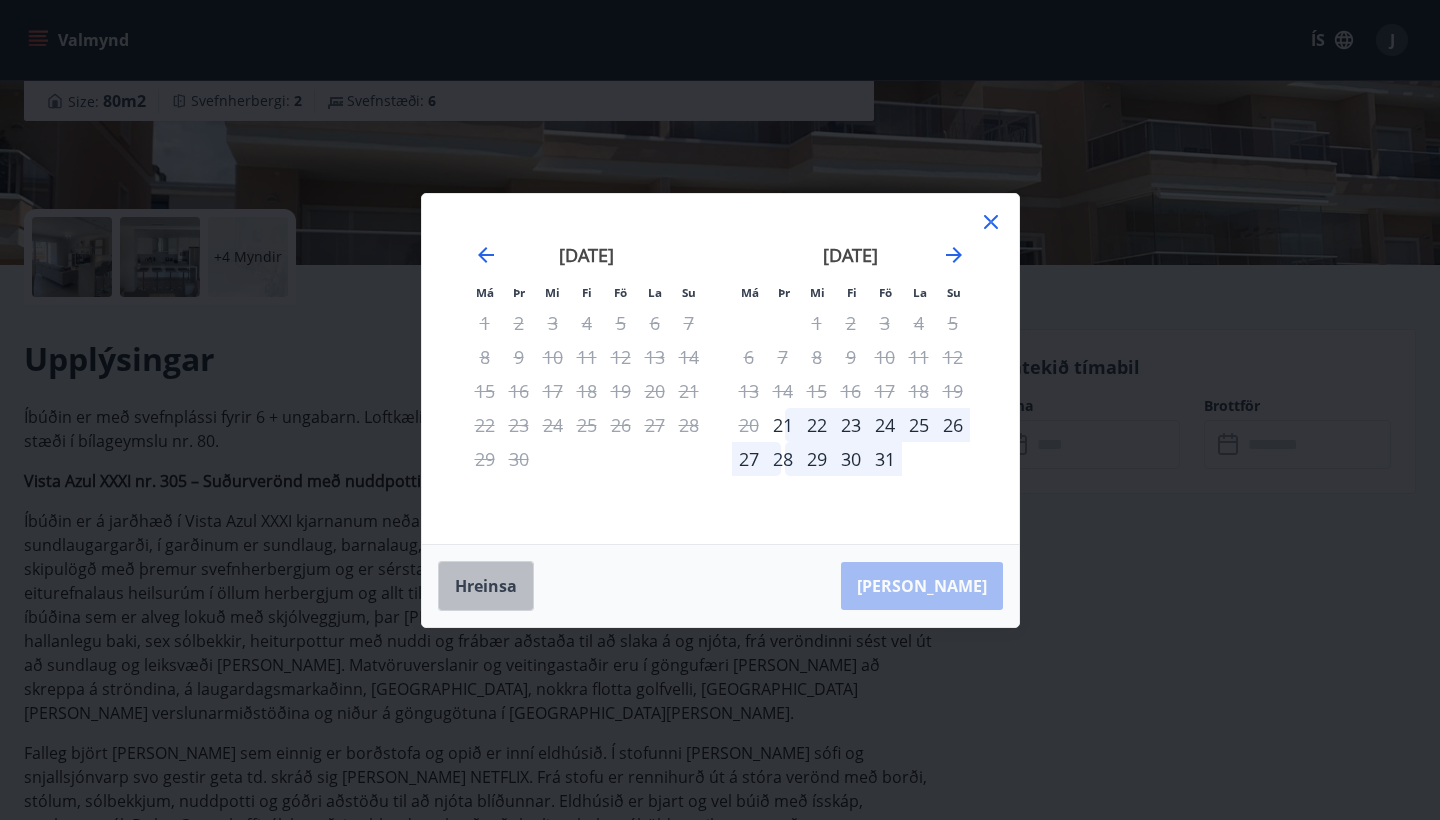 click on "Hreinsa" at bounding box center (486, 586) 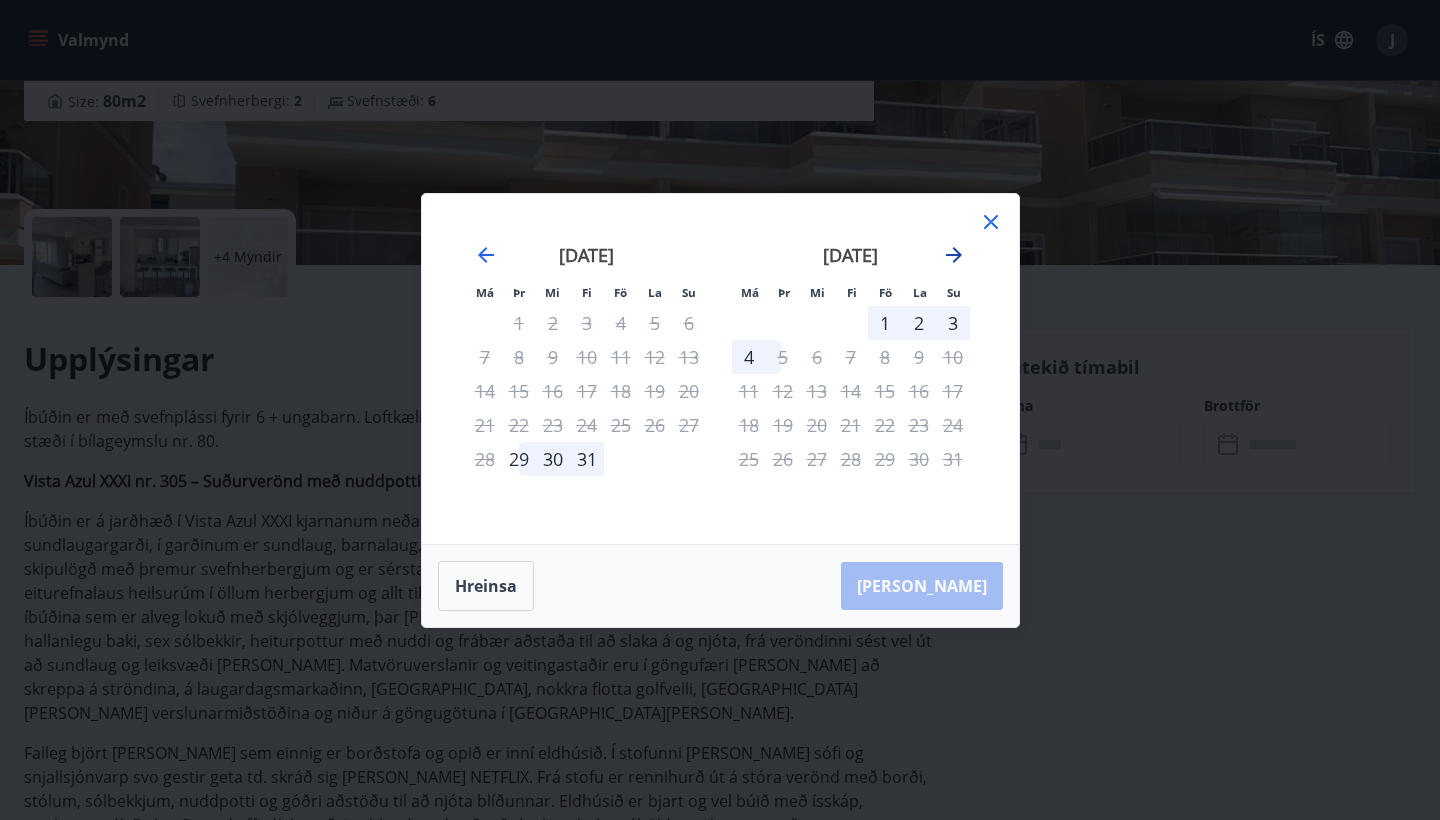 click 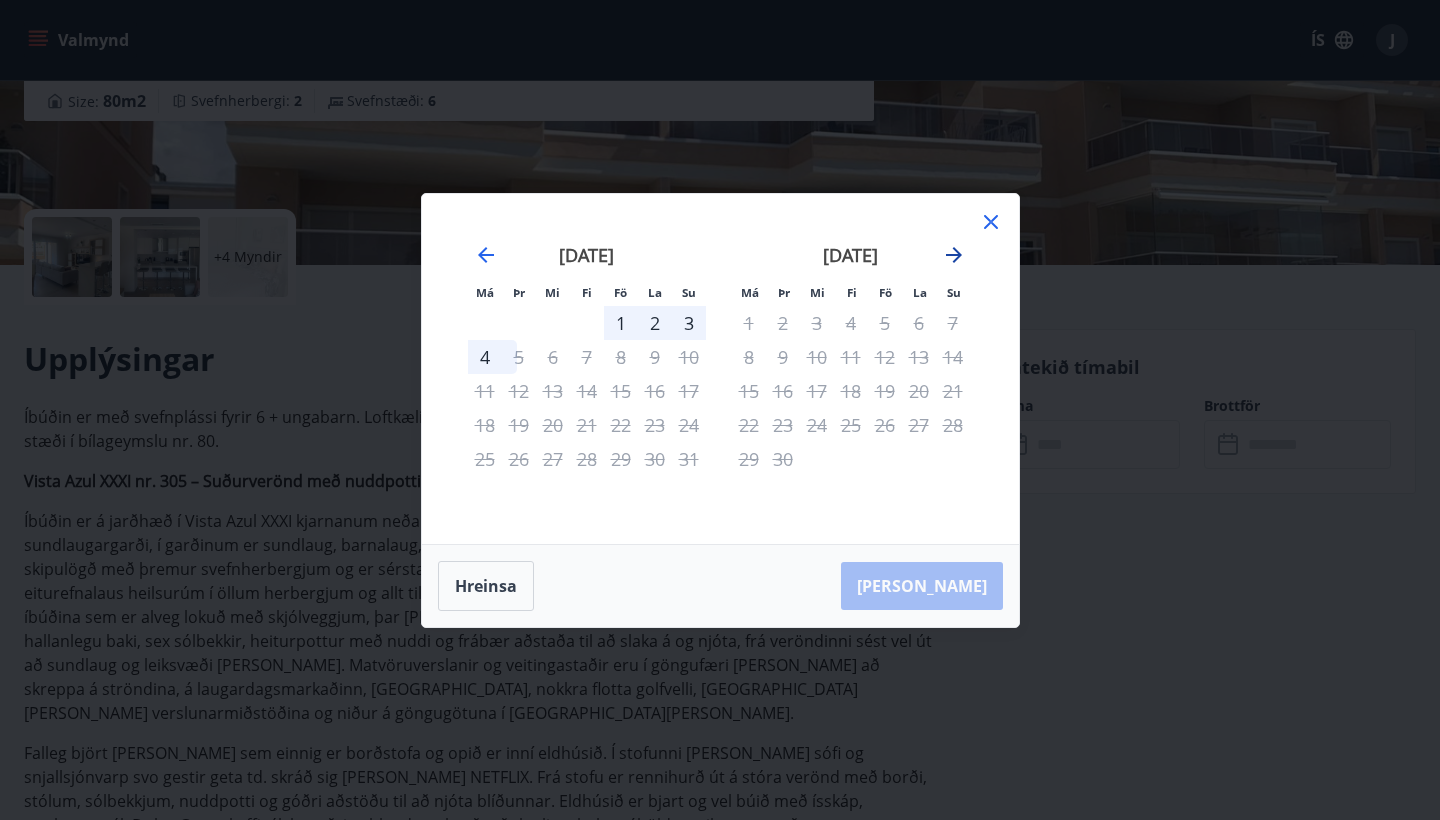 click 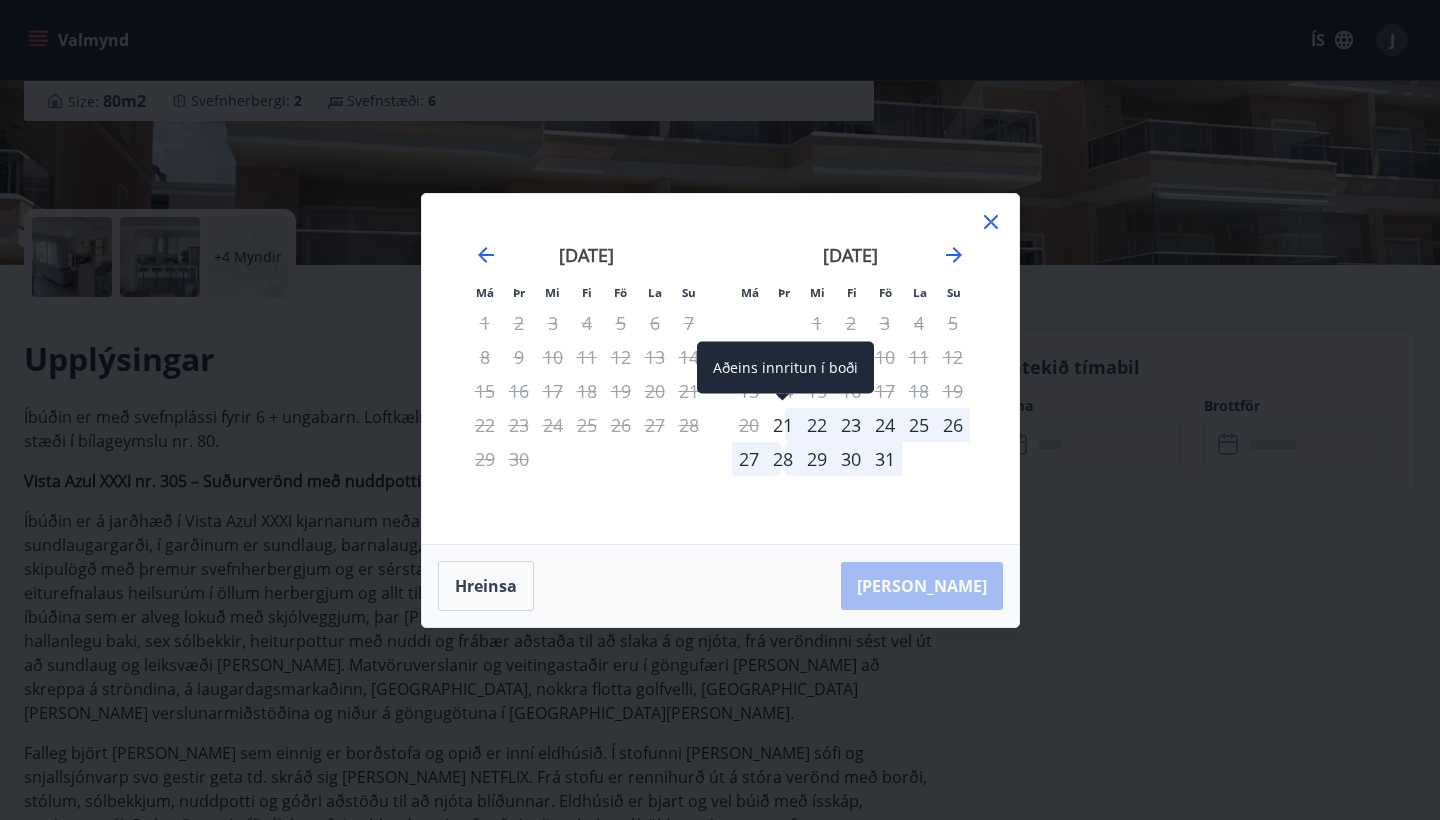 click on "21" at bounding box center (783, 425) 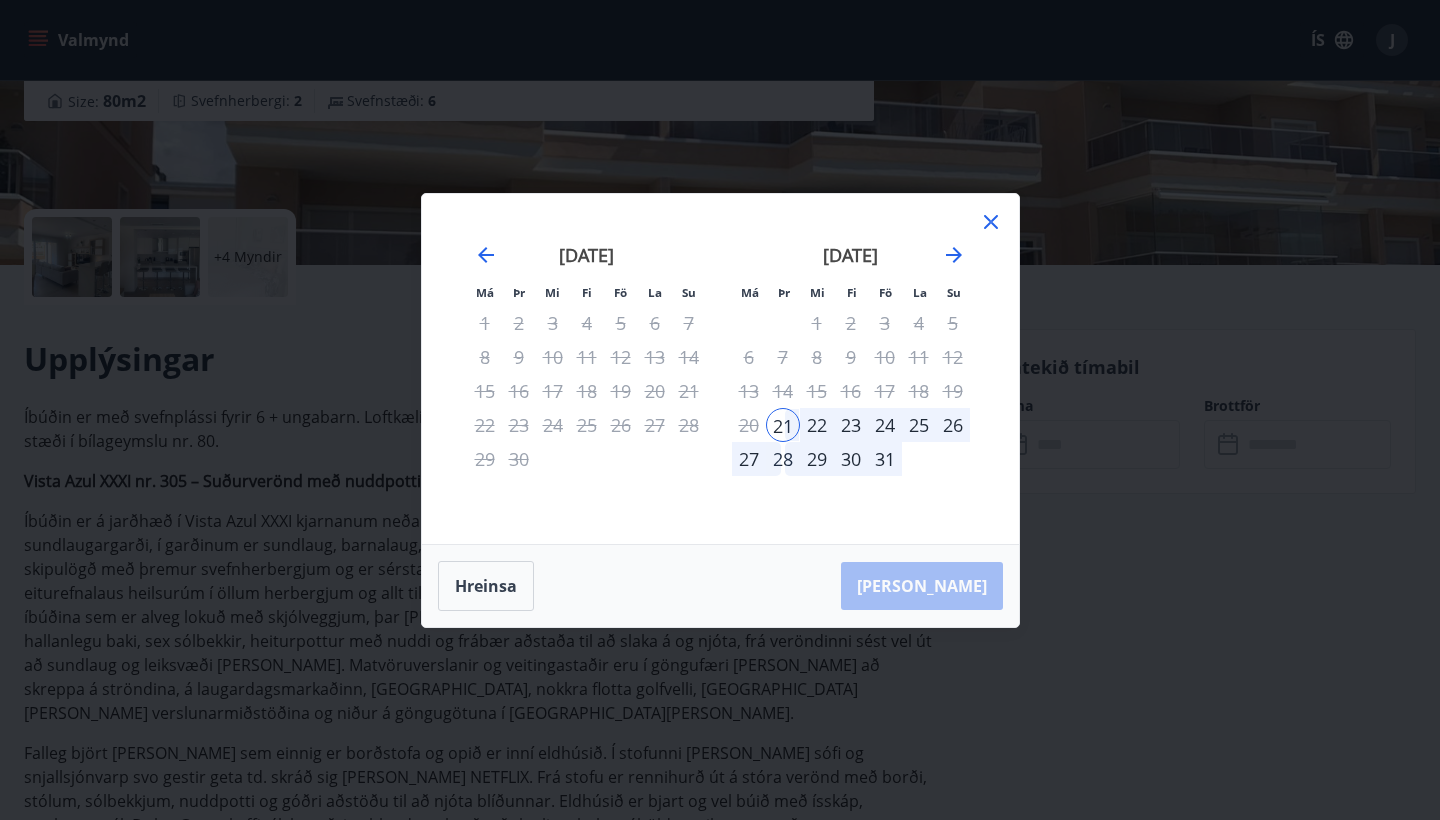 click on "31" at bounding box center (885, 459) 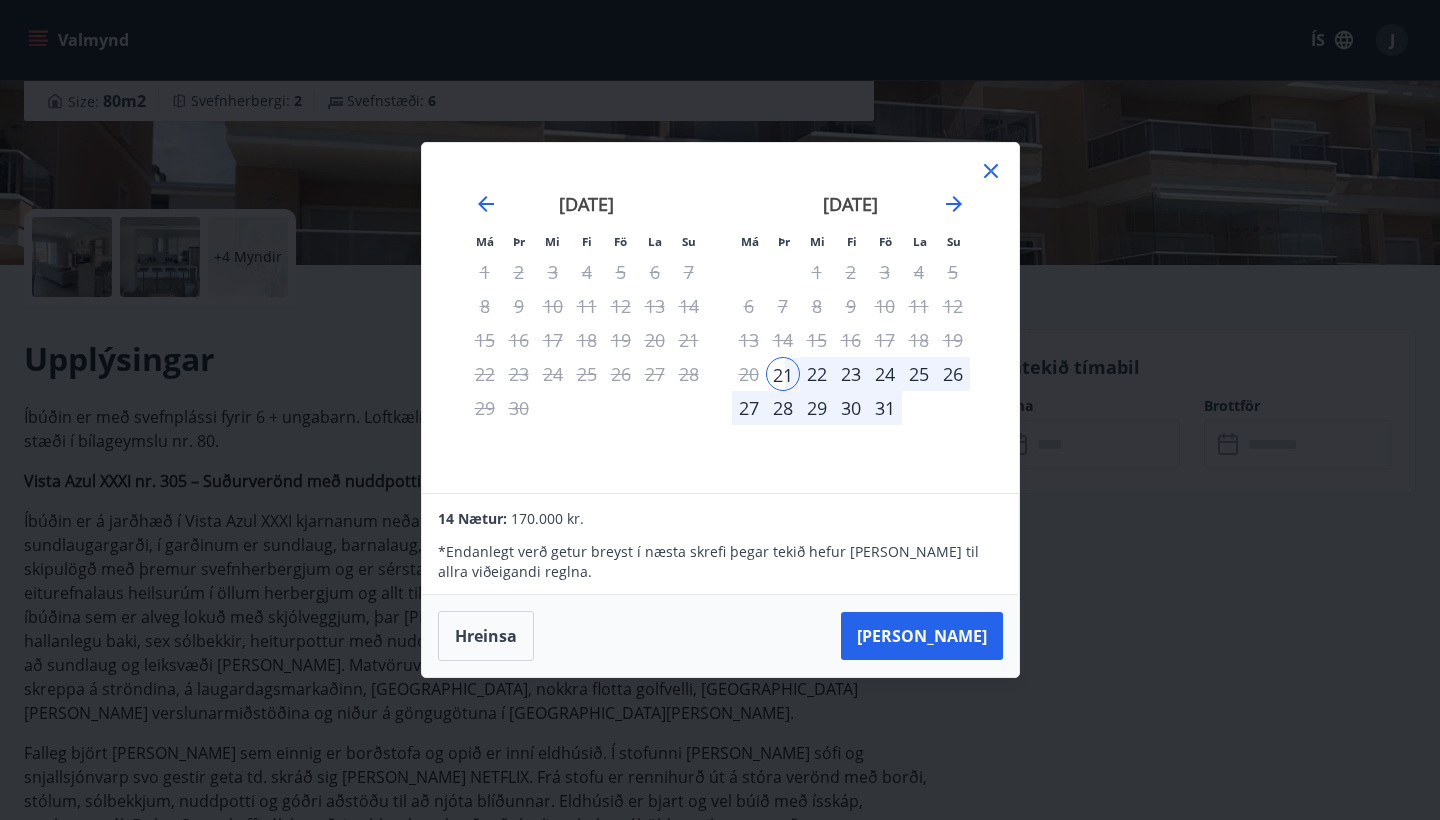 click on "28" at bounding box center [783, 408] 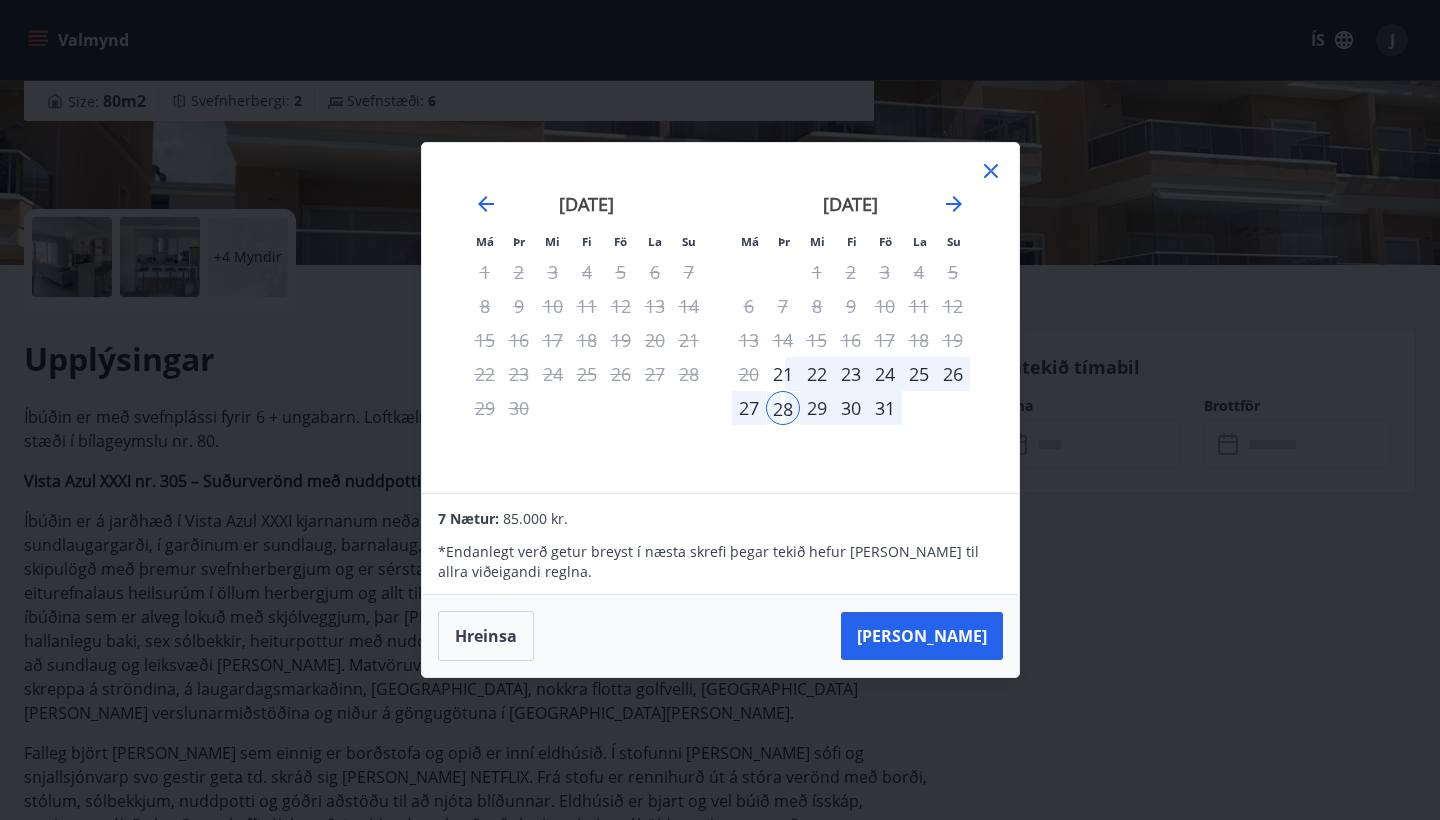 click on "31" at bounding box center (885, 408) 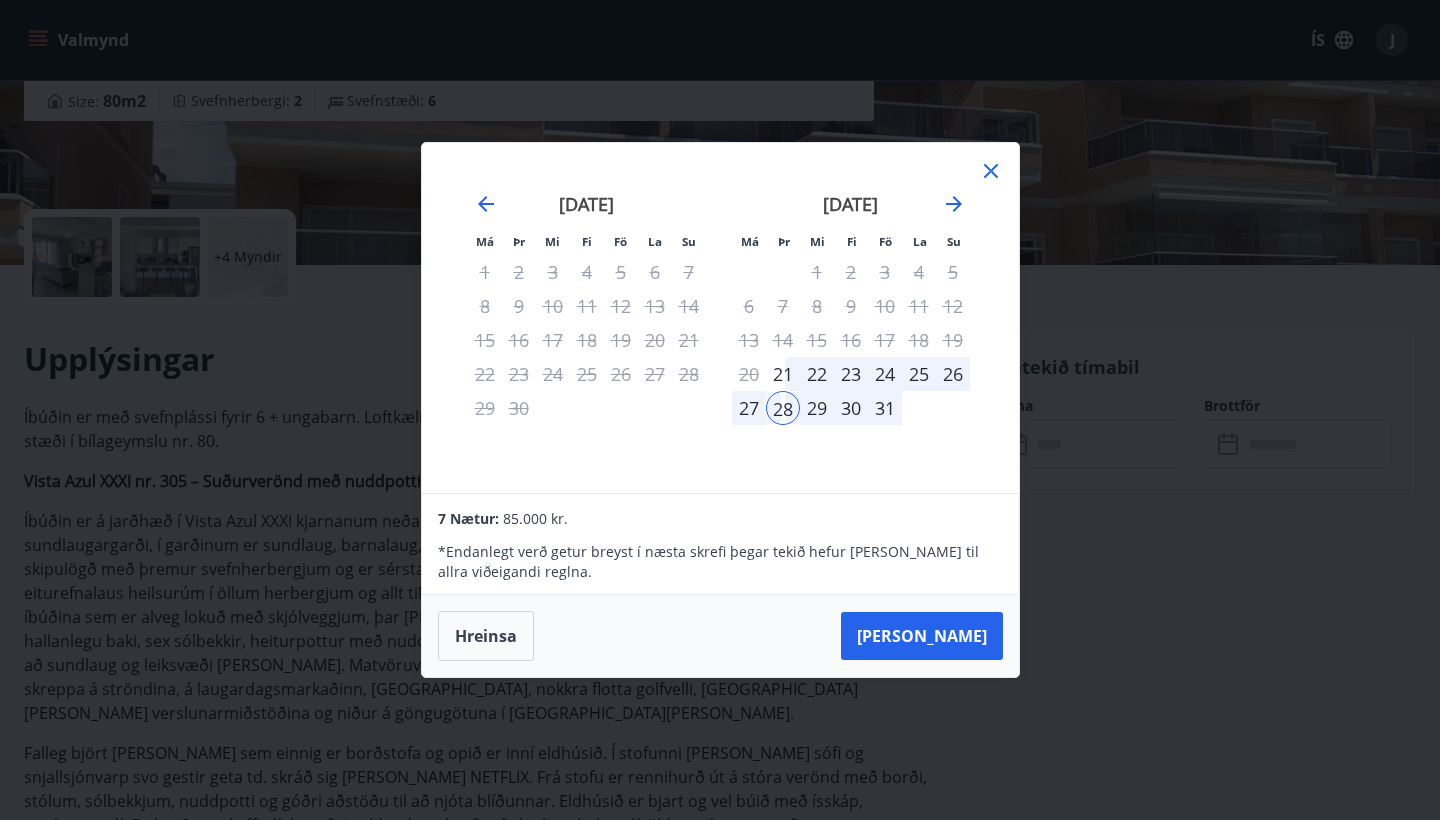 click on "31" at bounding box center (885, 408) 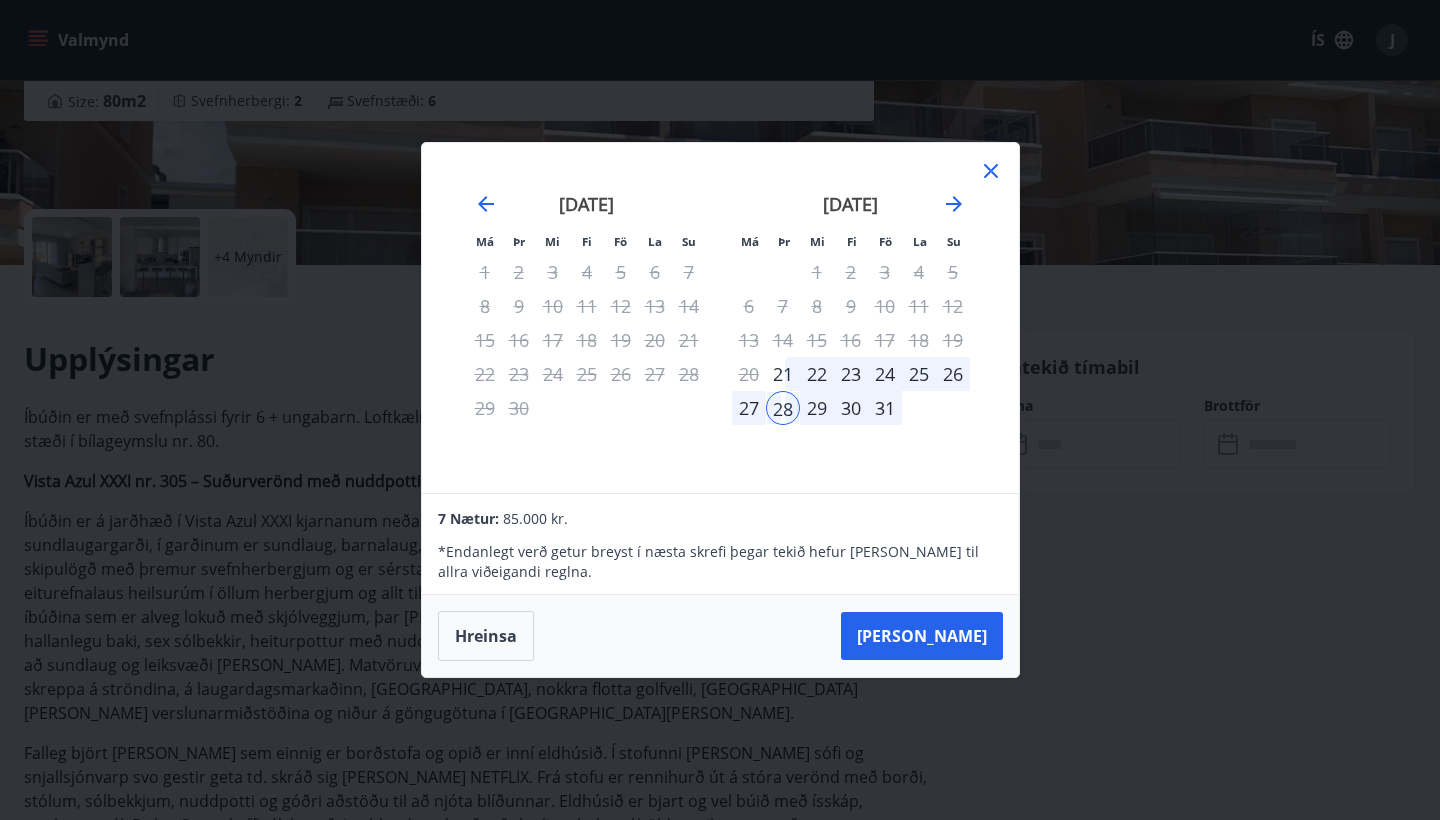 click on "22" at bounding box center [817, 374] 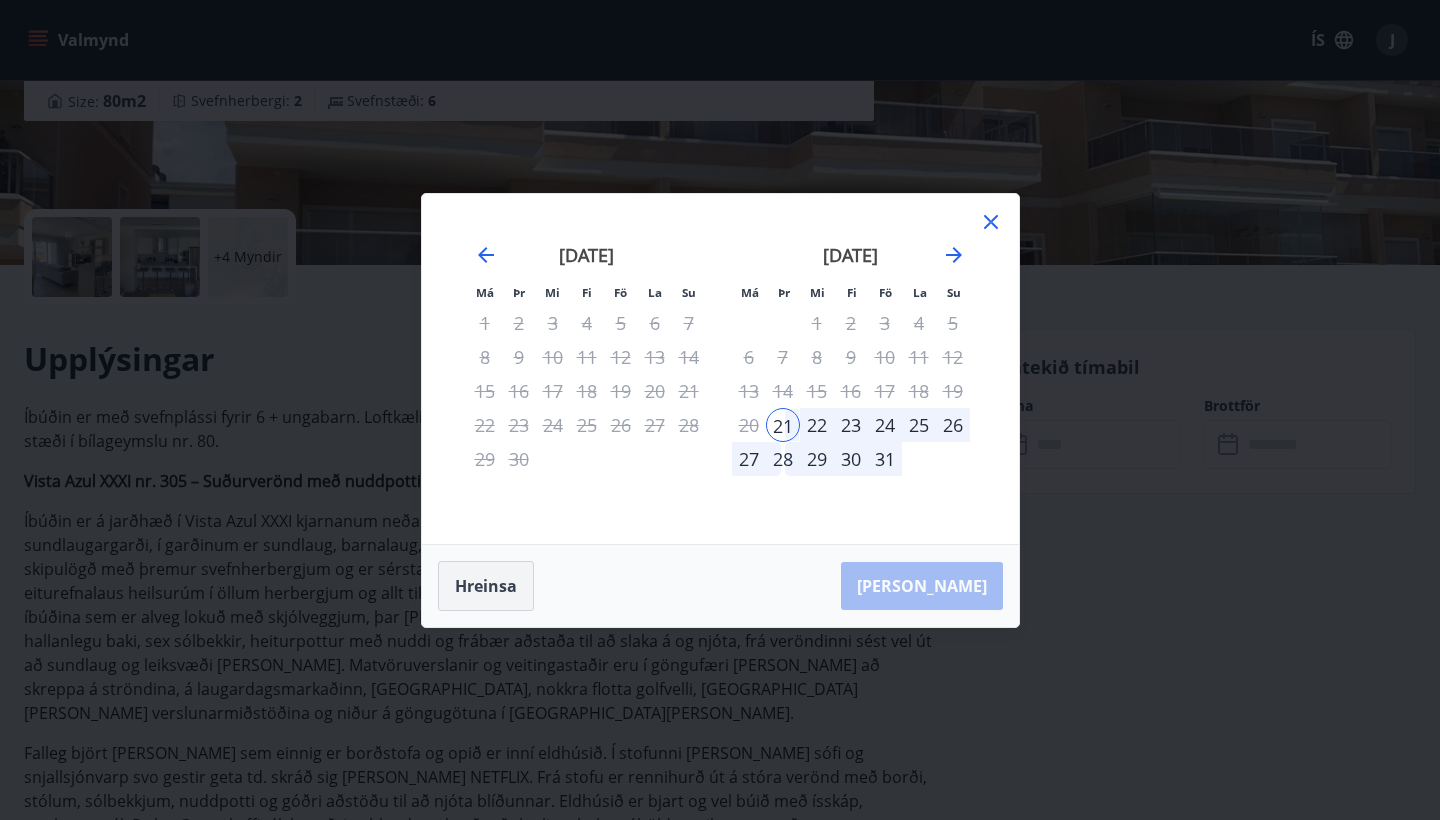 click on "Hreinsa" at bounding box center [486, 586] 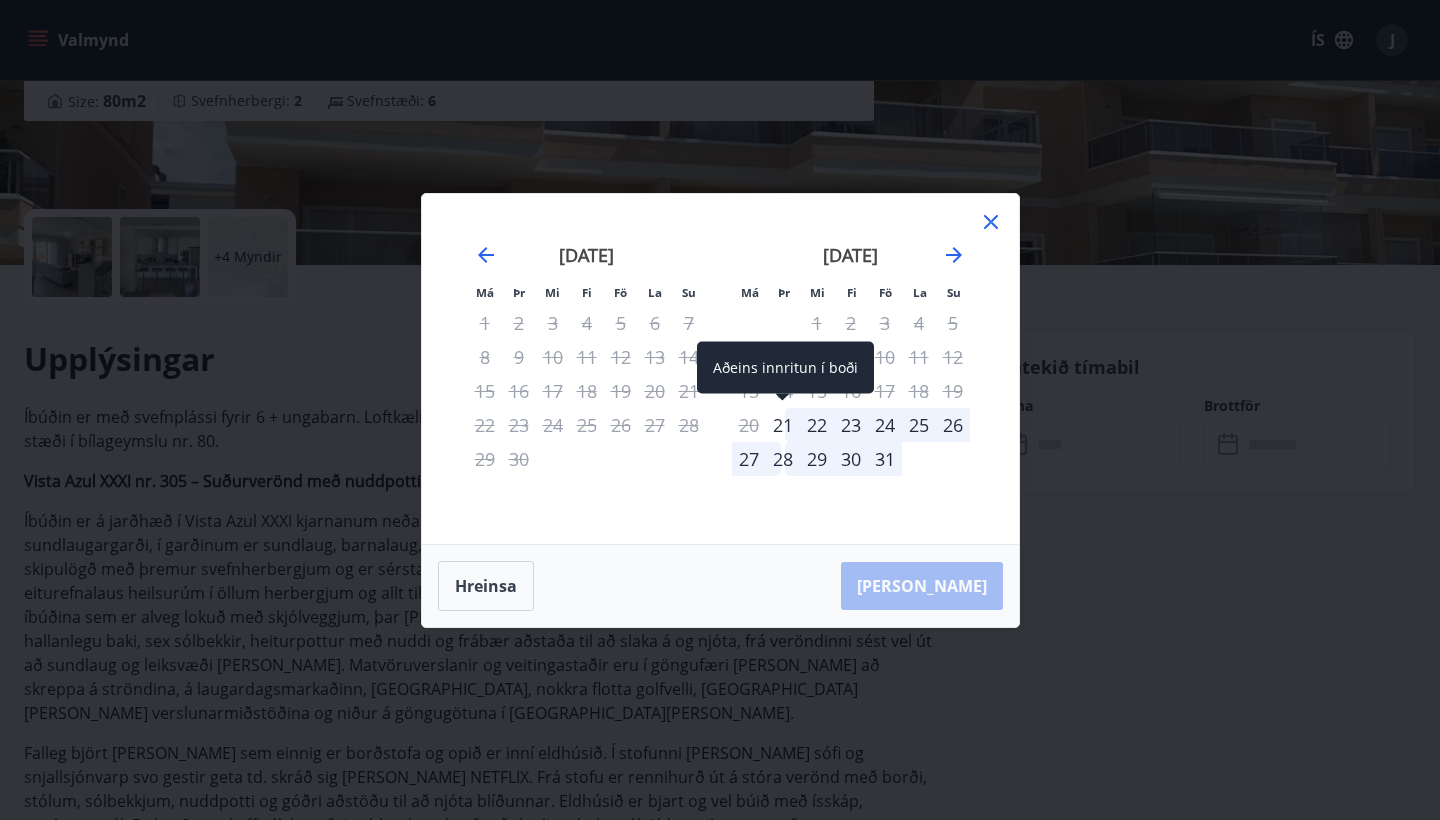 click on "21" at bounding box center (783, 425) 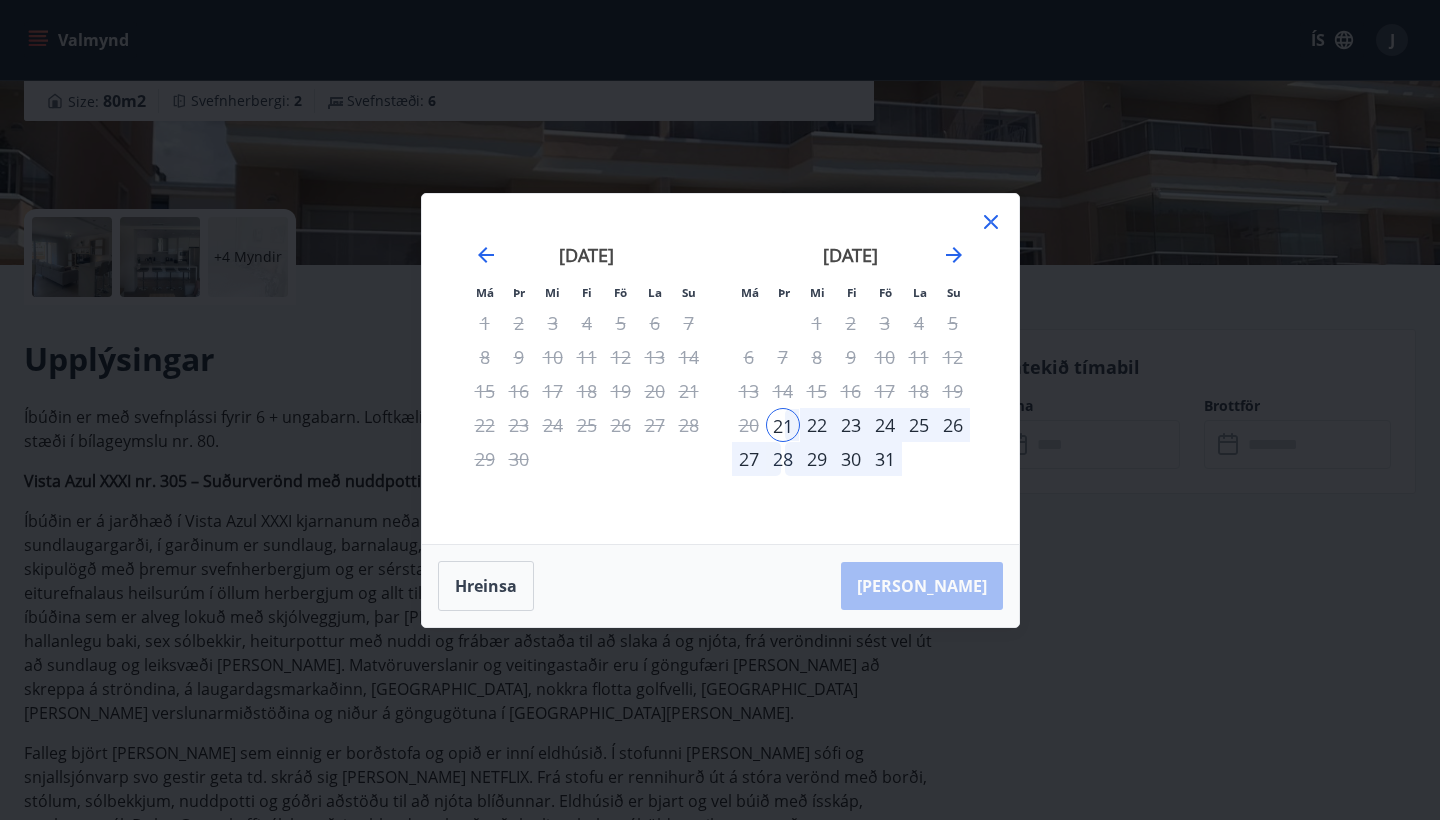 click on "28" at bounding box center [783, 459] 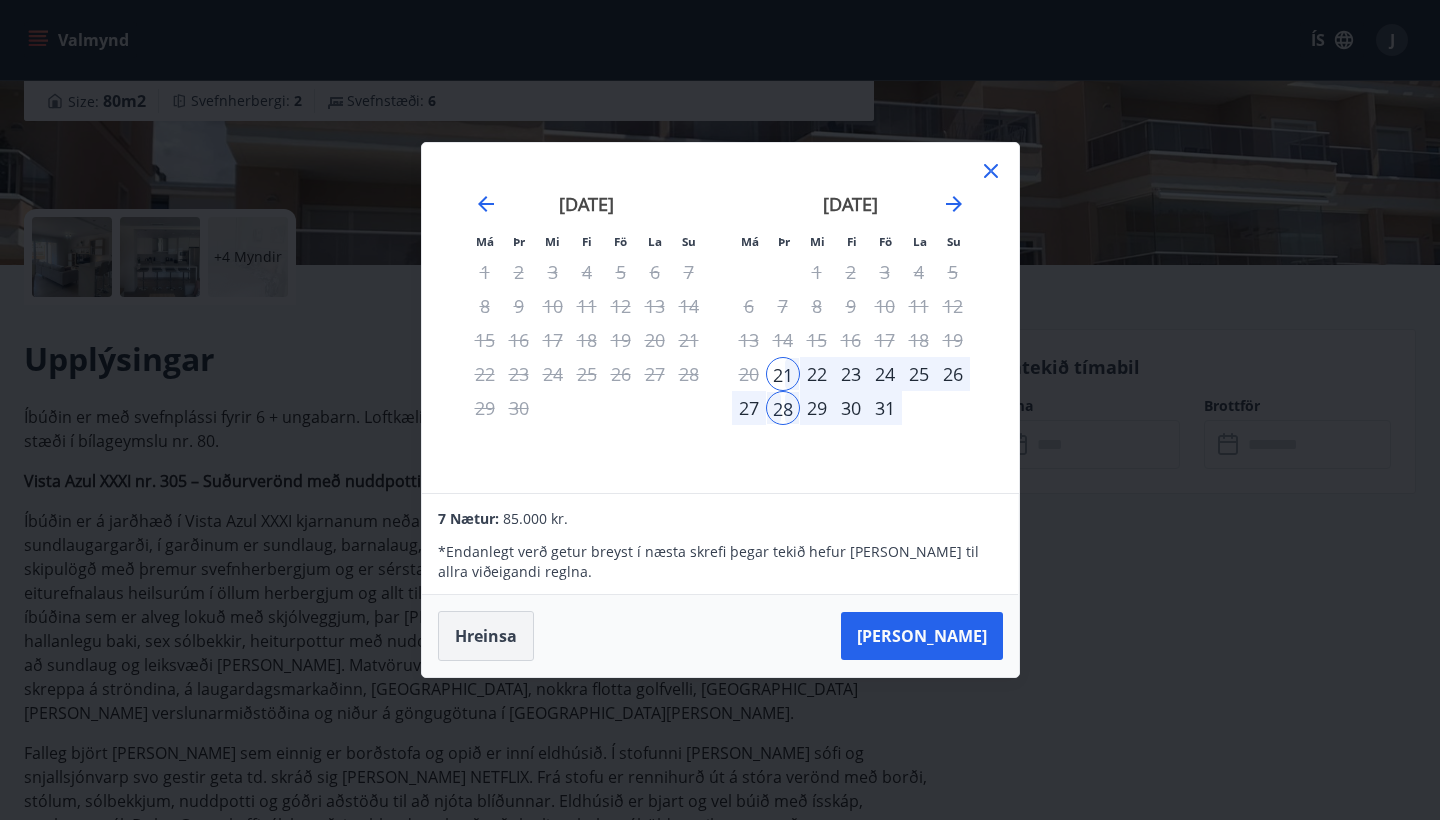 click on "Hreinsa" at bounding box center (486, 636) 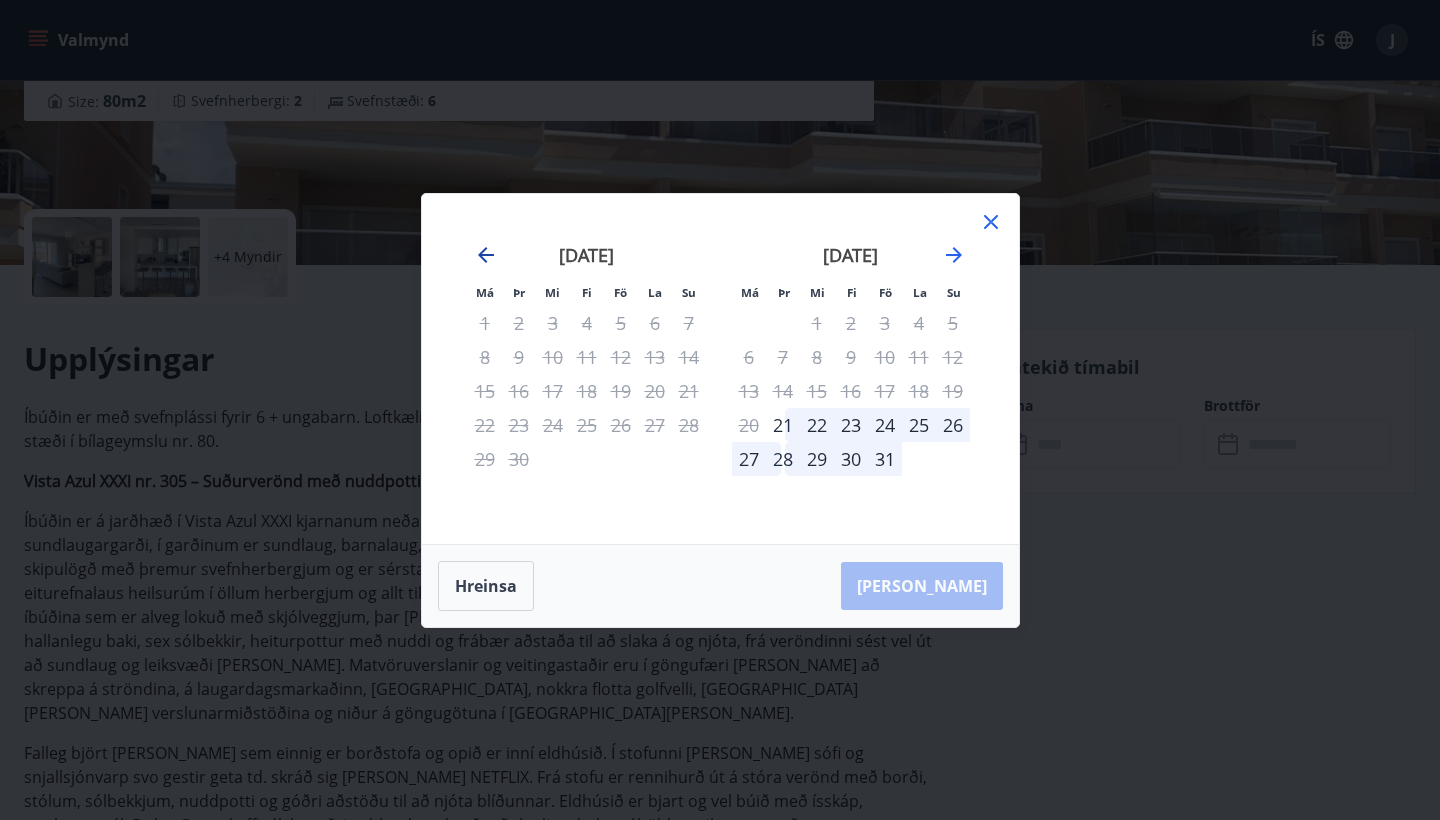click 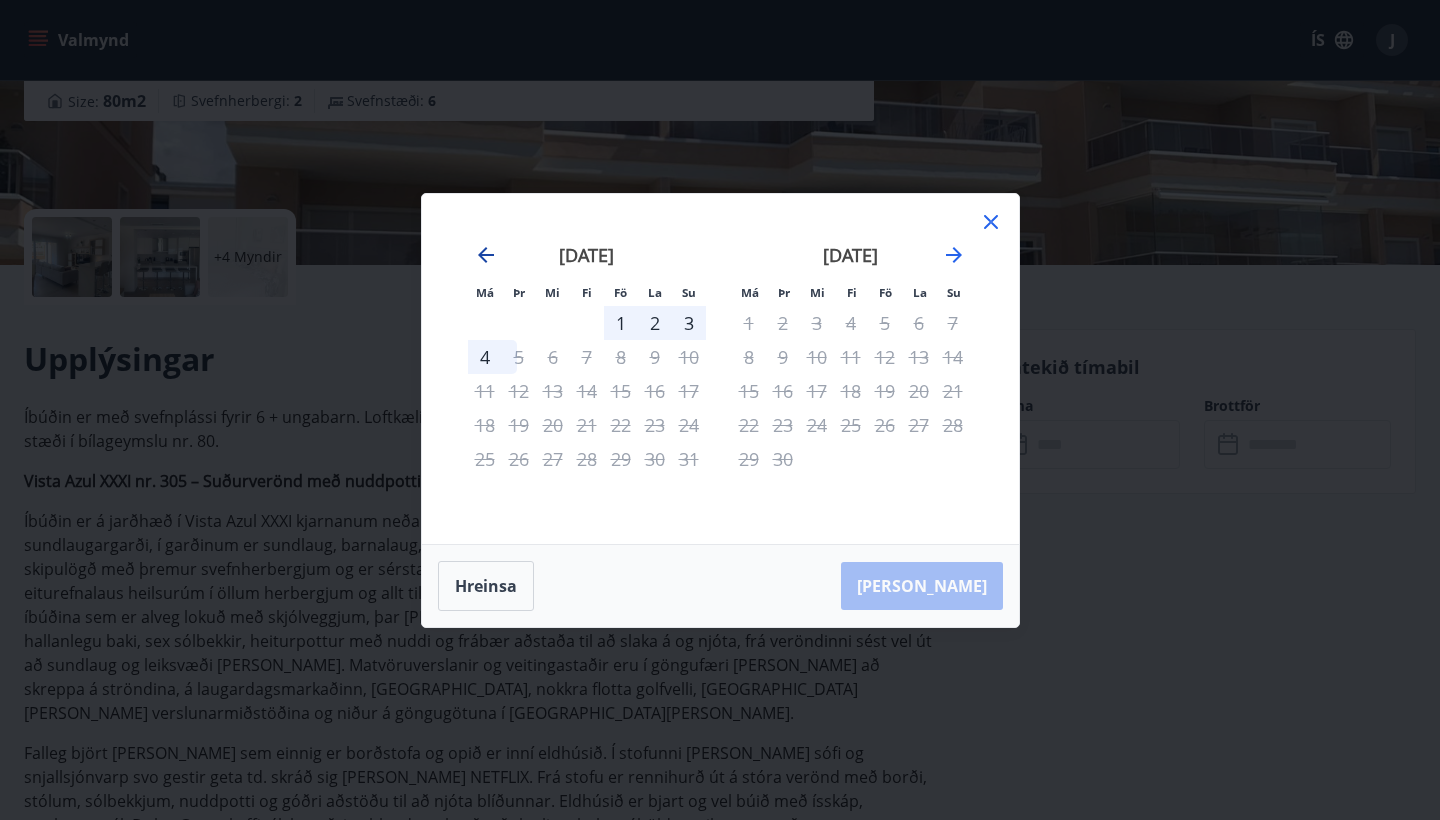 click 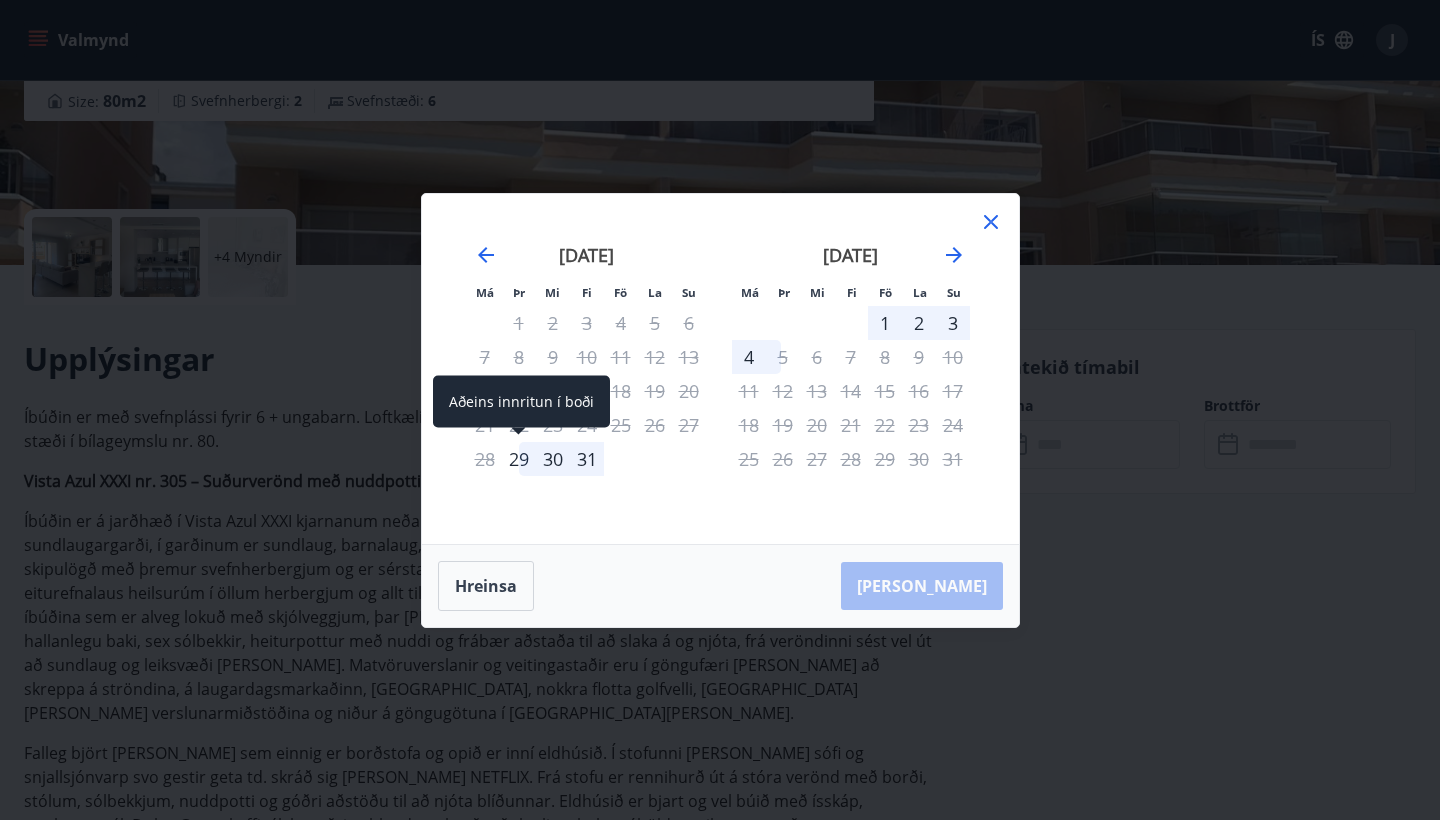 click on "29" at bounding box center (519, 459) 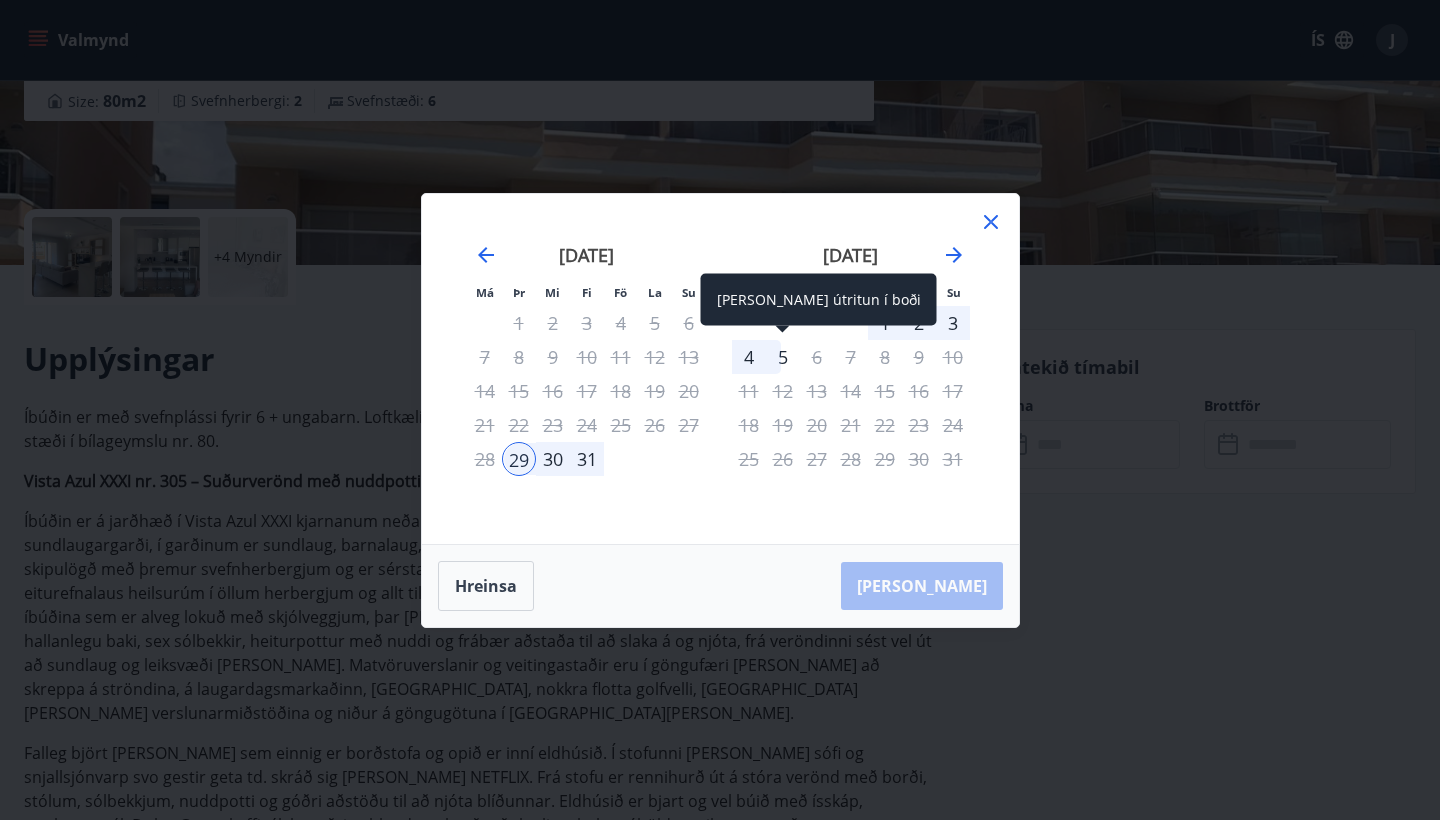 click on "5" at bounding box center [783, 357] 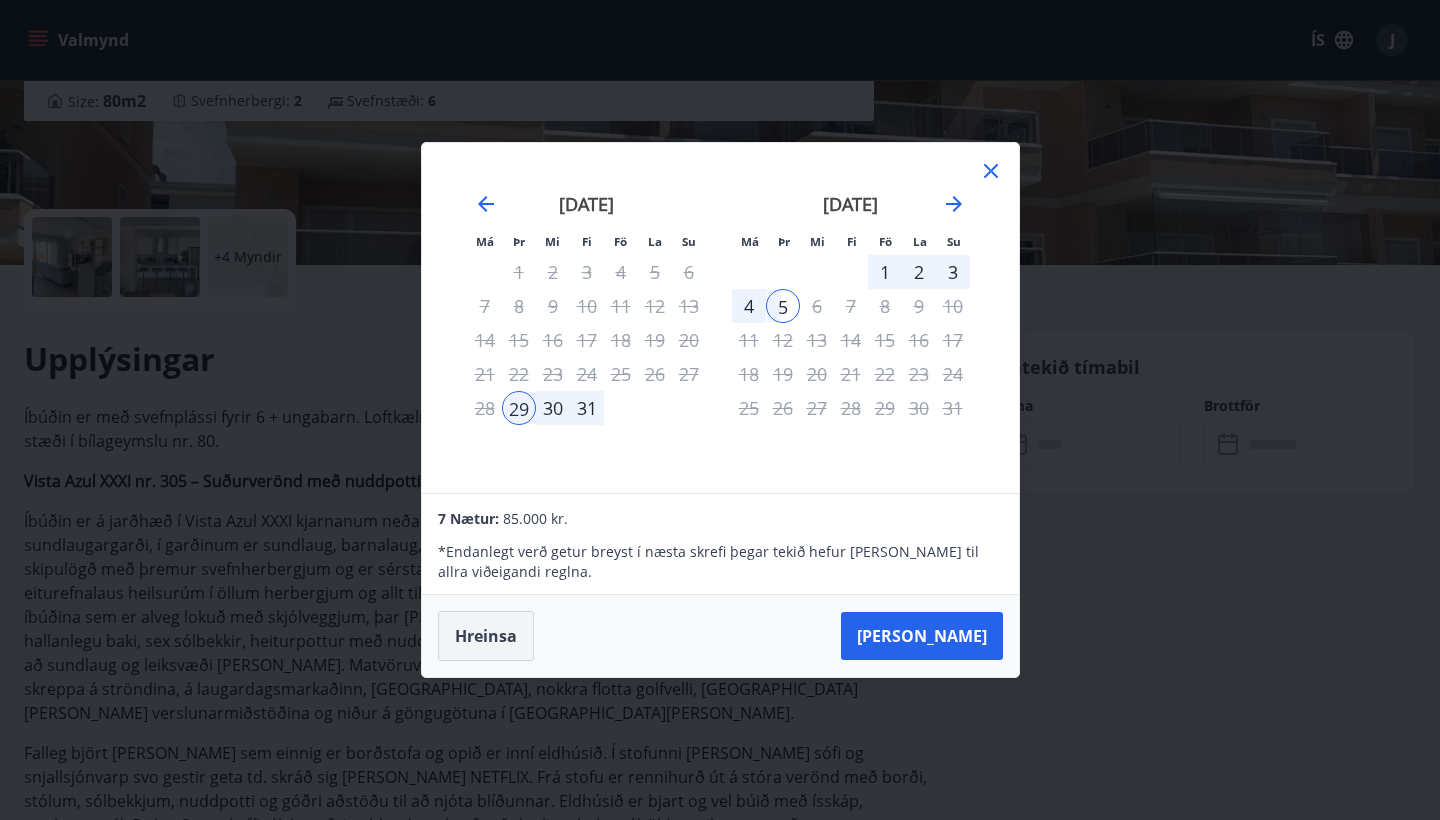 click on "Hreinsa" at bounding box center [486, 636] 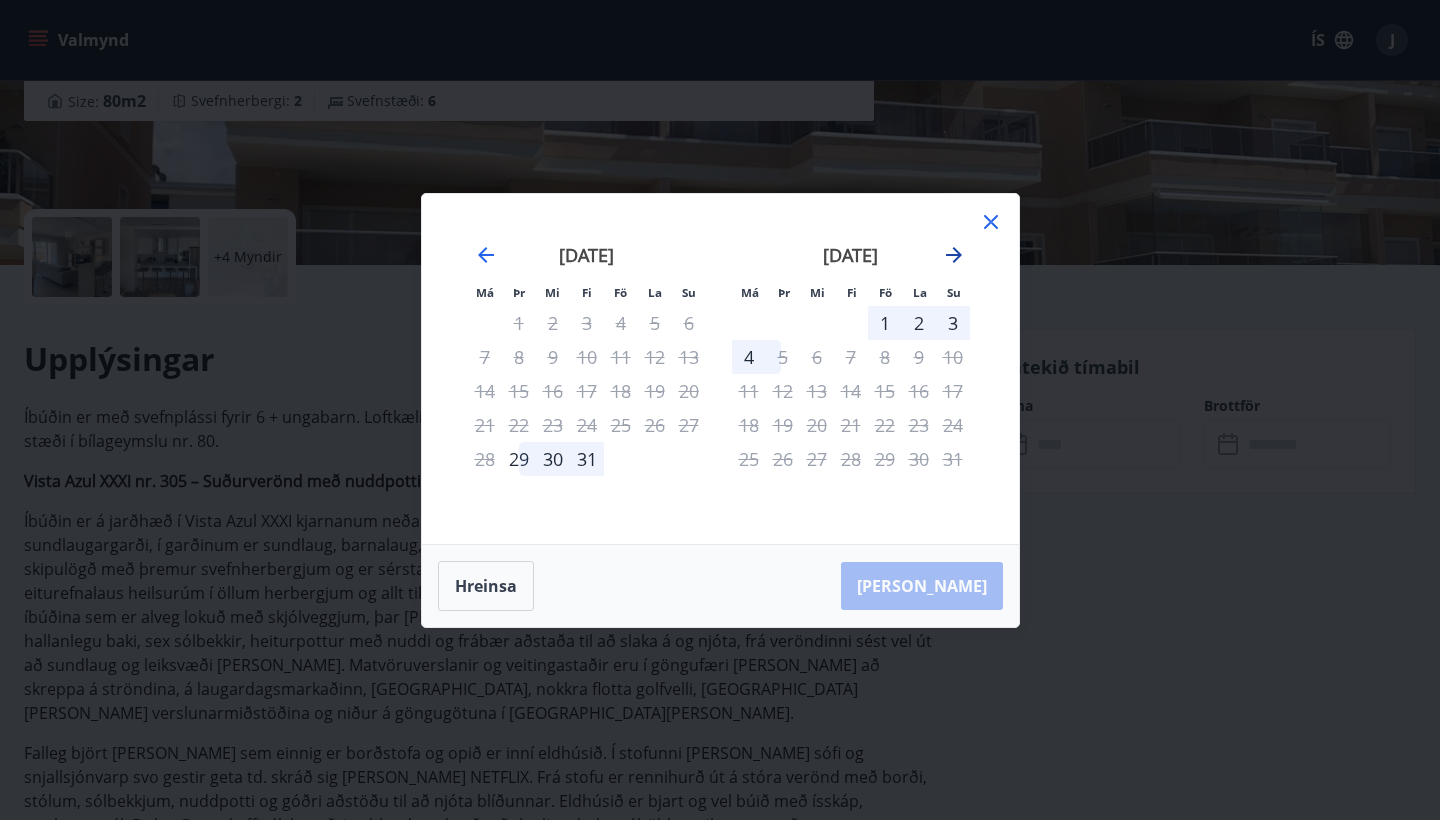 click 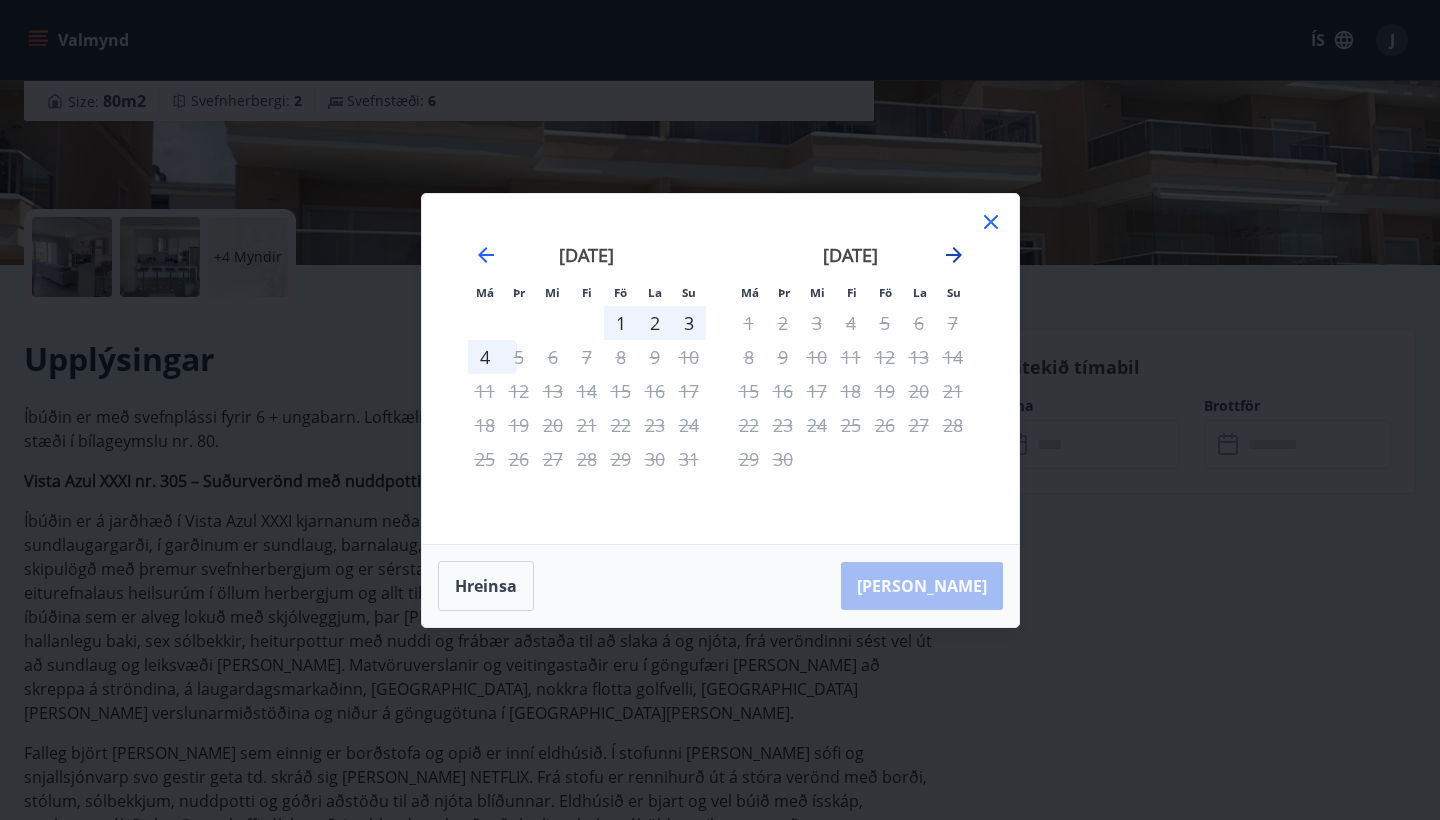 click 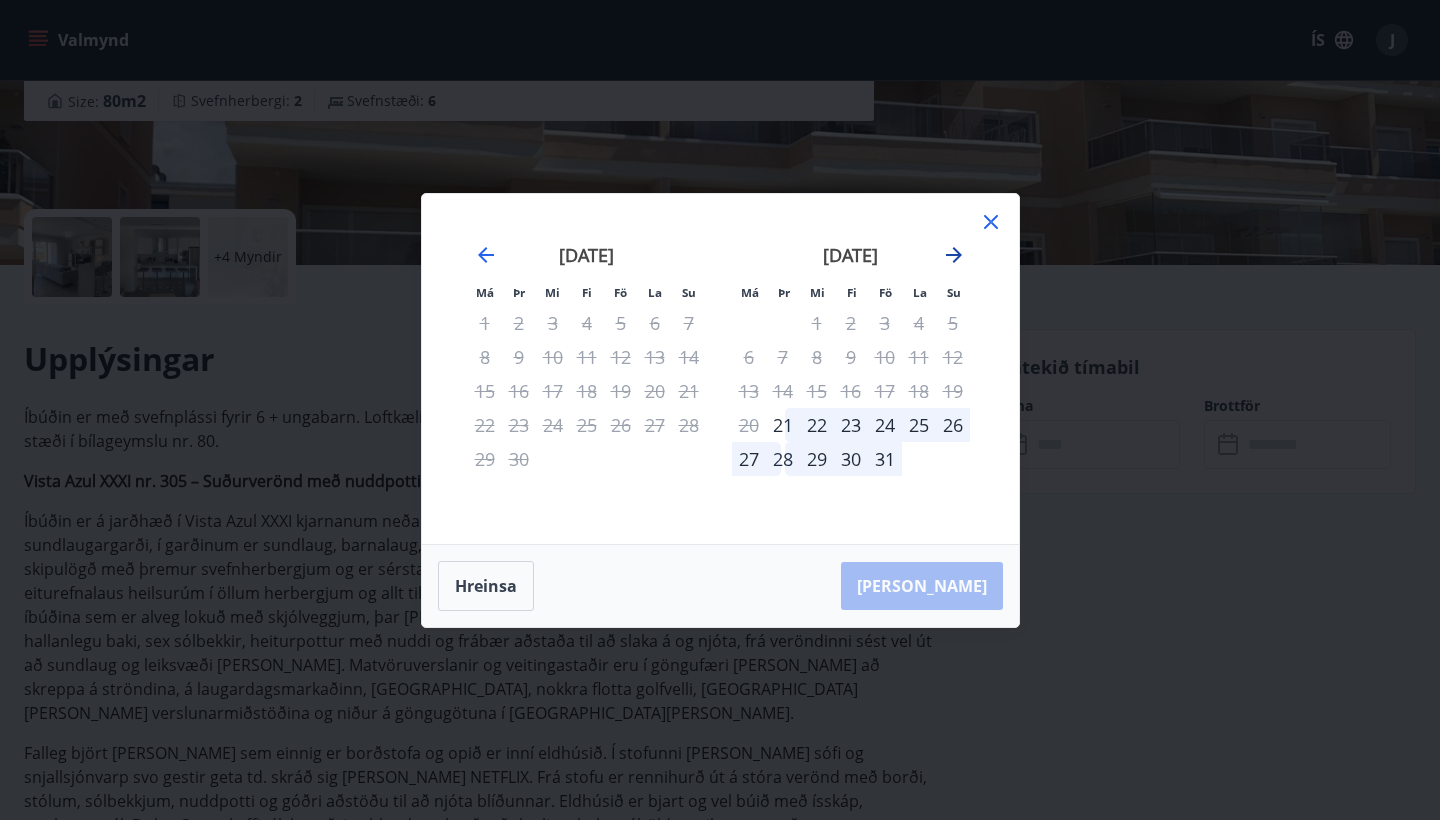 click 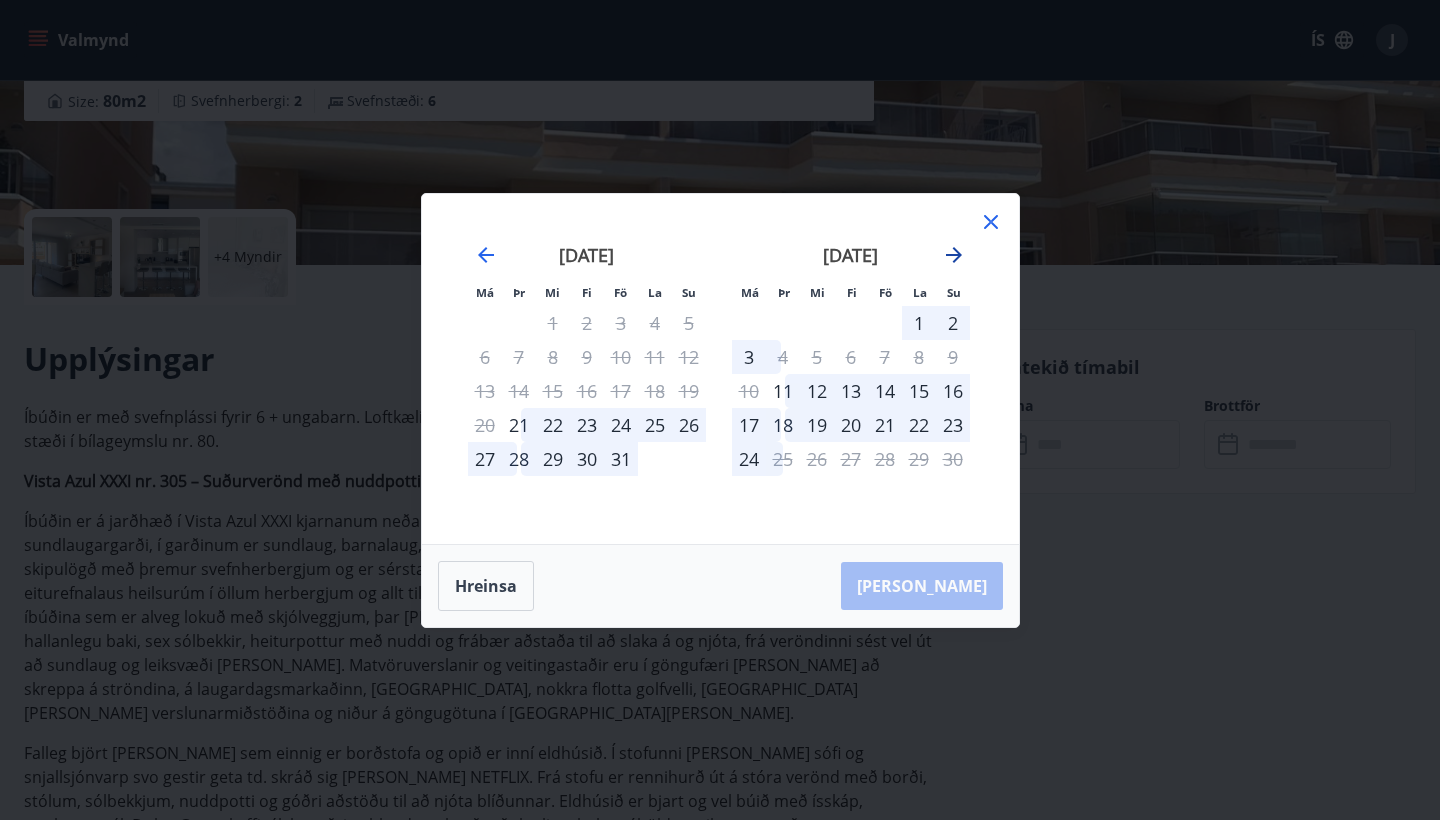 click 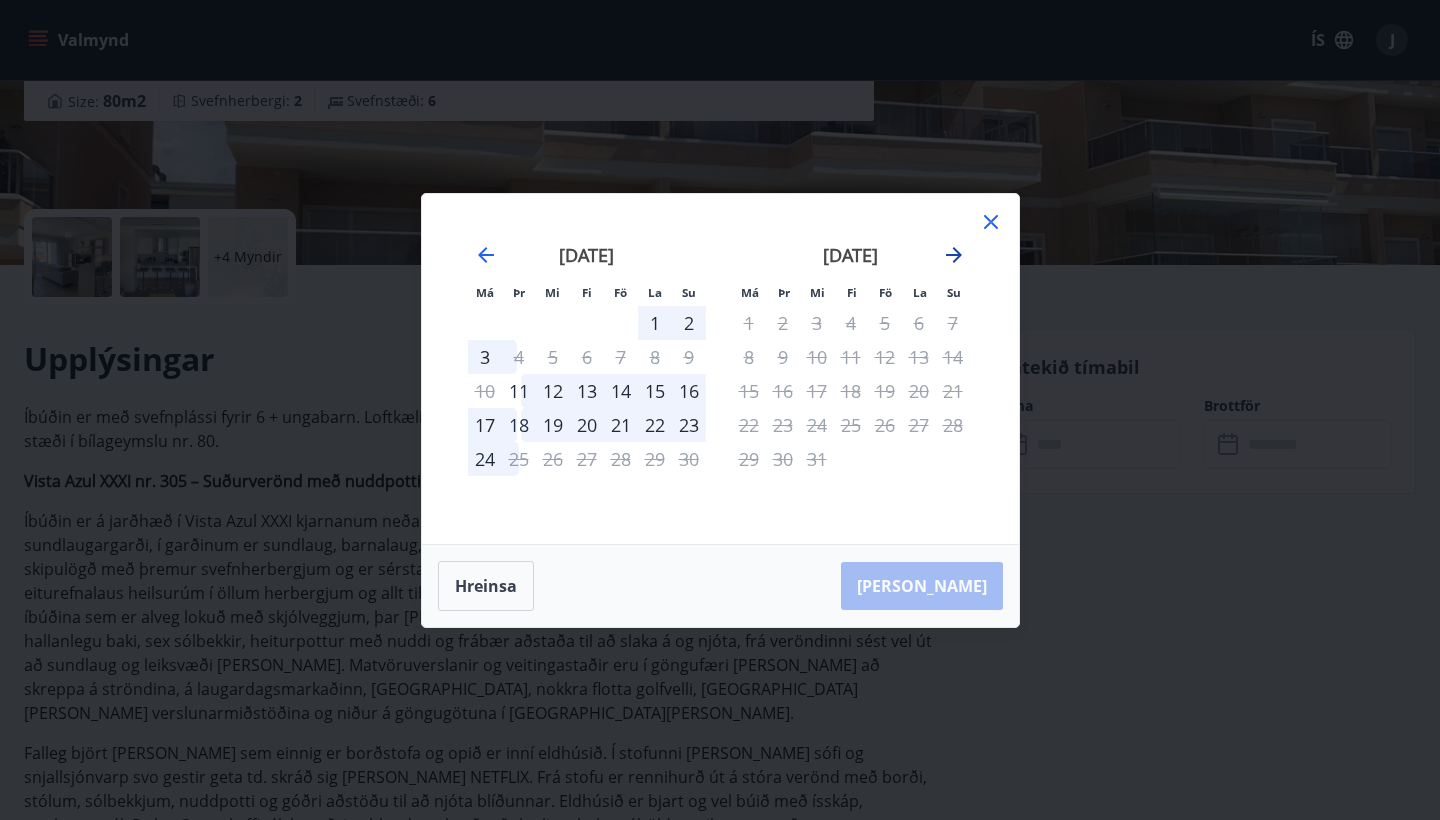 click 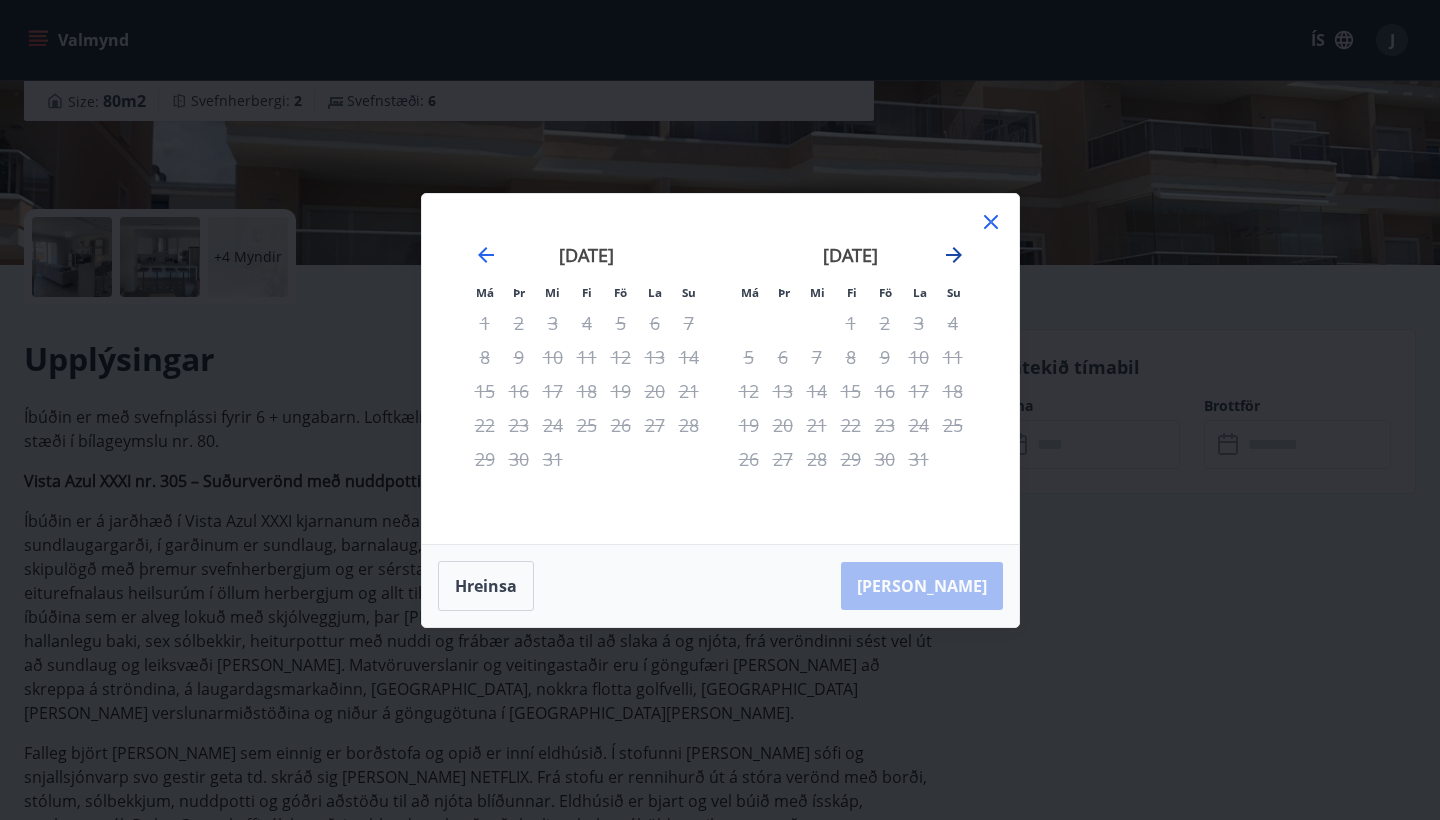 click 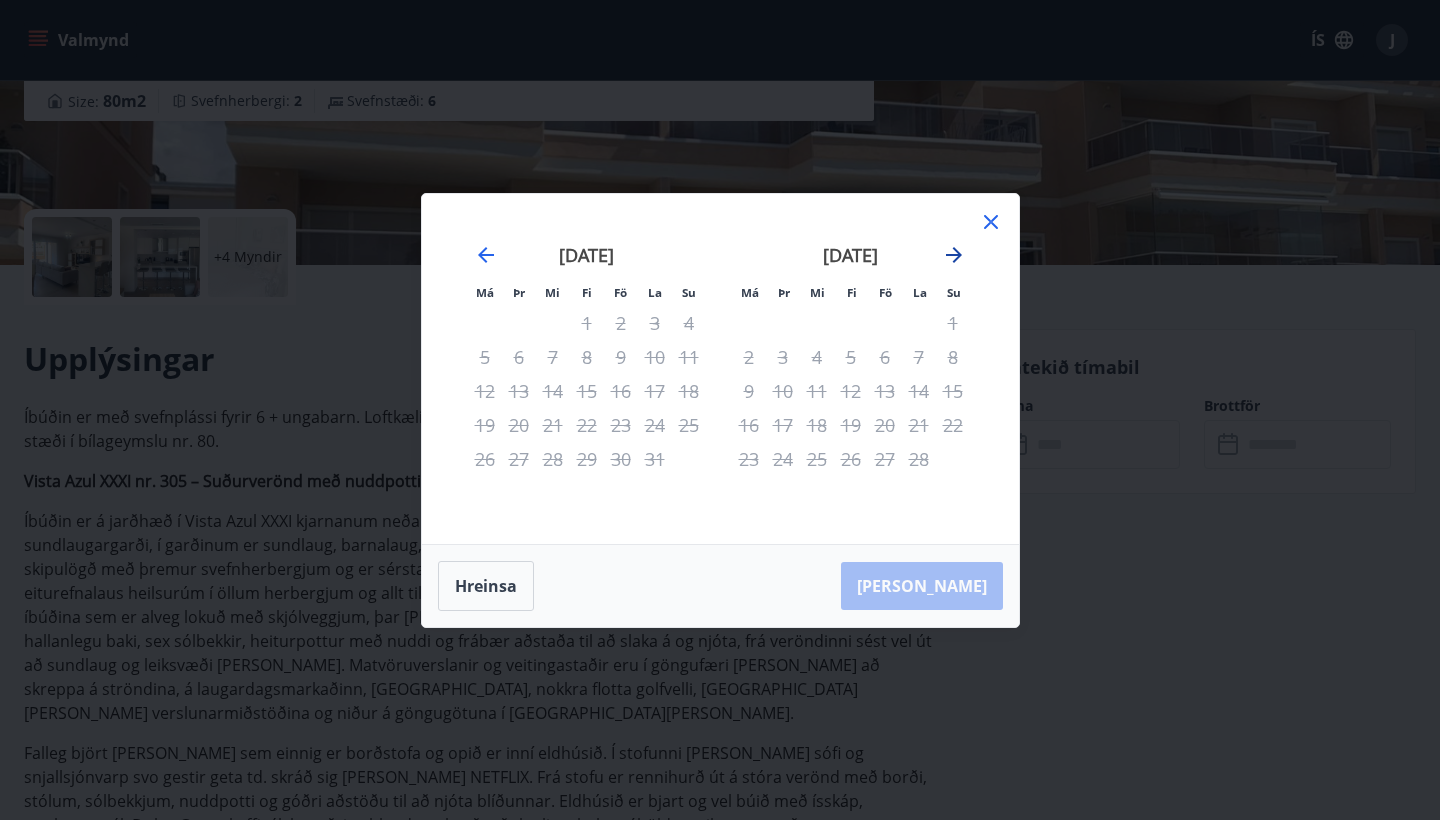 click 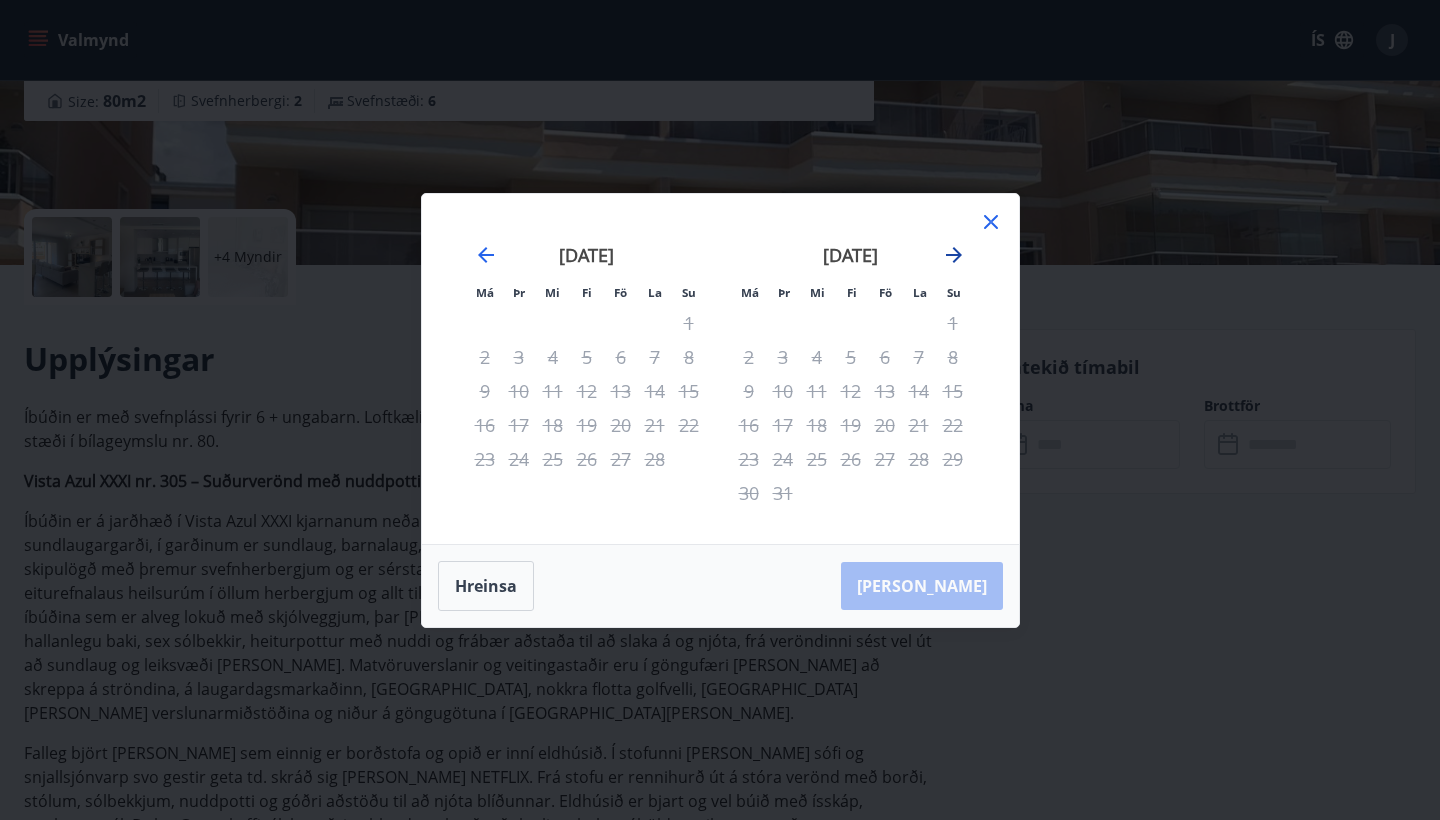 click 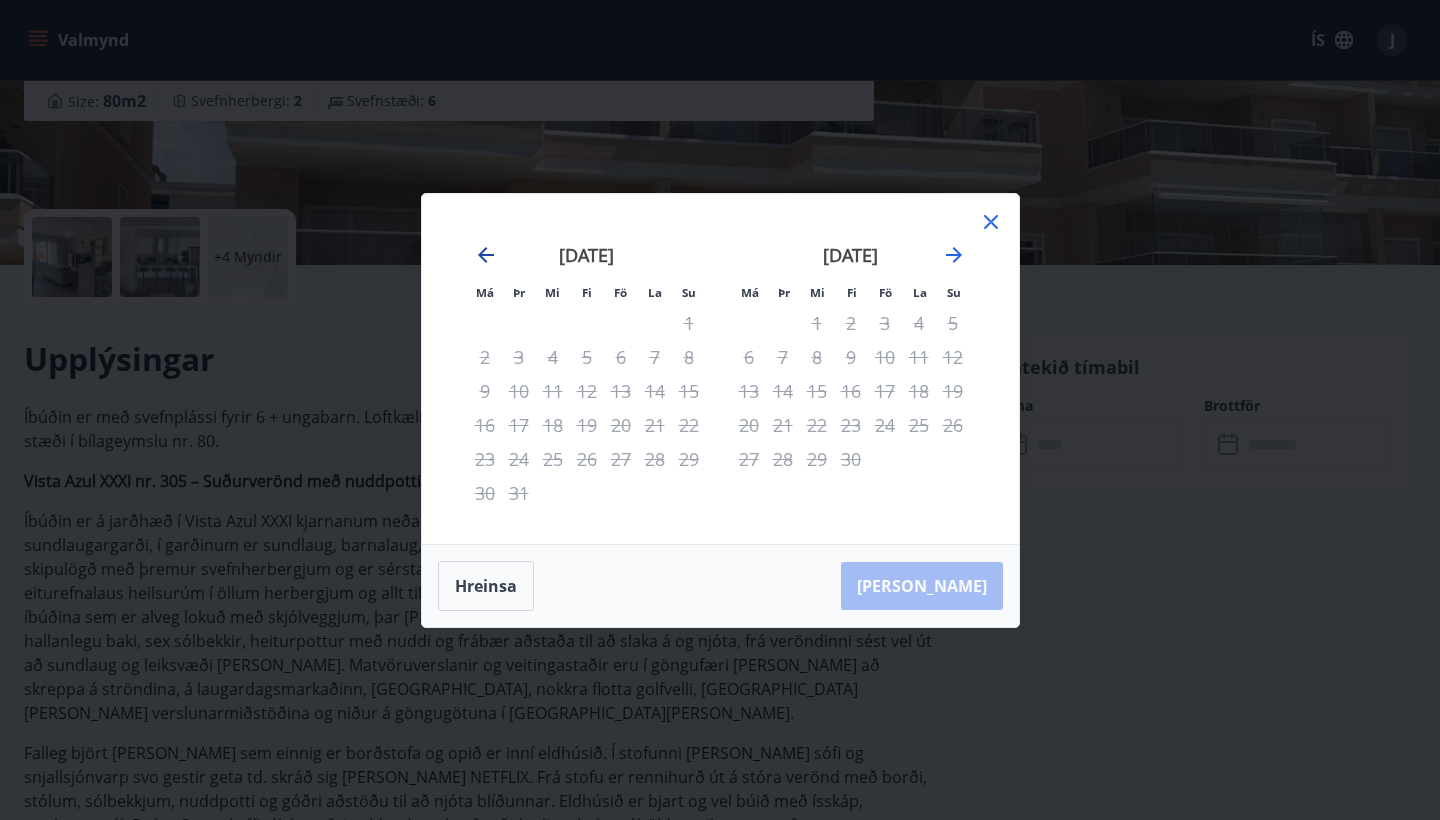 click 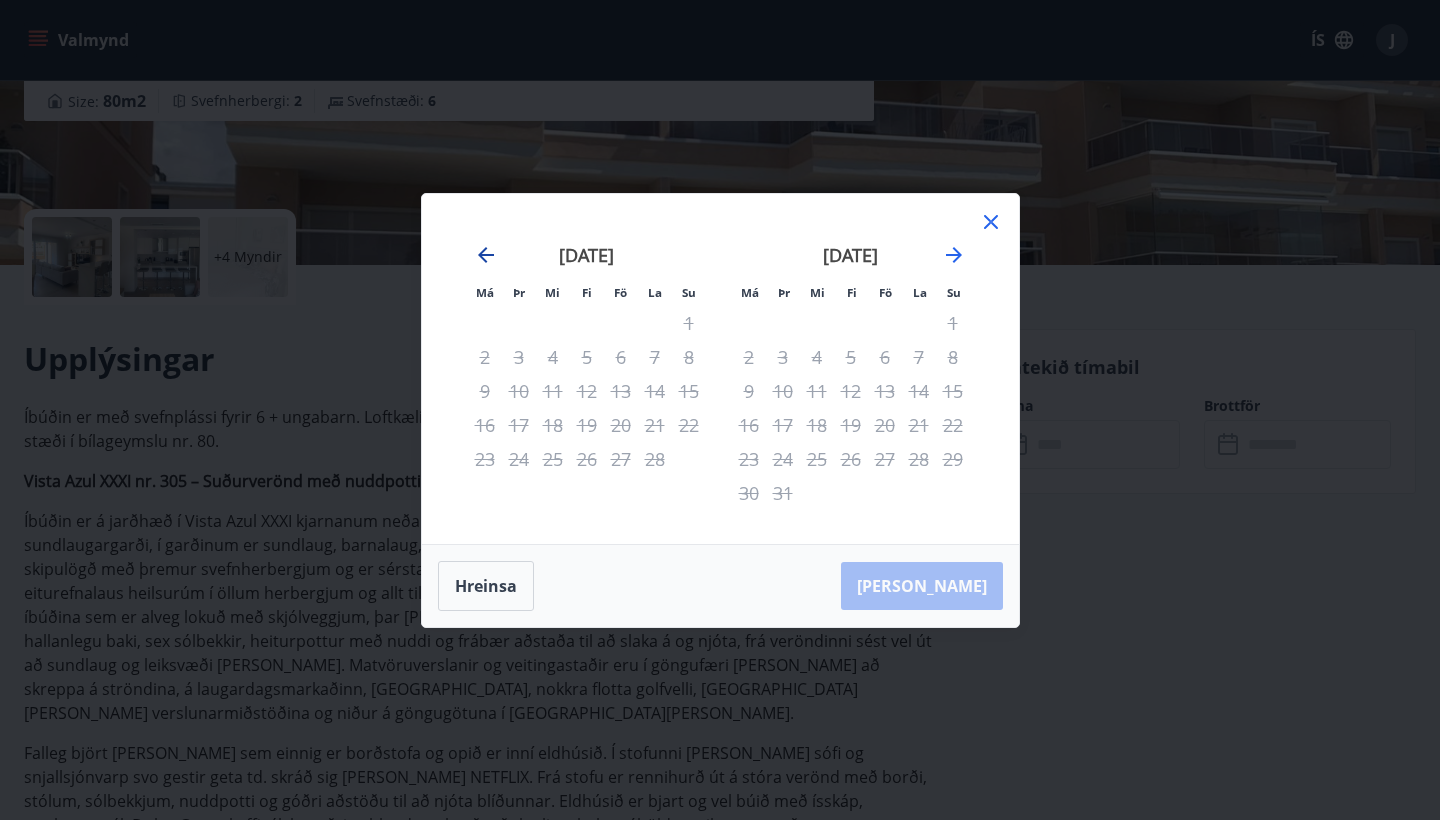 click 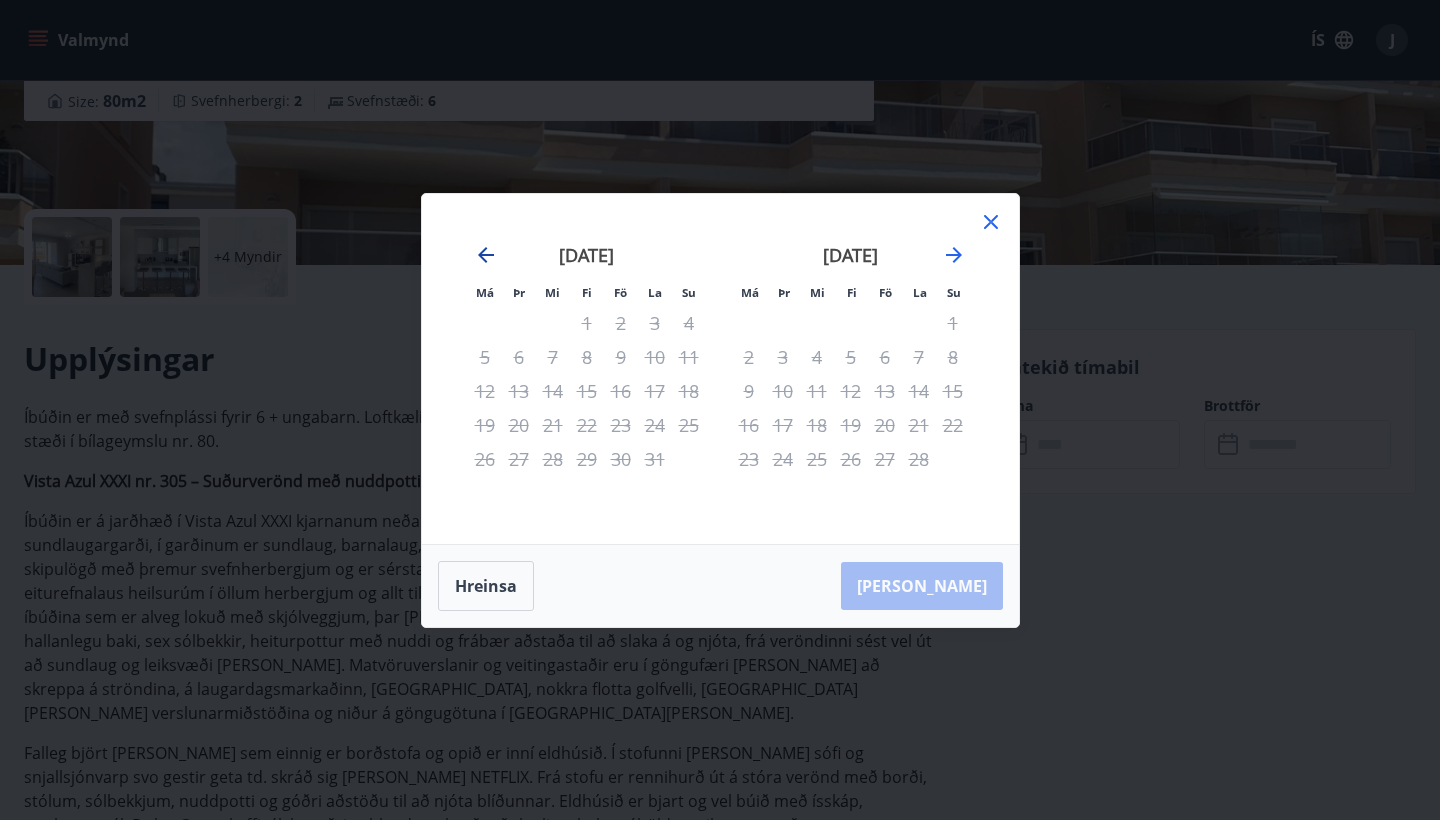 click 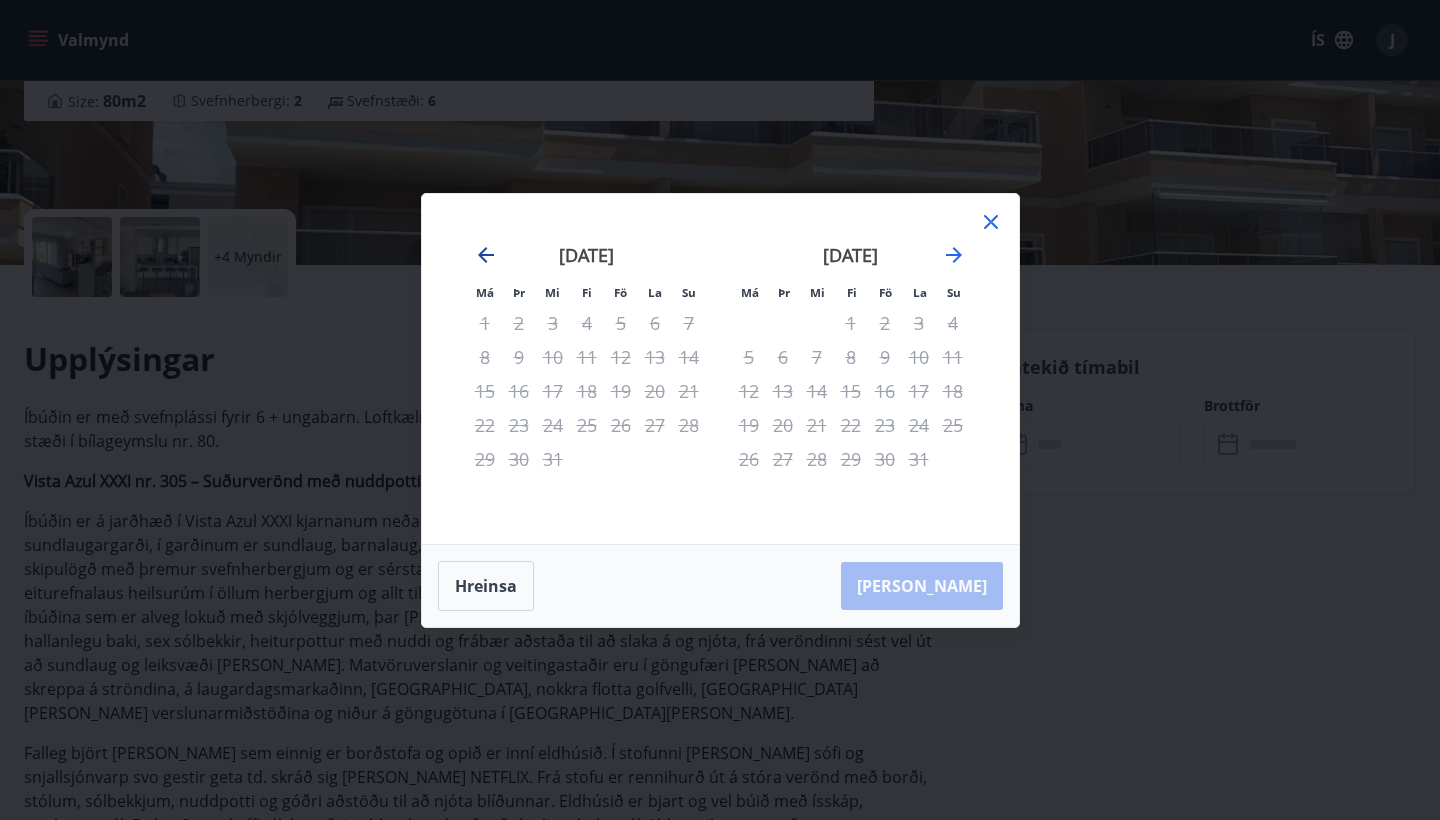 click 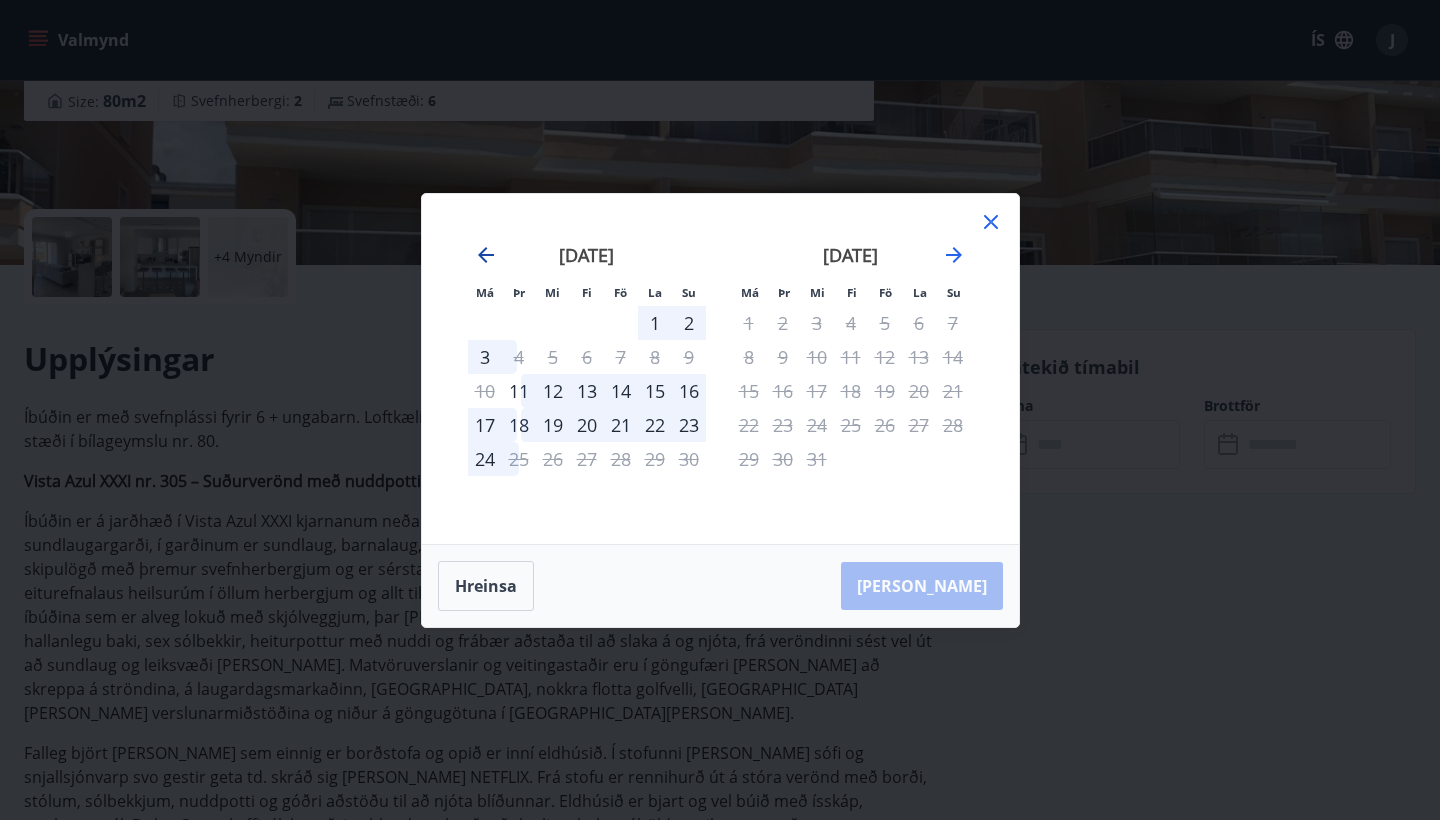 click 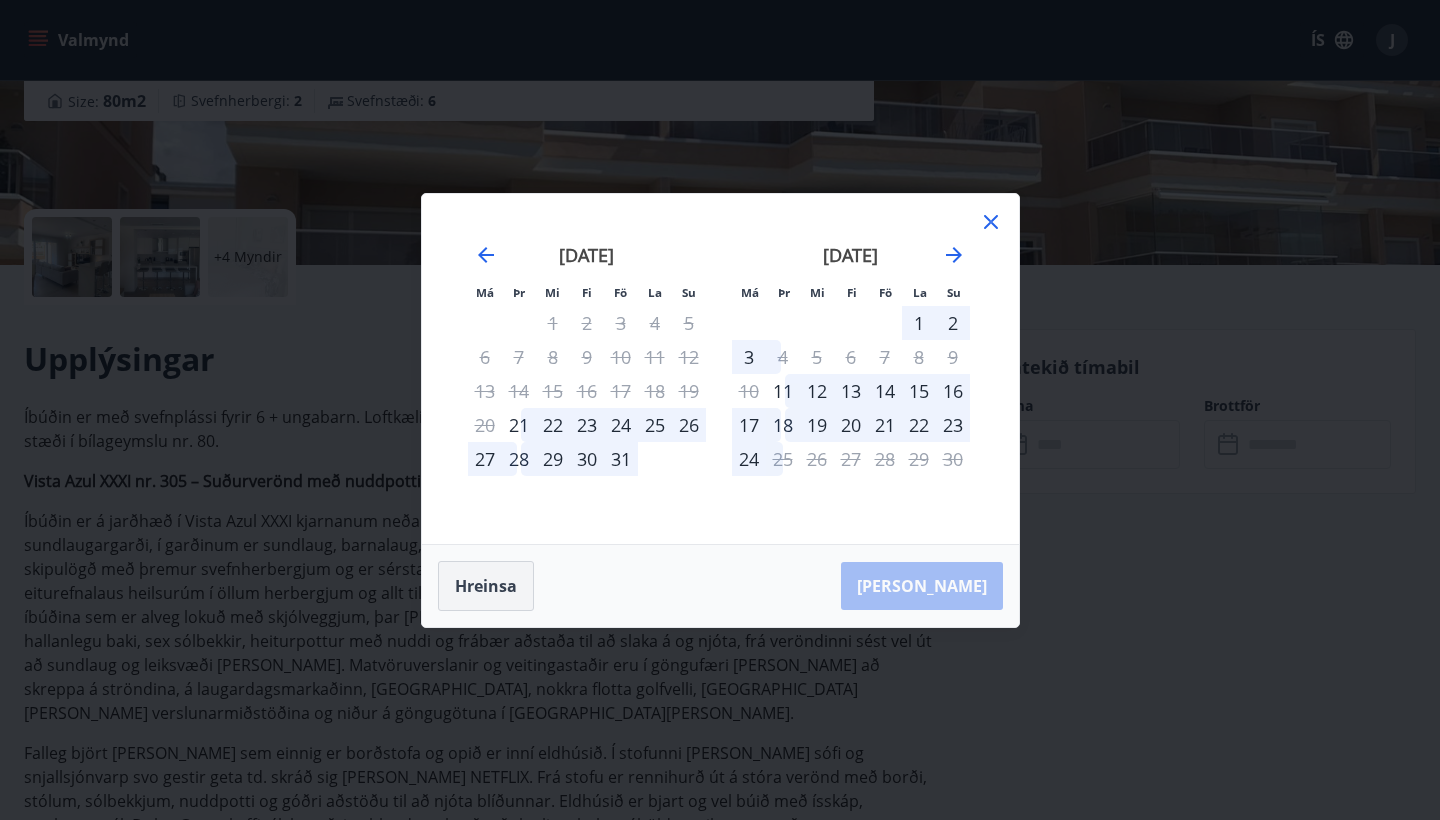 click on "Hreinsa" at bounding box center (486, 586) 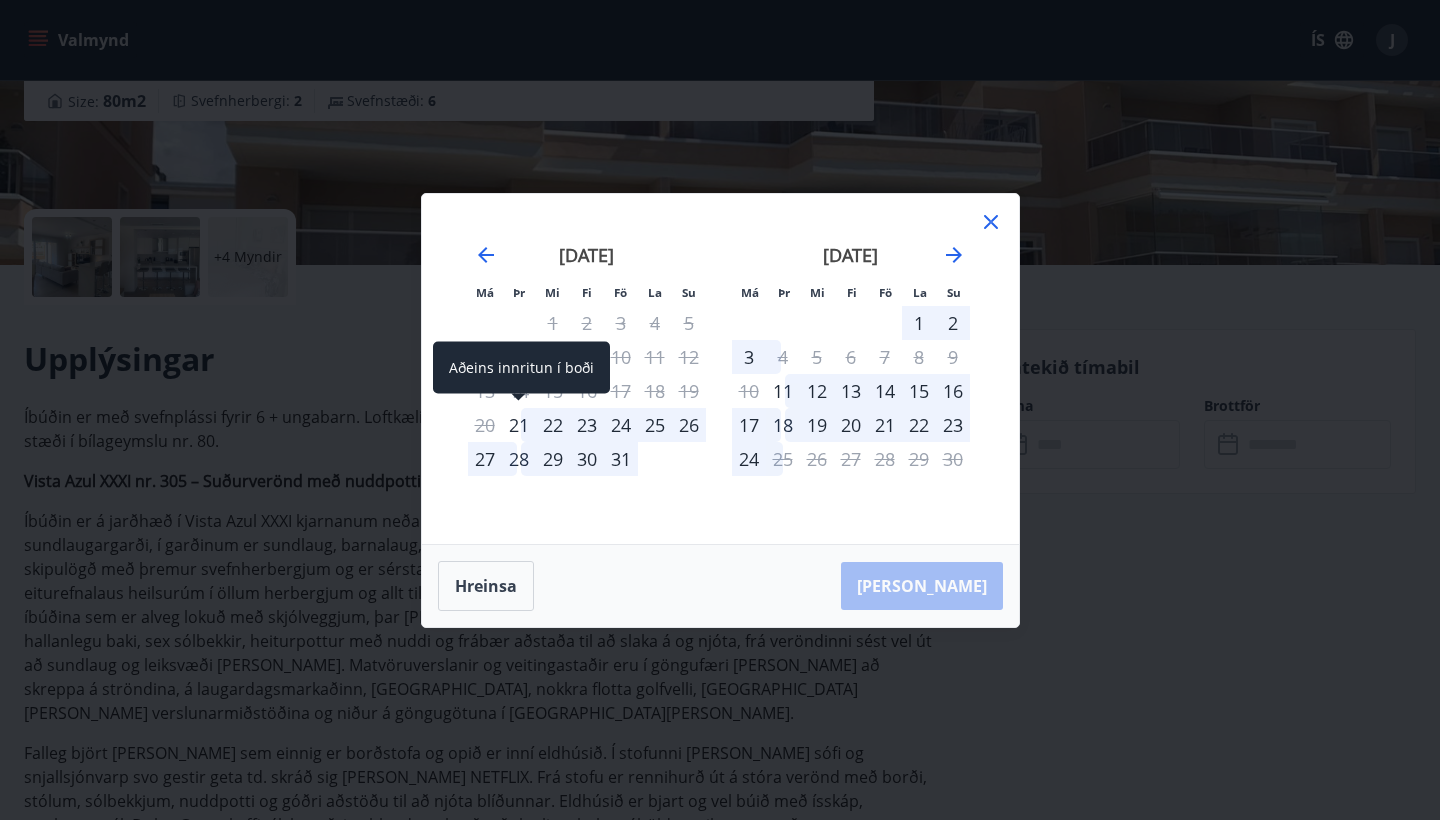 click on "21" at bounding box center [519, 425] 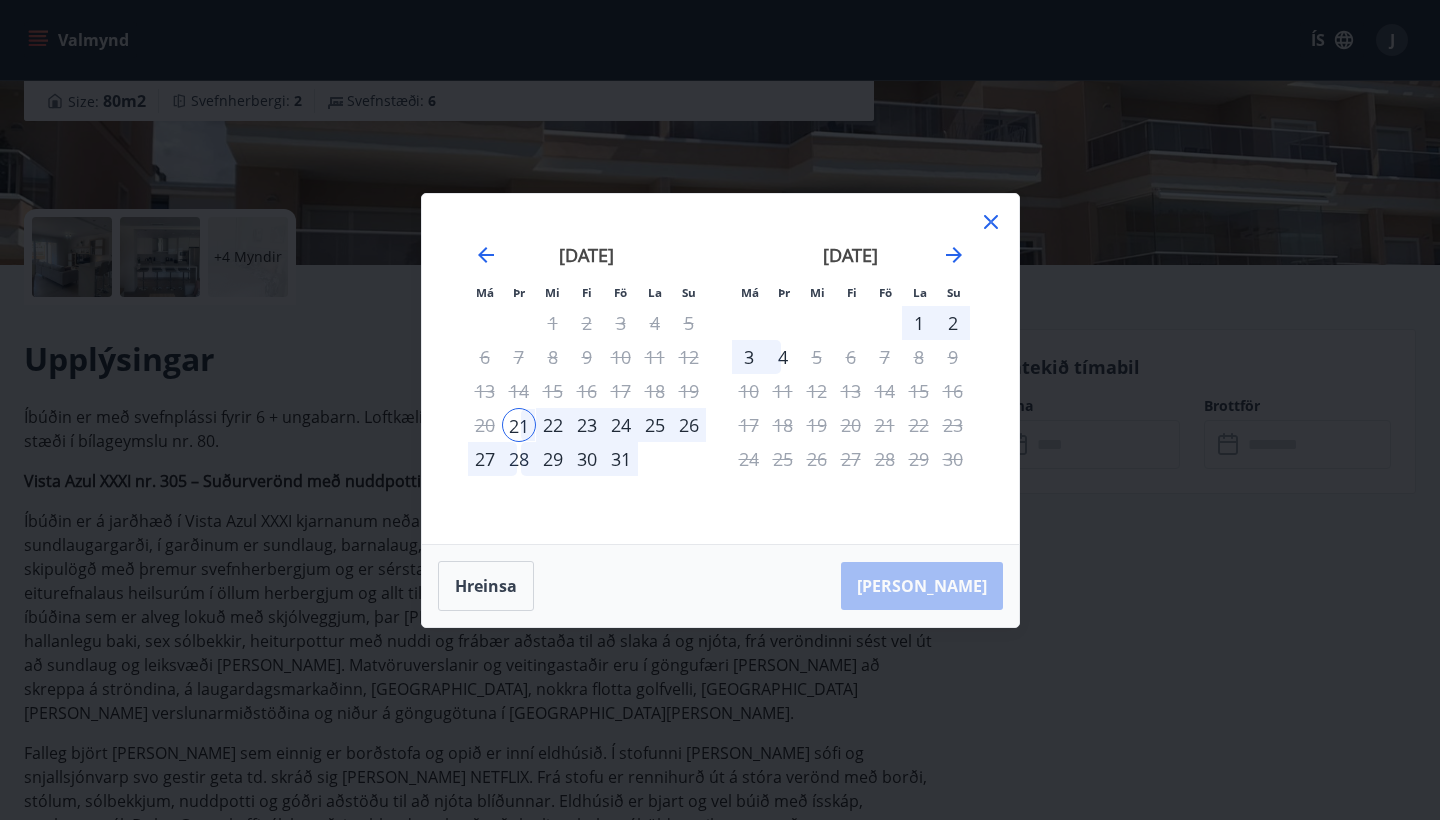 click on "28" at bounding box center (519, 459) 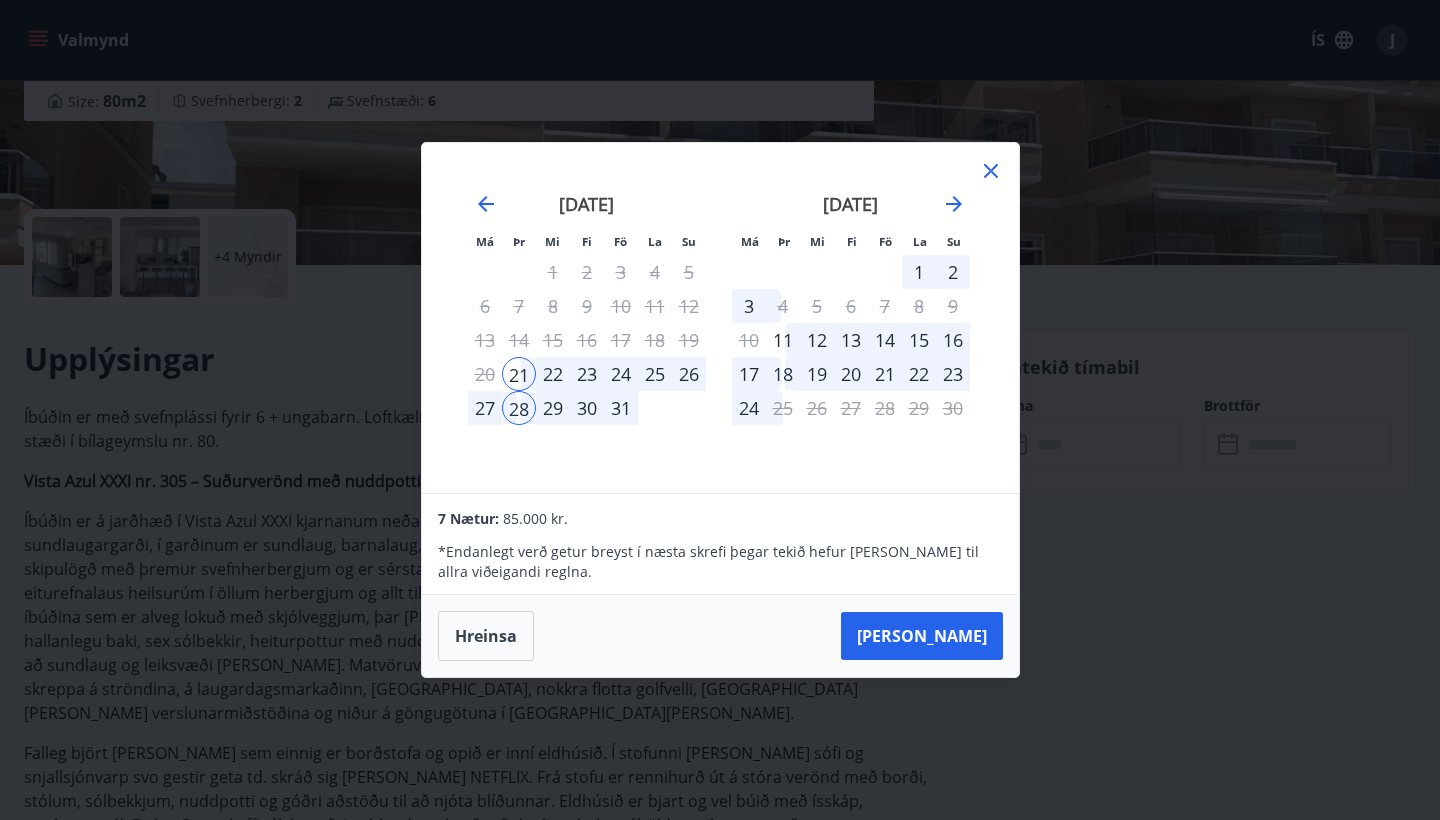 click on "28" at bounding box center [519, 408] 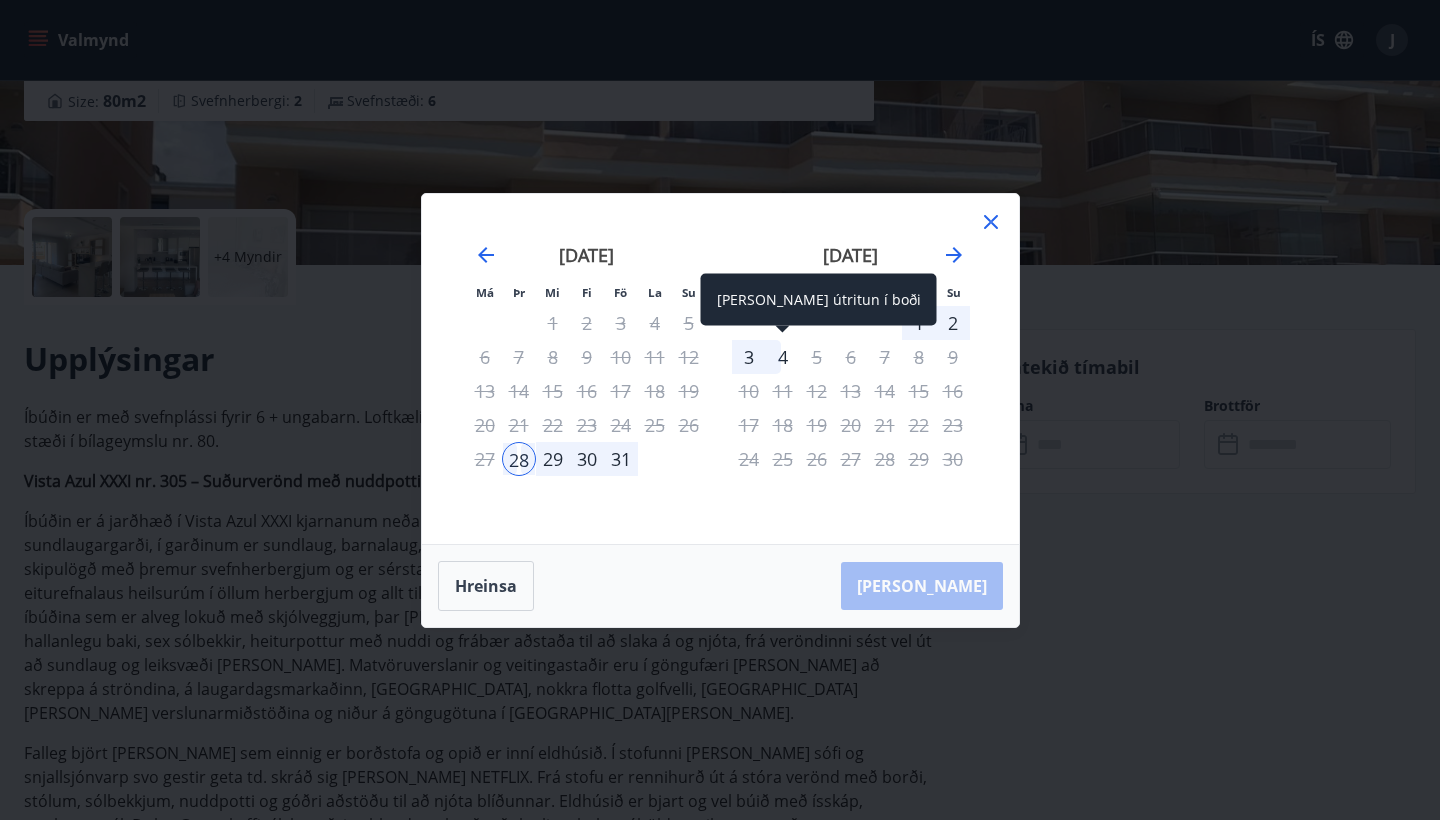 click on "4" at bounding box center (783, 357) 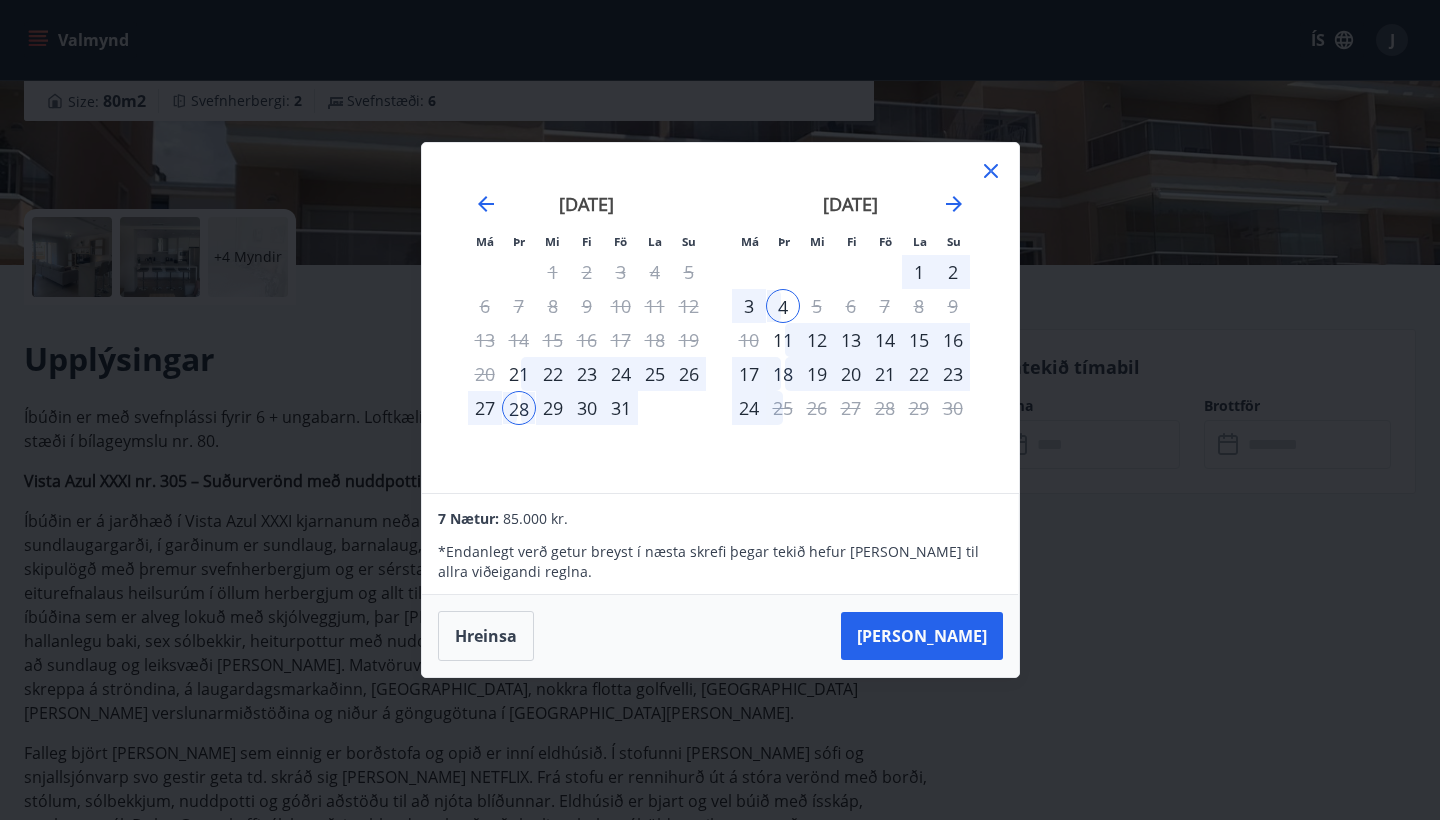 click 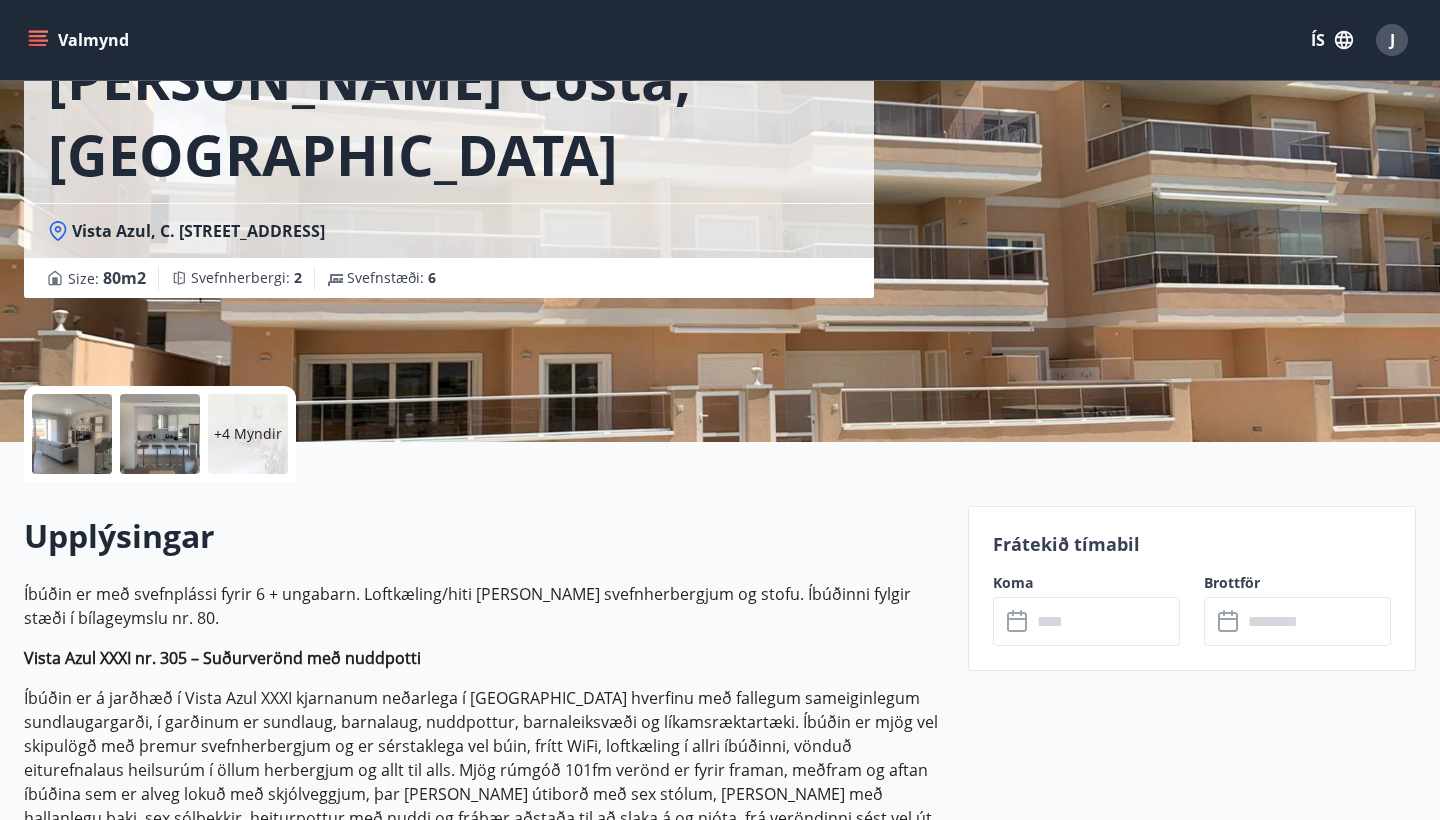 scroll, scrollTop: 153, scrollLeft: 0, axis: vertical 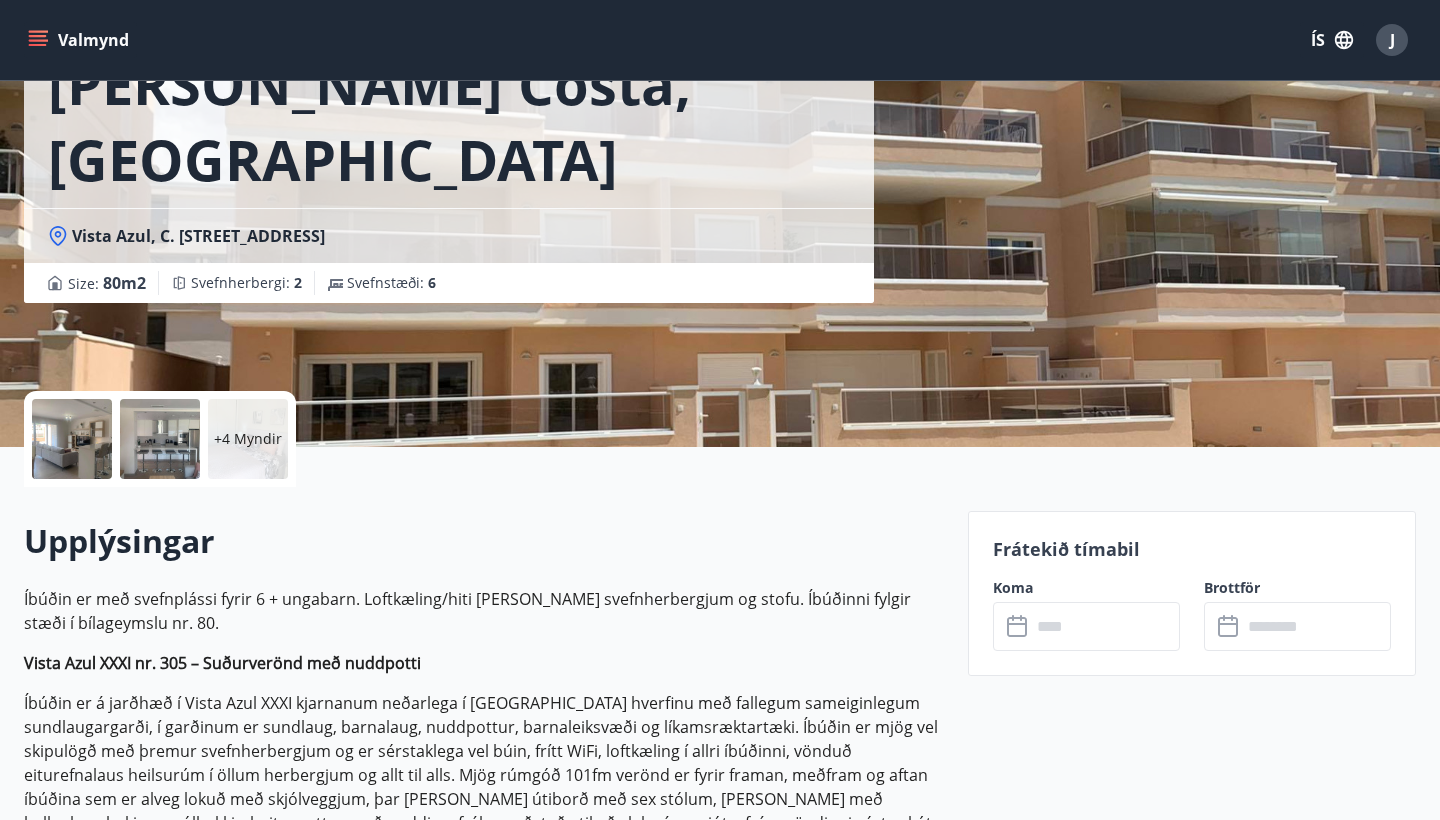 click at bounding box center [72, 439] 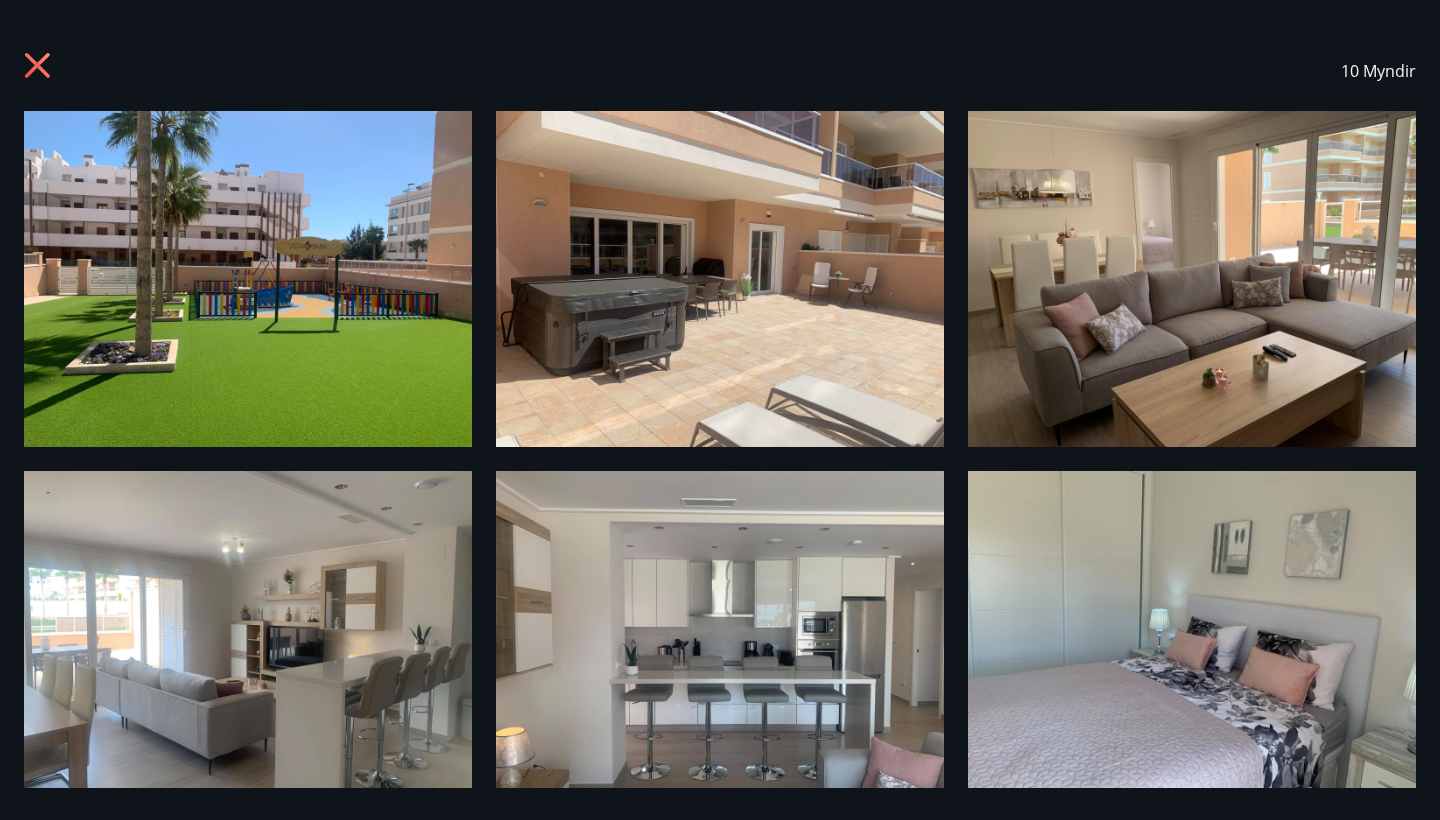 scroll, scrollTop: 0, scrollLeft: 0, axis: both 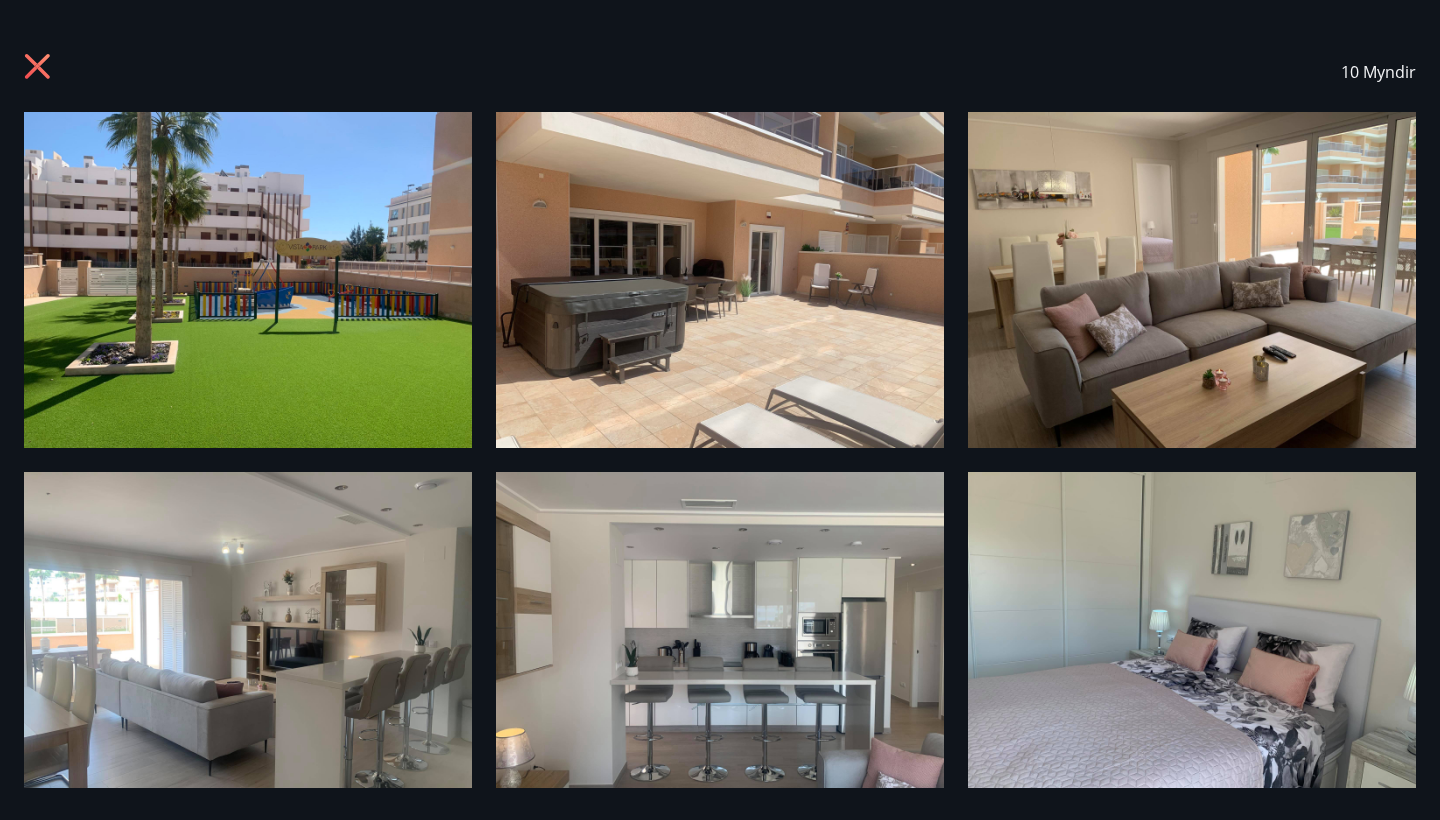 click 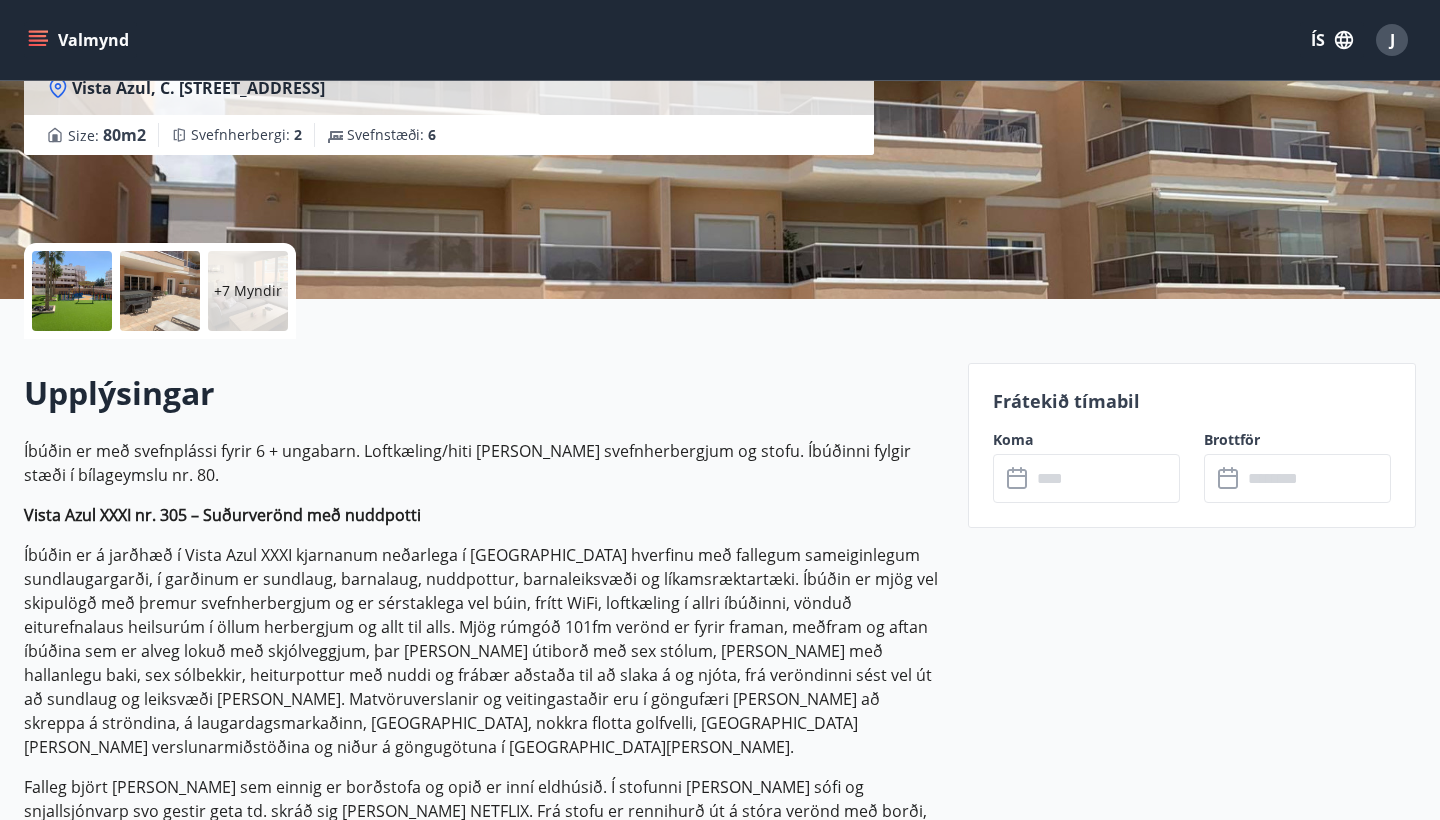 scroll, scrollTop: 324, scrollLeft: 0, axis: vertical 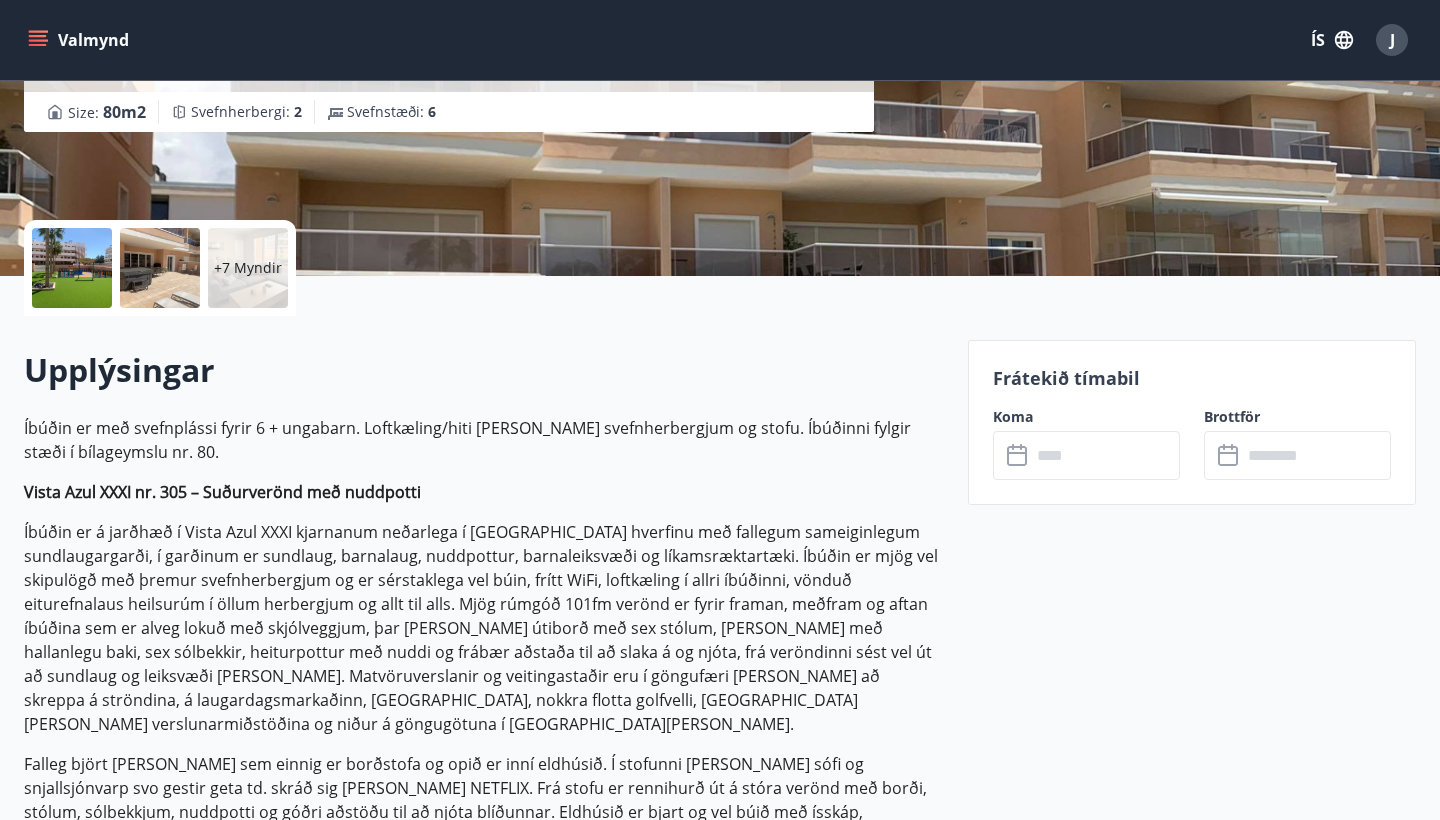 click at bounding box center (1105, 455) 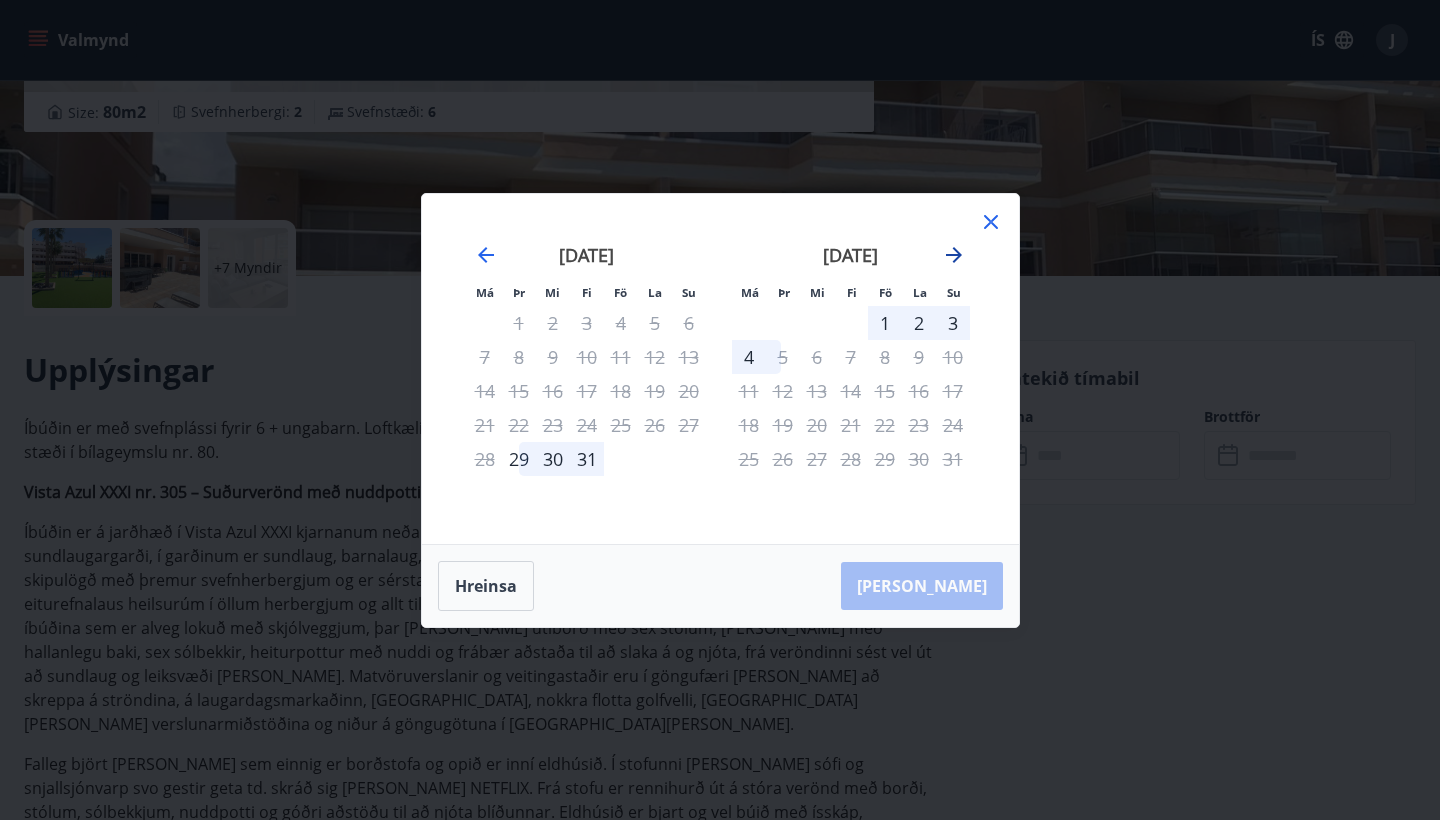 click 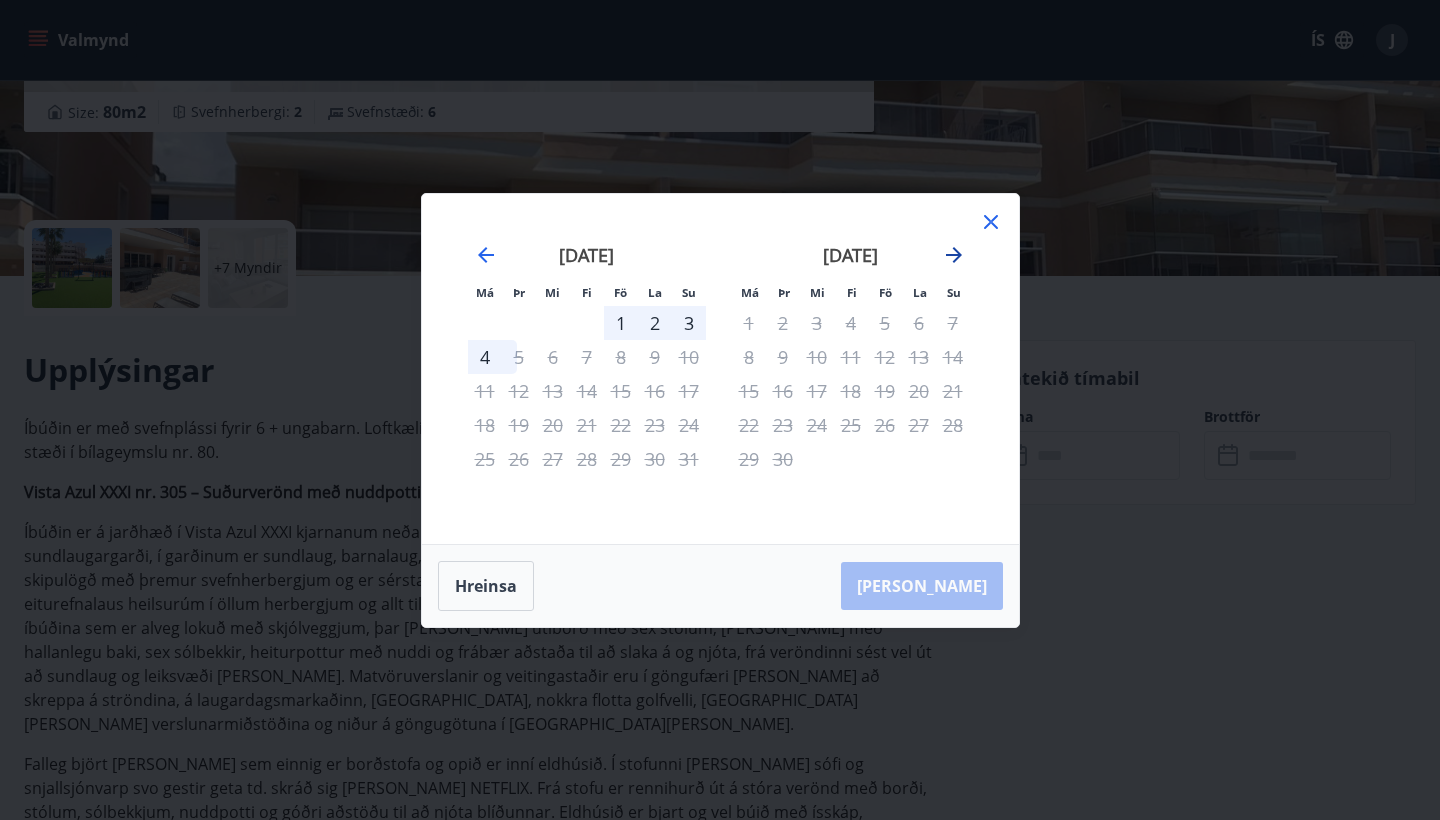 click 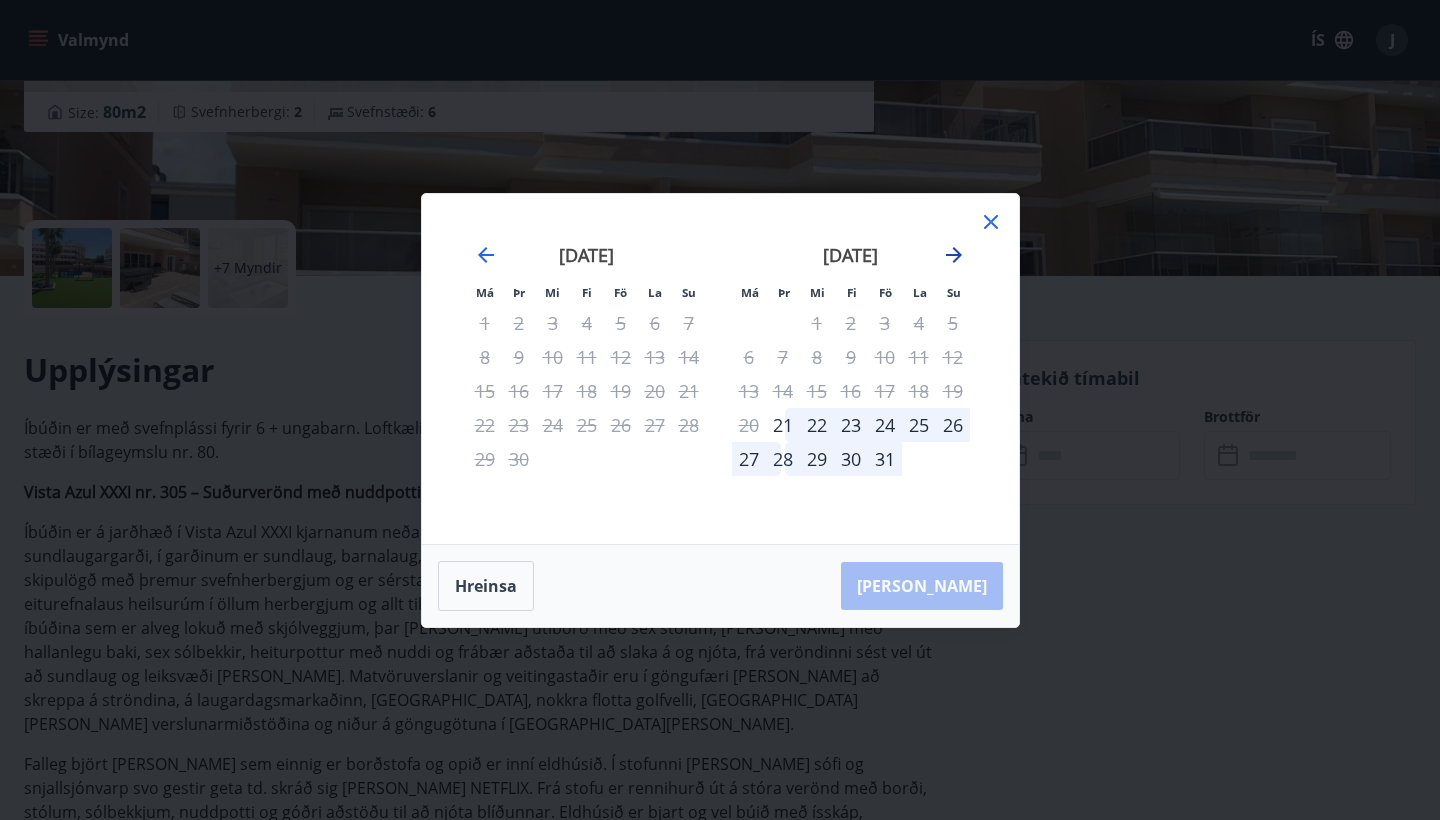 click 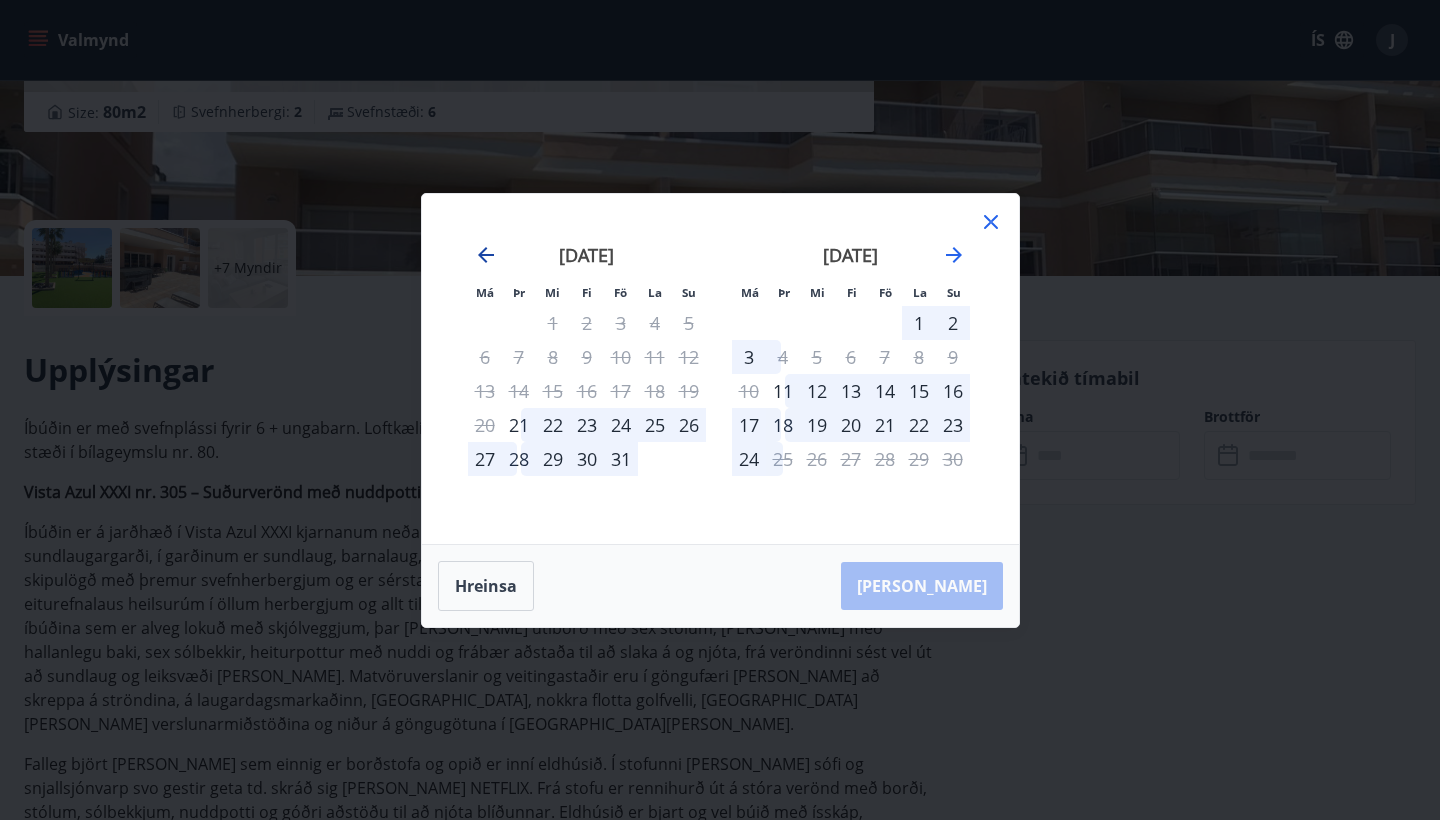 click 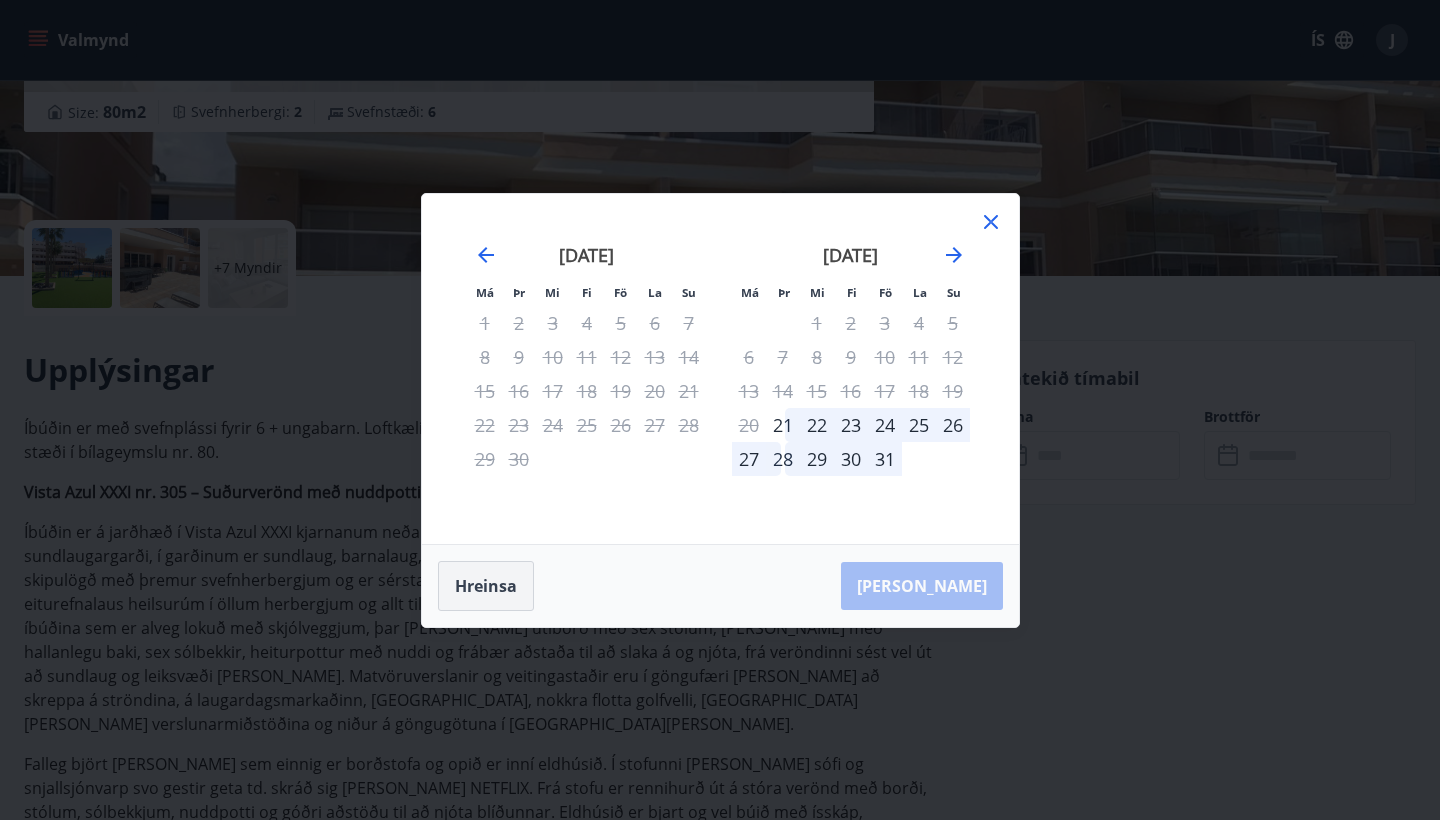 click on "Hreinsa" at bounding box center (486, 586) 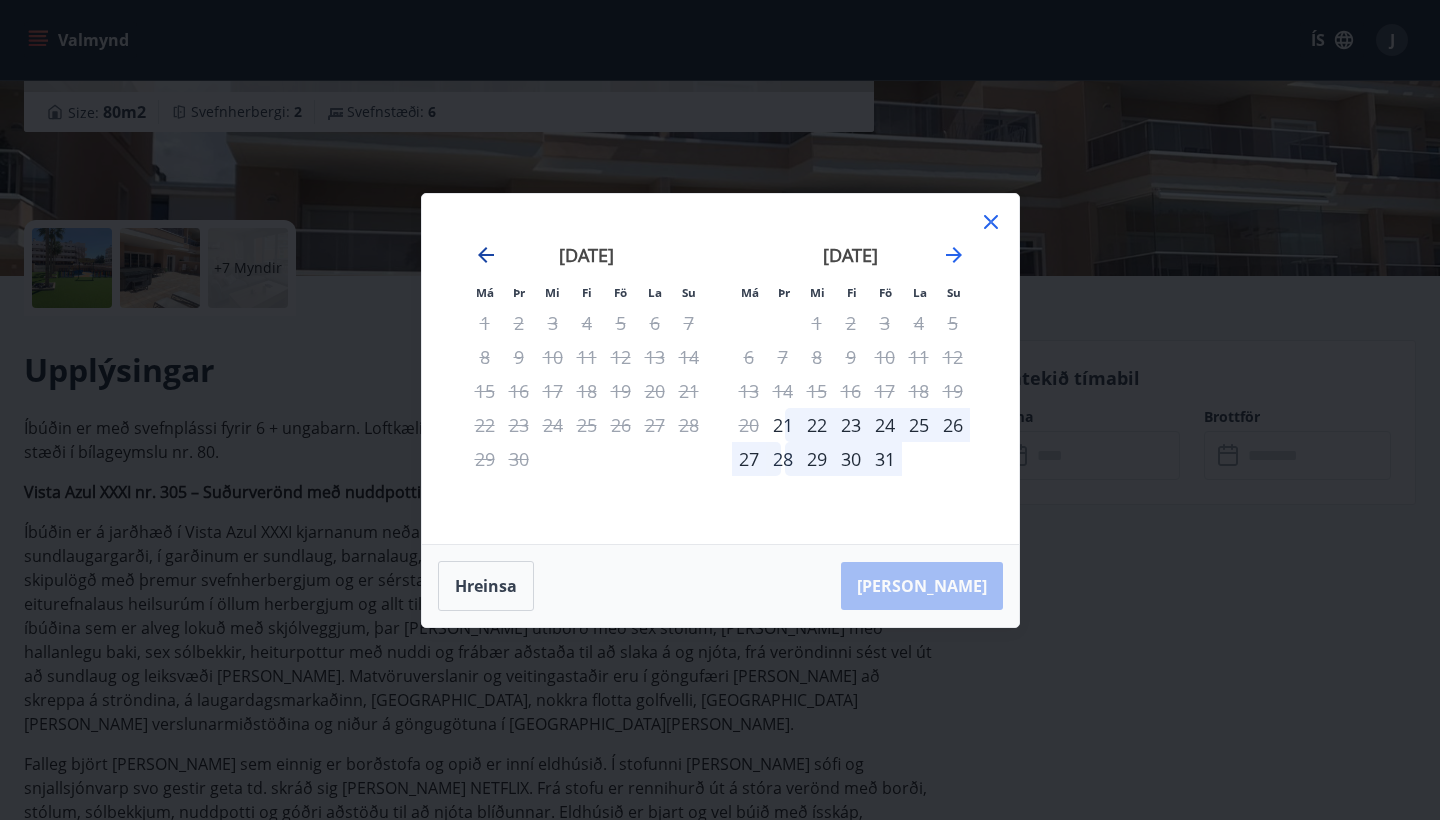 click 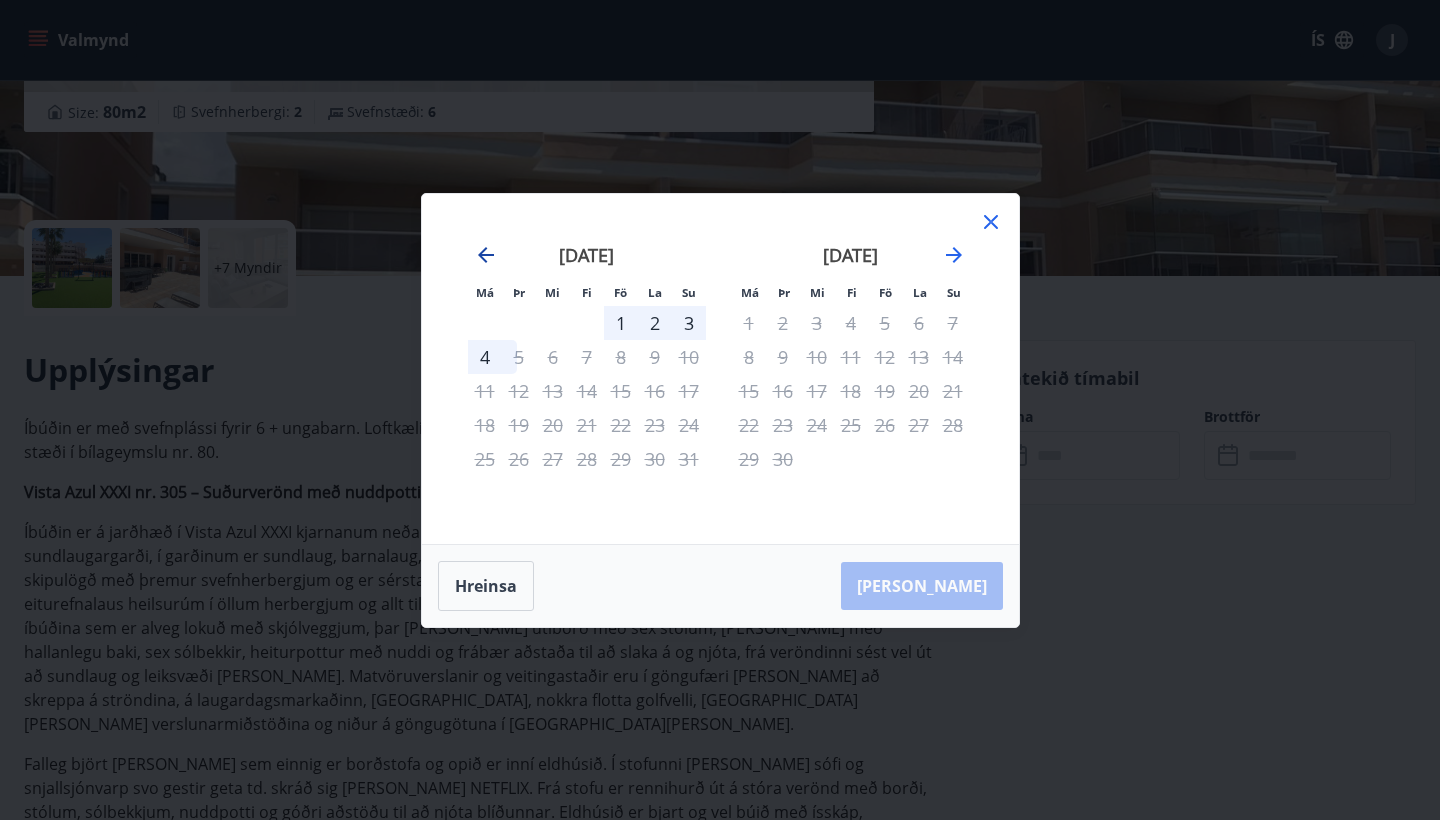 click 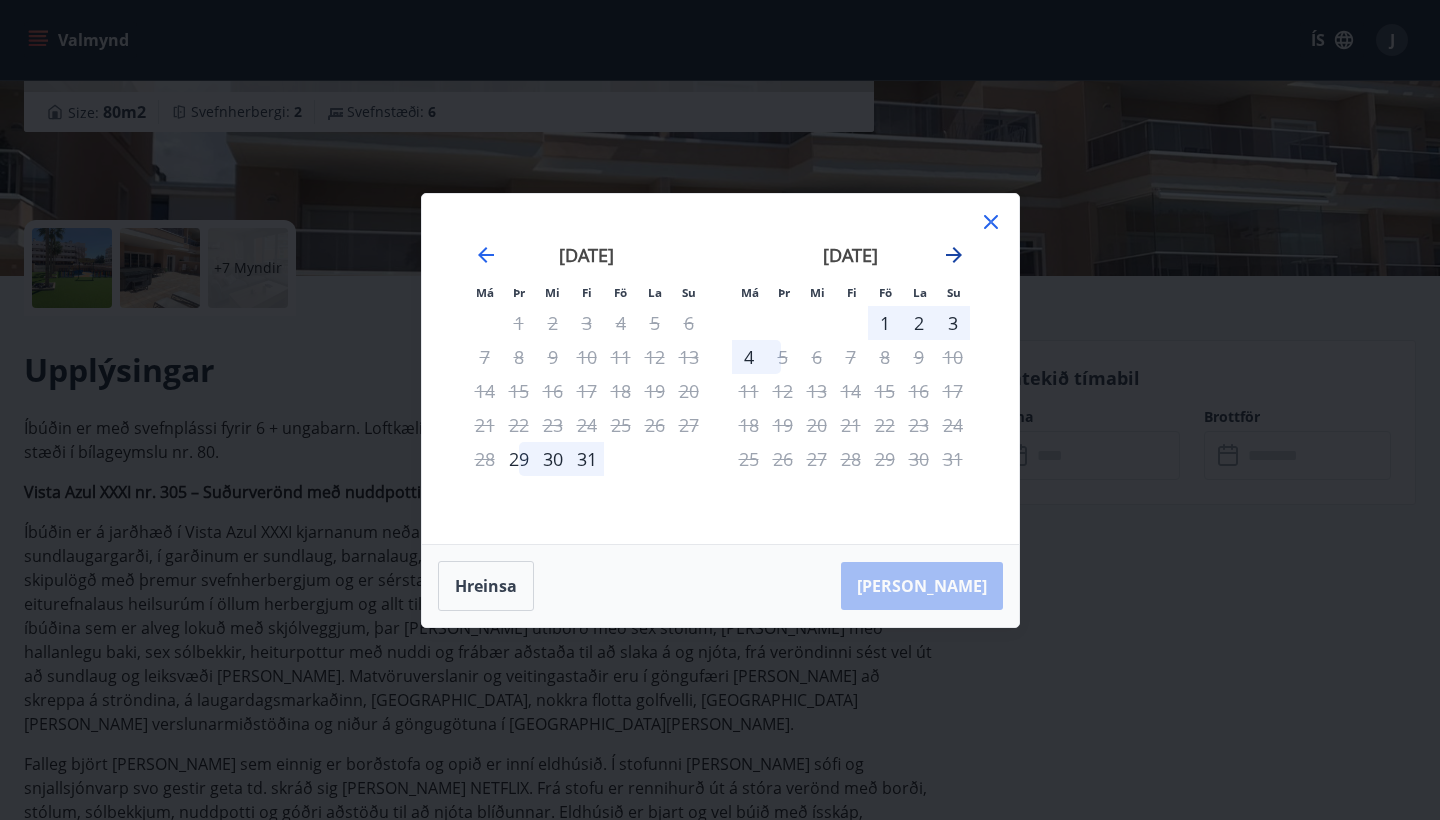 click 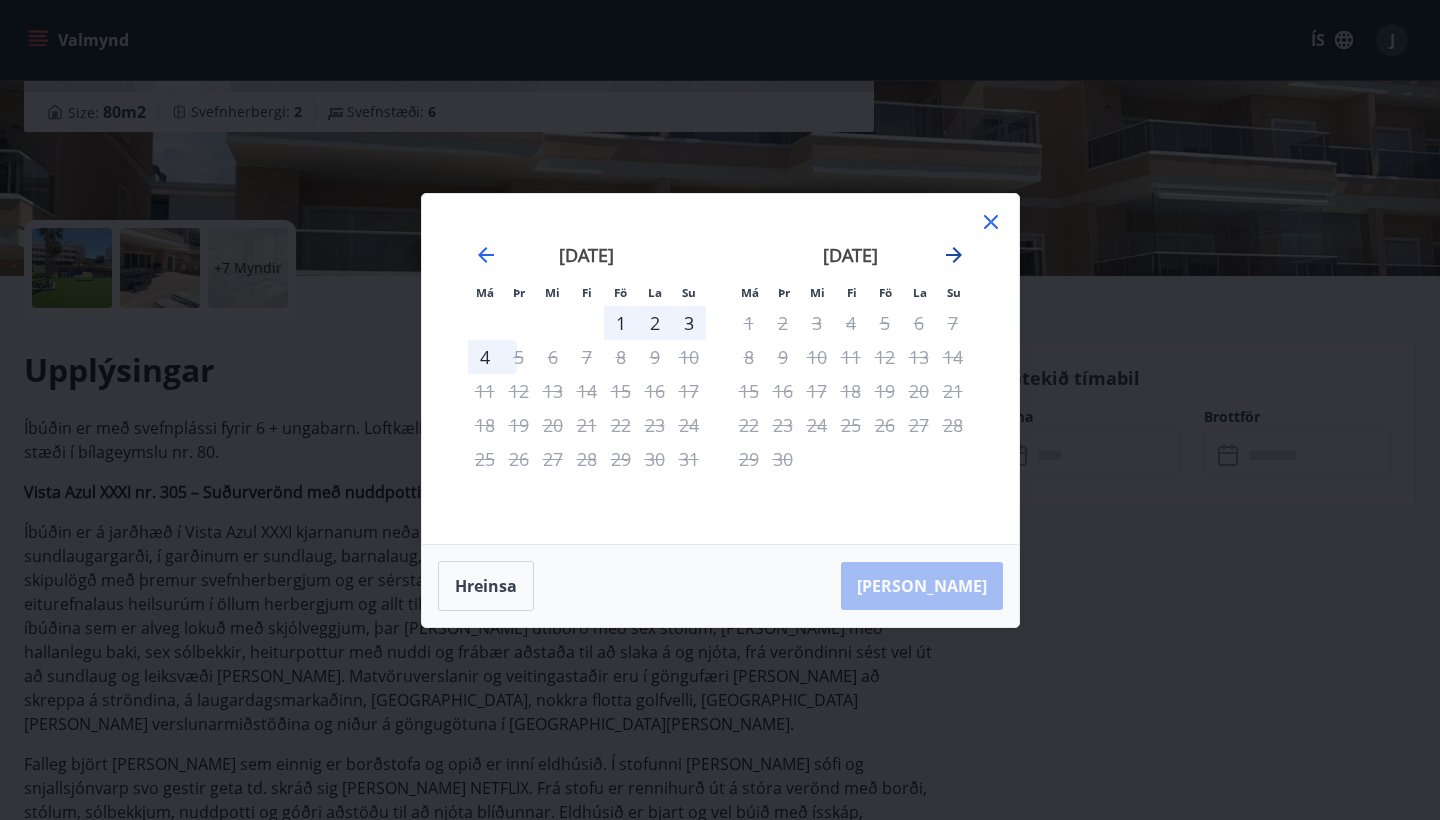 click 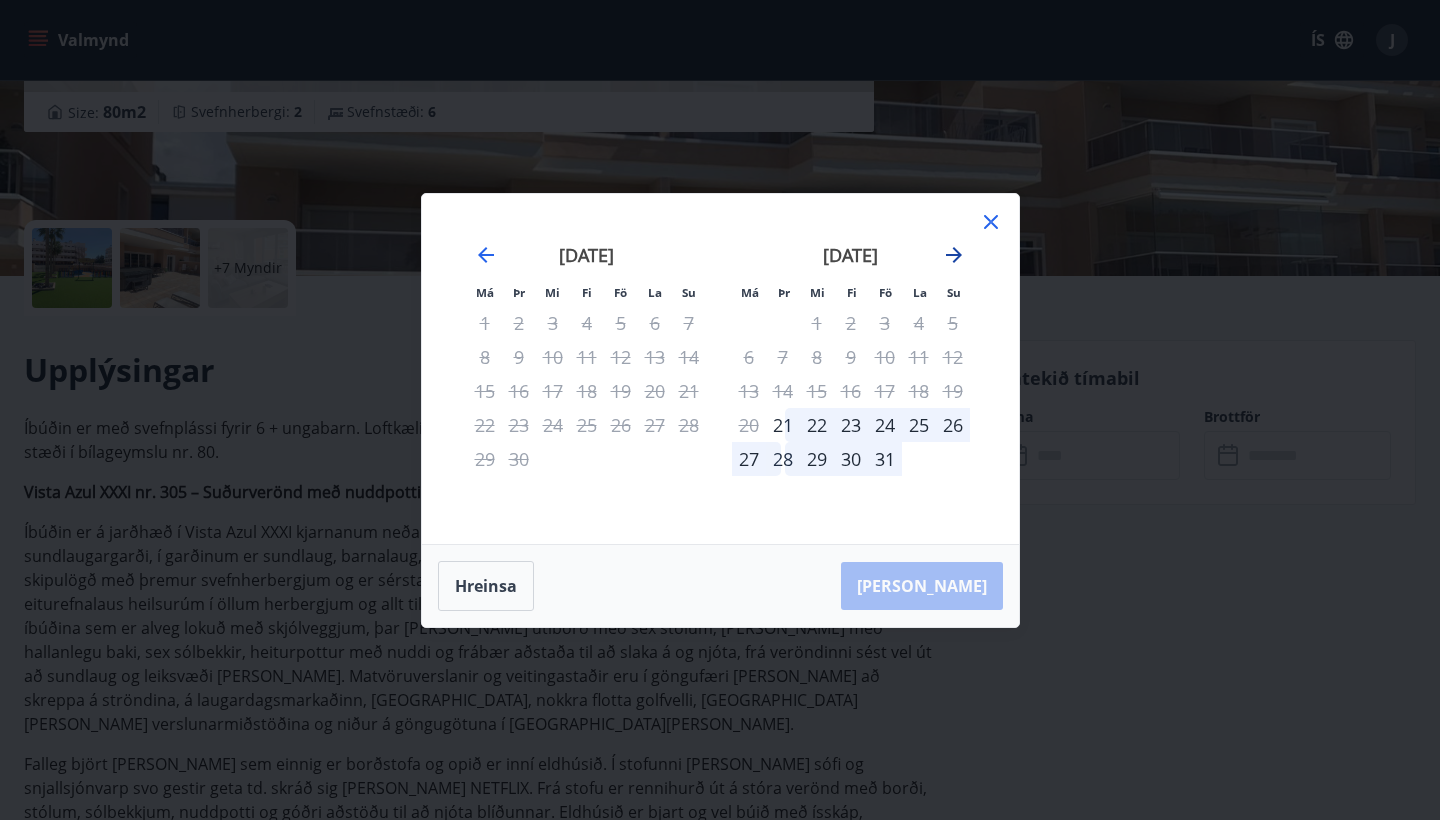 click 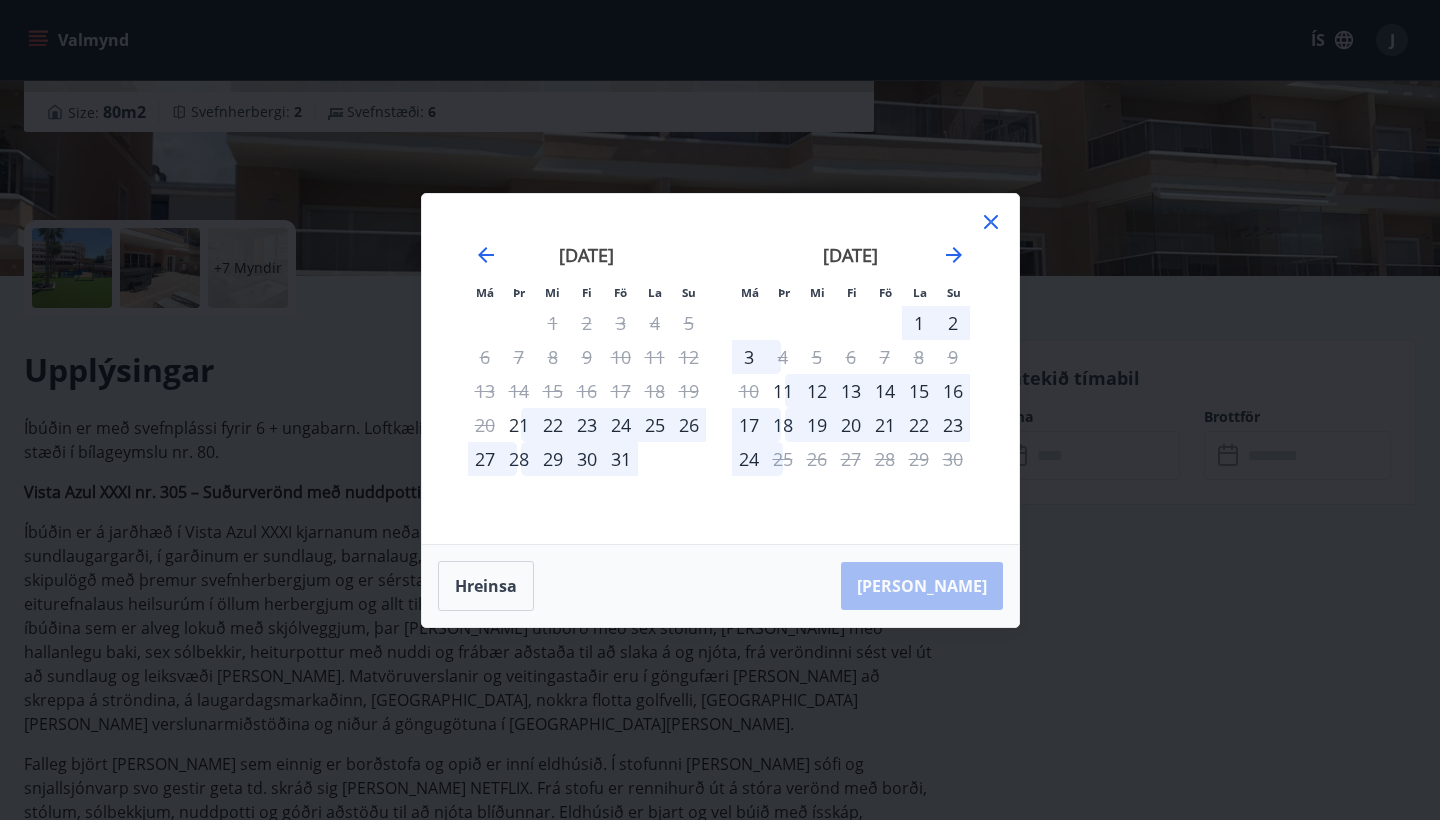 click 